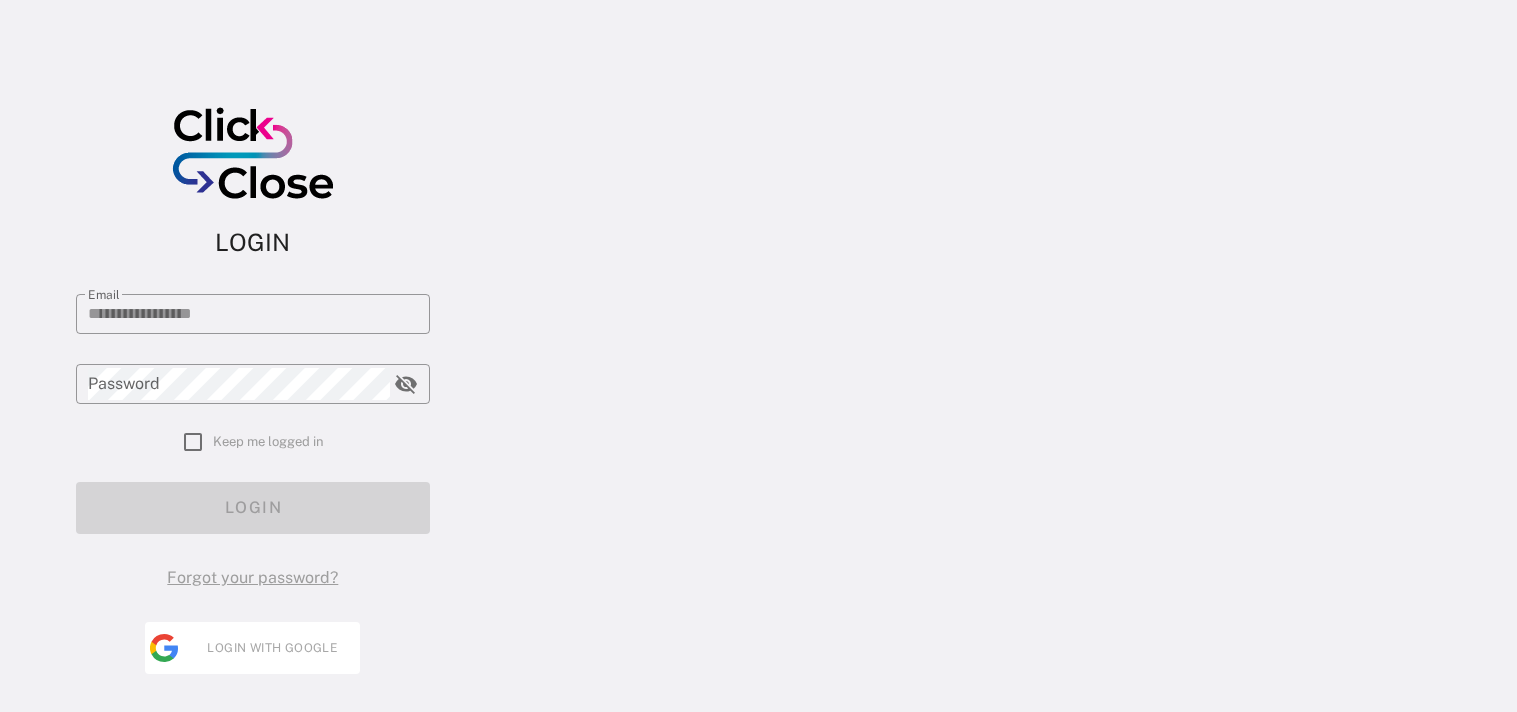 scroll, scrollTop: 0, scrollLeft: 0, axis: both 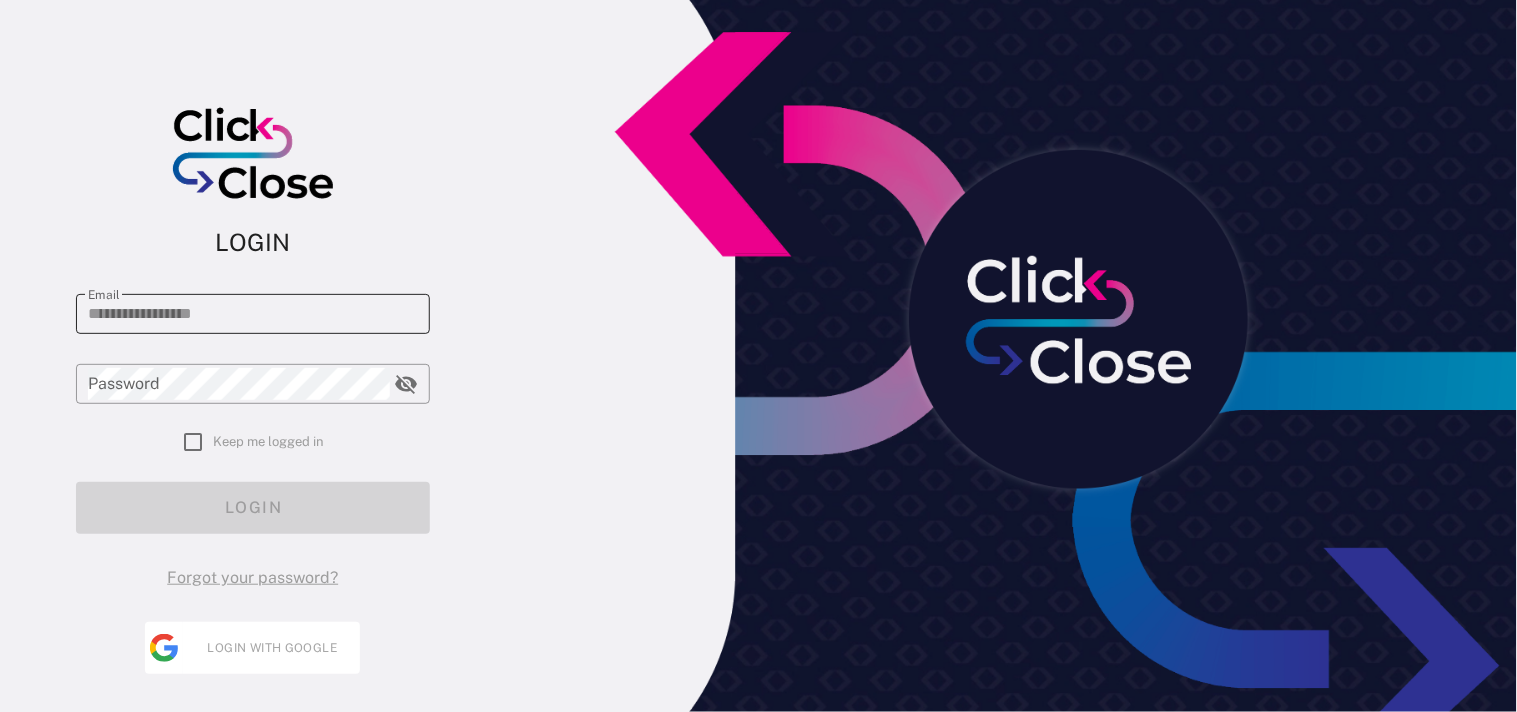 click on "Email" at bounding box center (253, 314) 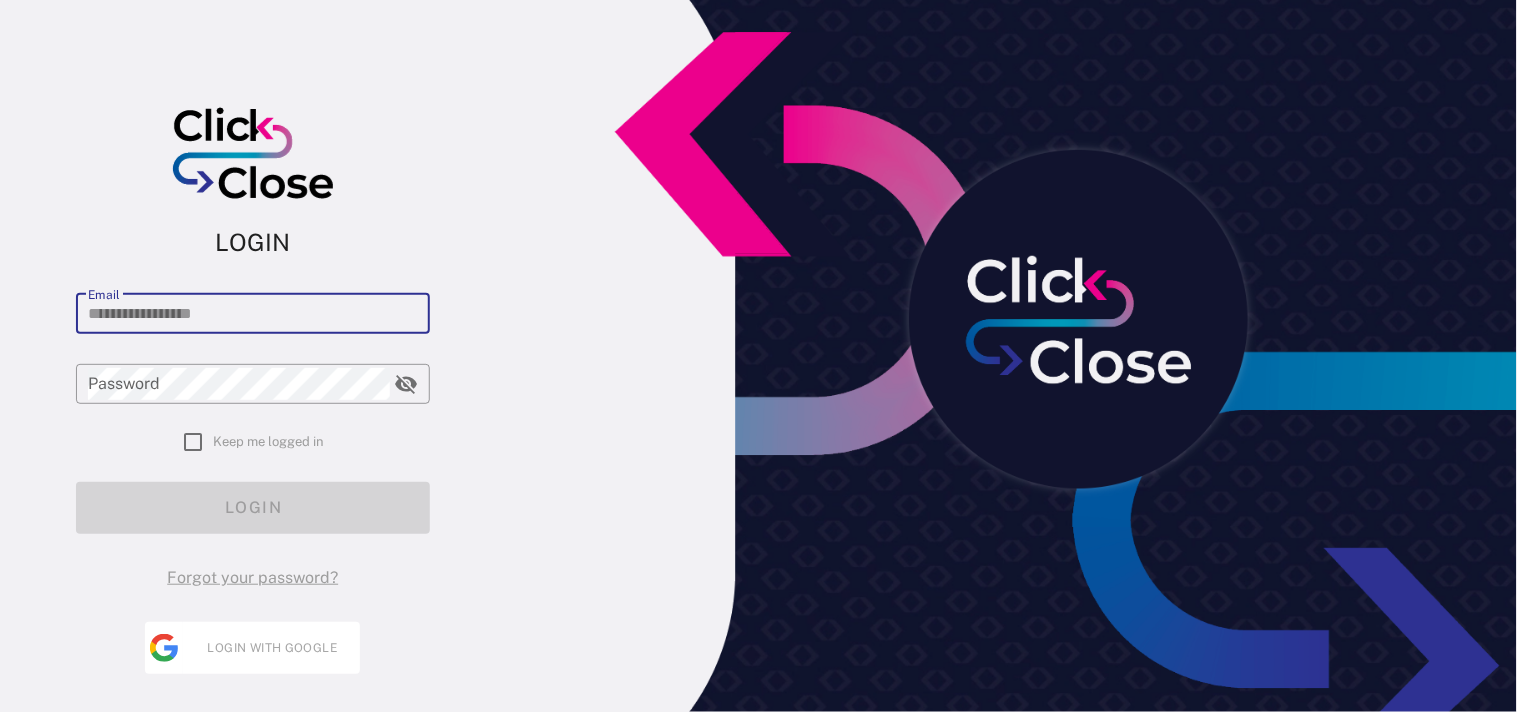 type on "**********" 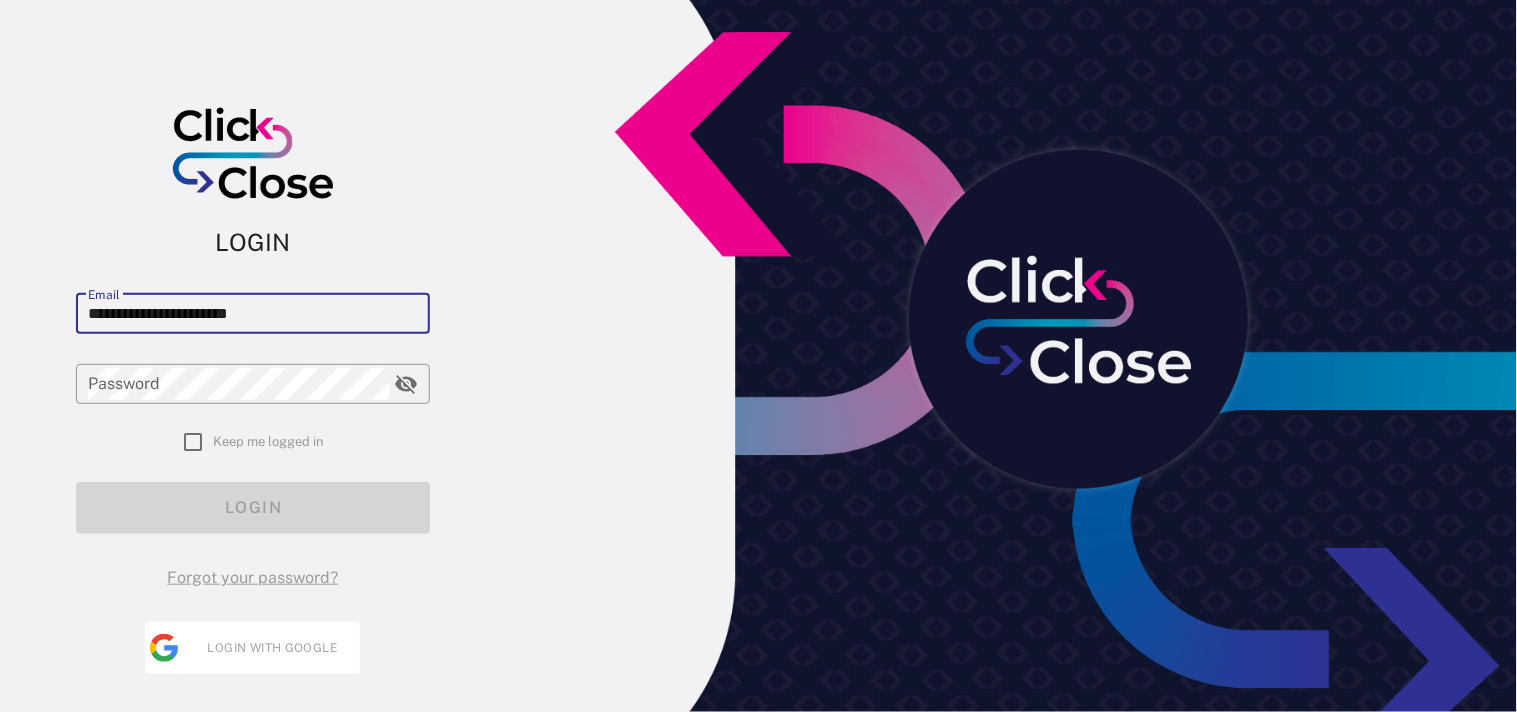click on "**********" at bounding box center [253, 314] 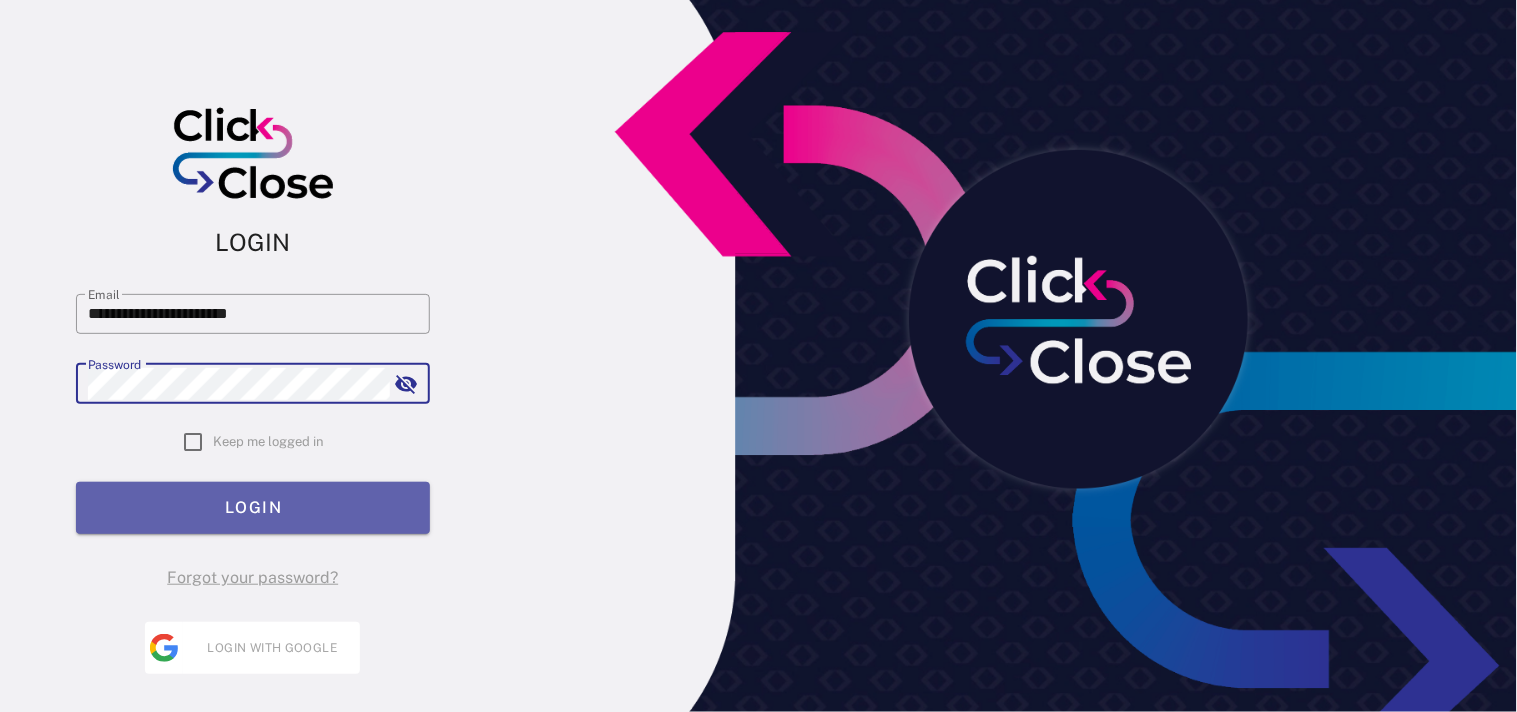 click on "LOGIN" at bounding box center [253, 507] 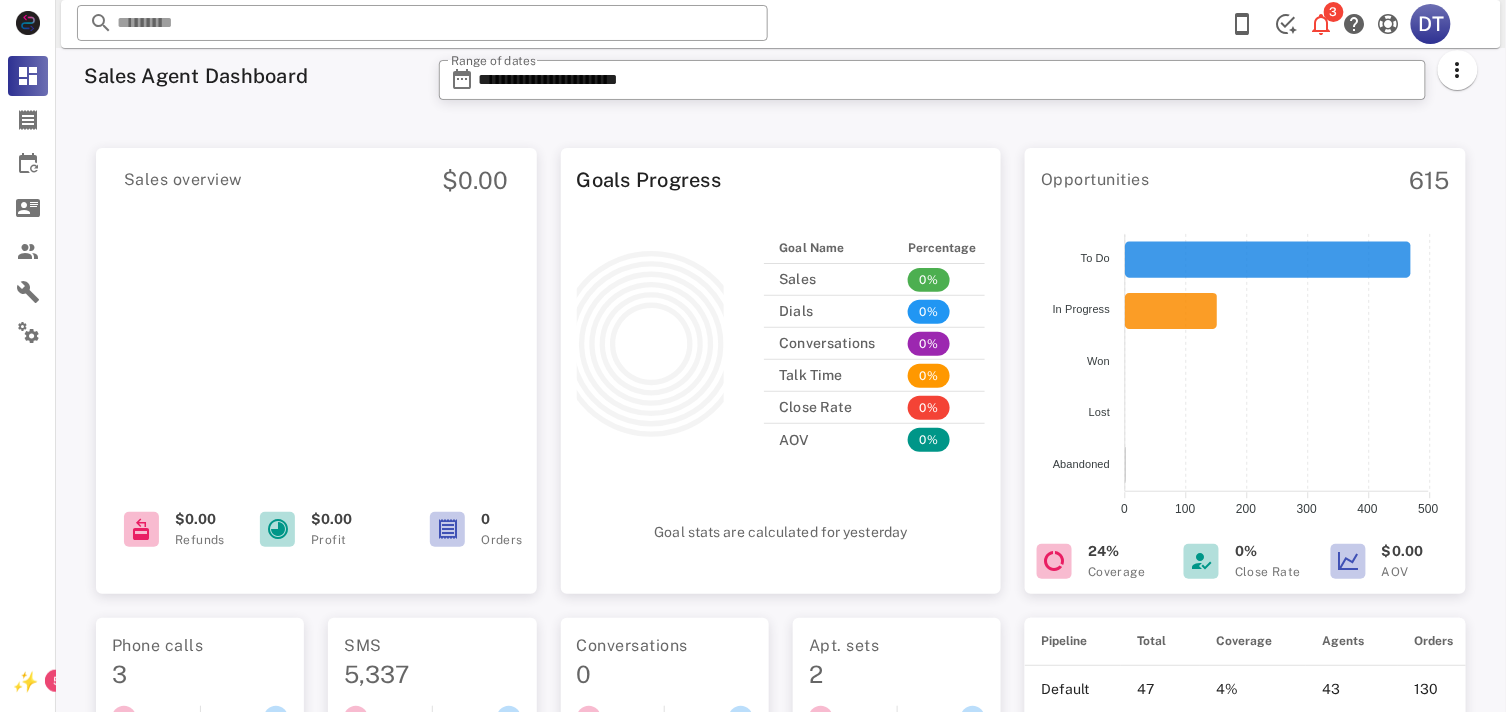 scroll, scrollTop: 0, scrollLeft: 0, axis: both 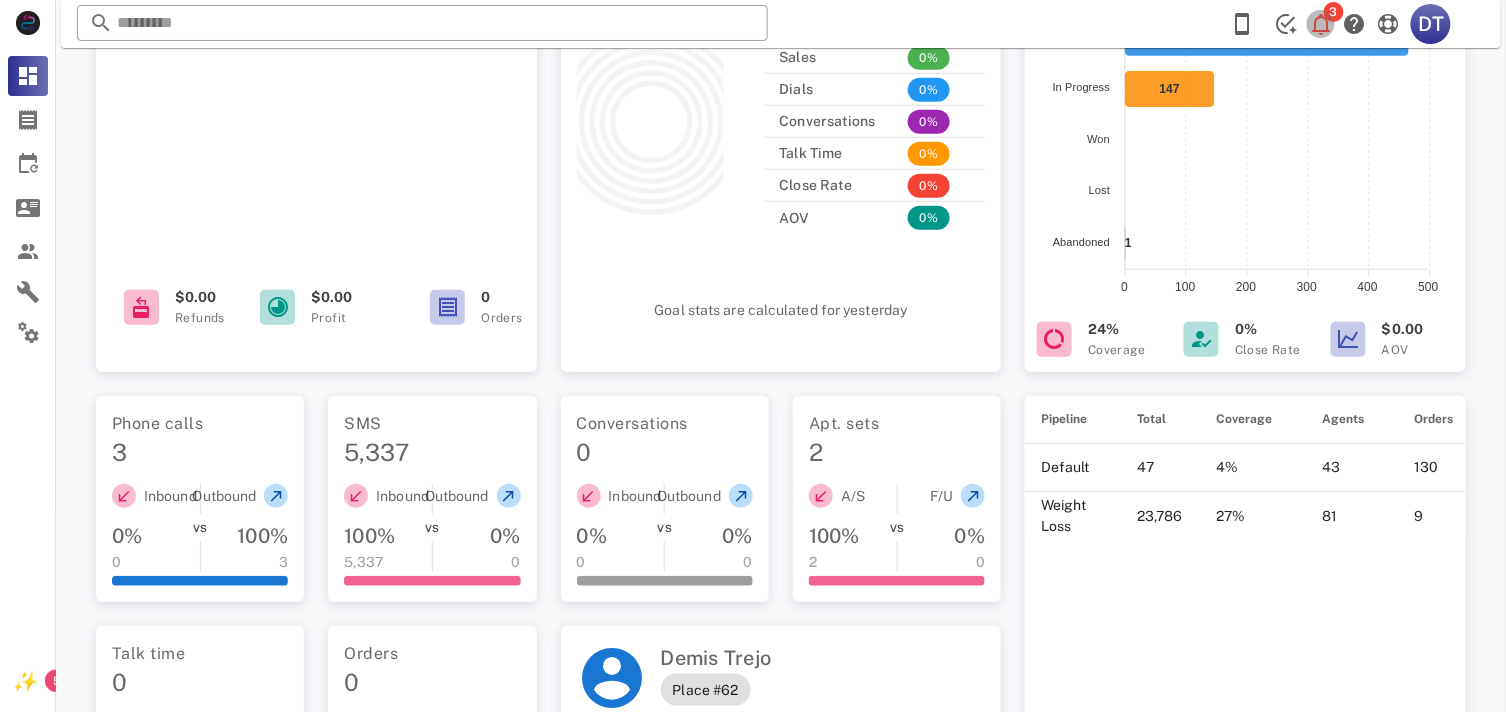 click at bounding box center [1322, 24] 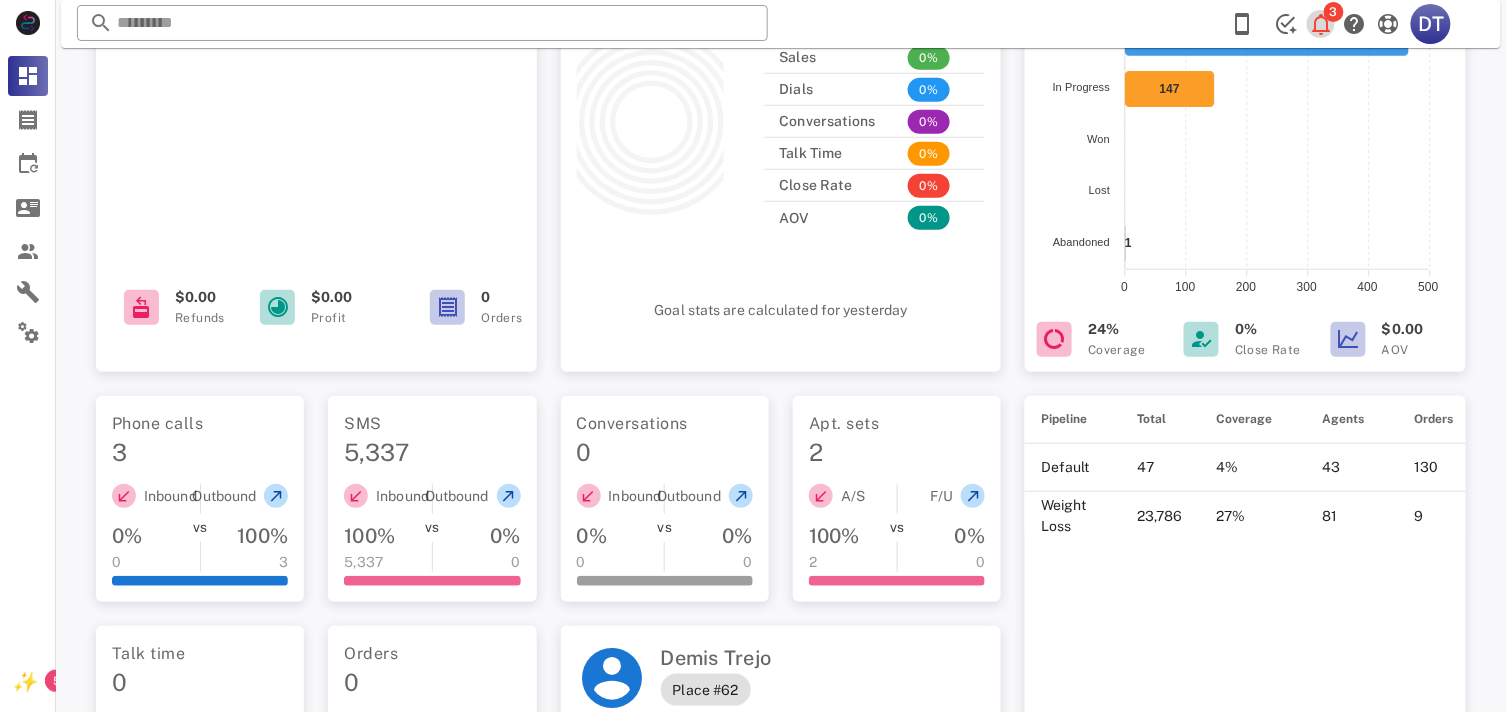 click on "3" at bounding box center (1334, 12) 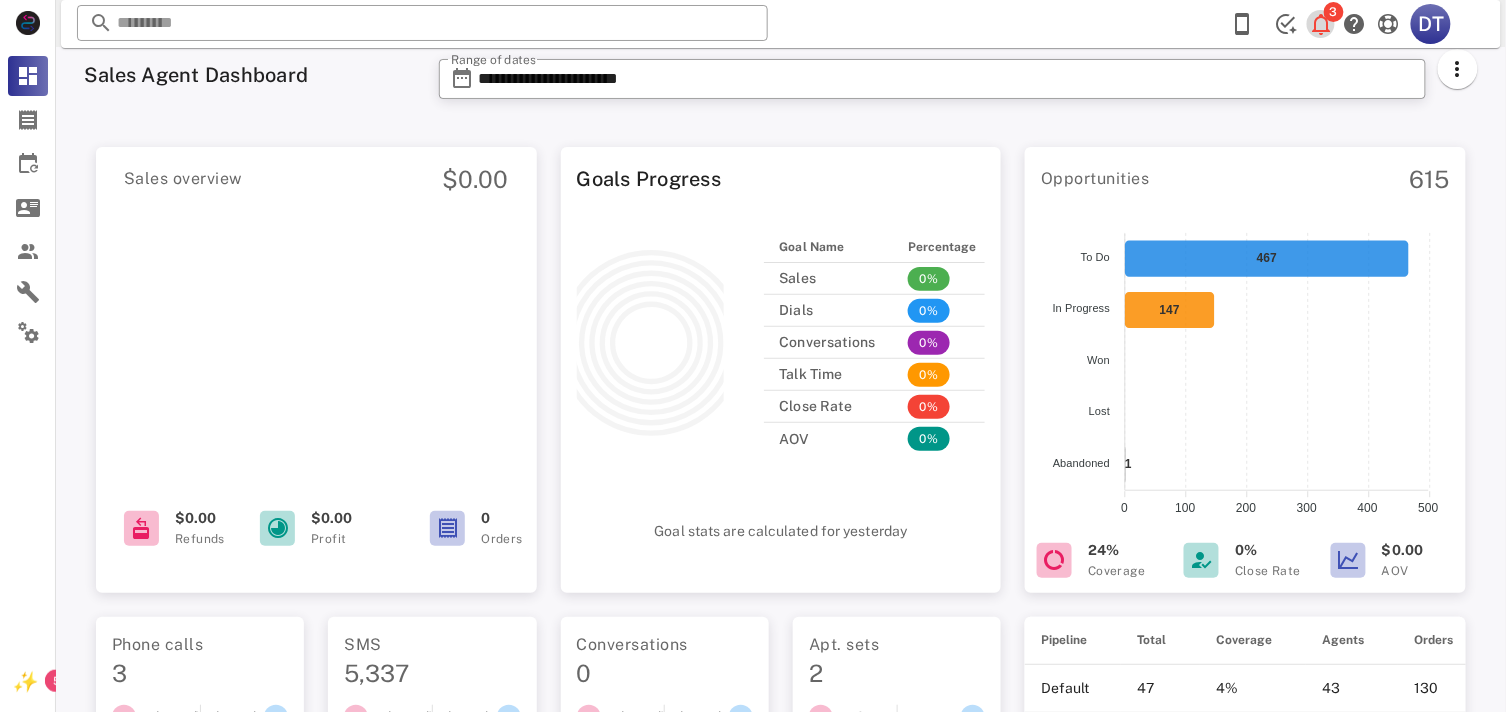 scroll, scrollTop: 0, scrollLeft: 0, axis: both 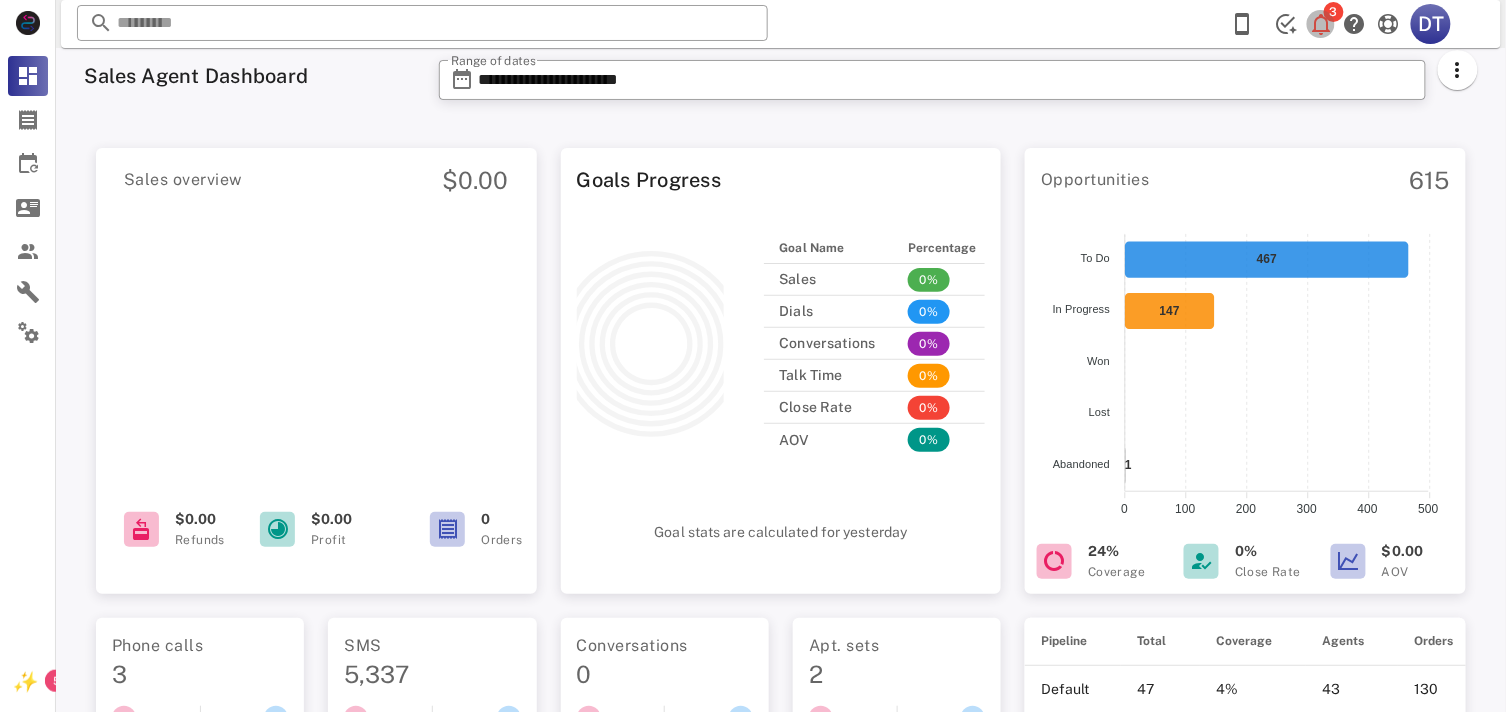 click at bounding box center [1322, 24] 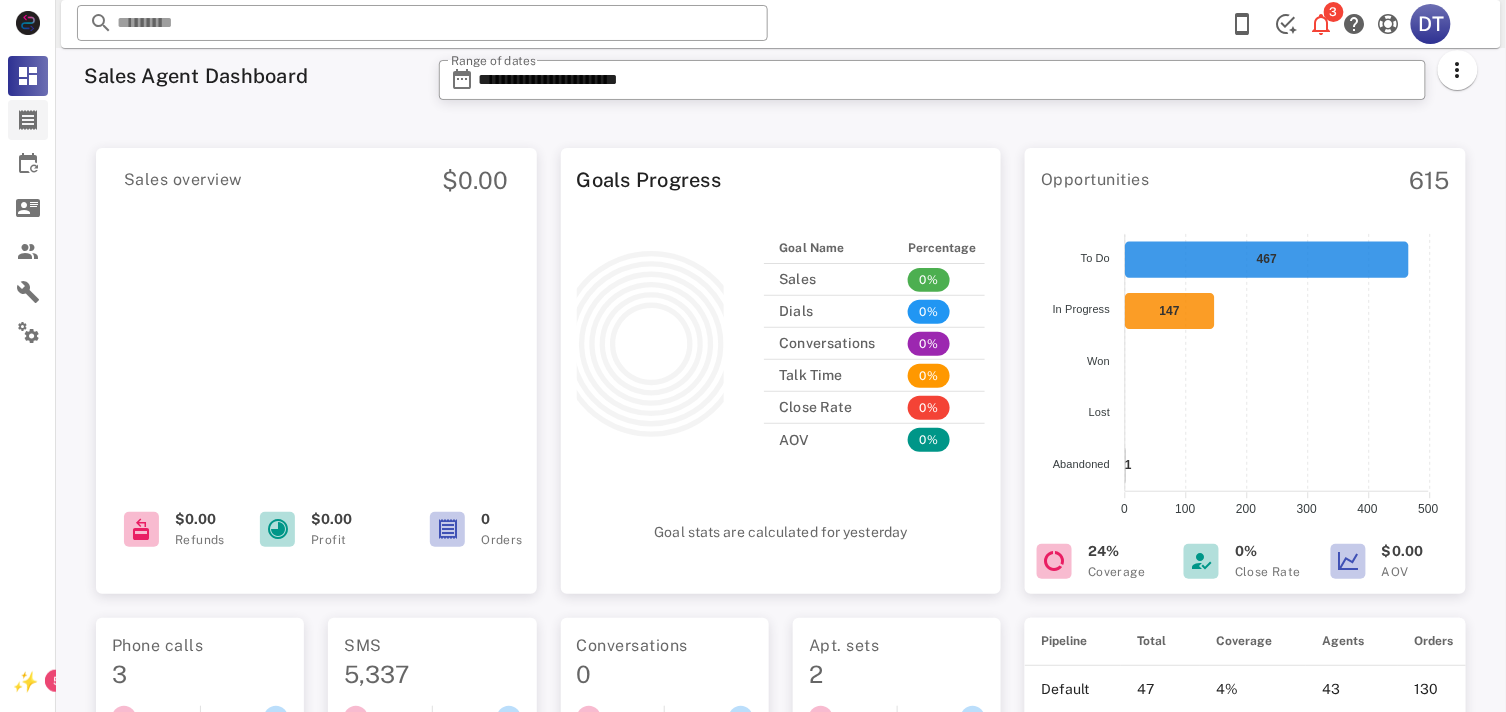 click at bounding box center (28, 120) 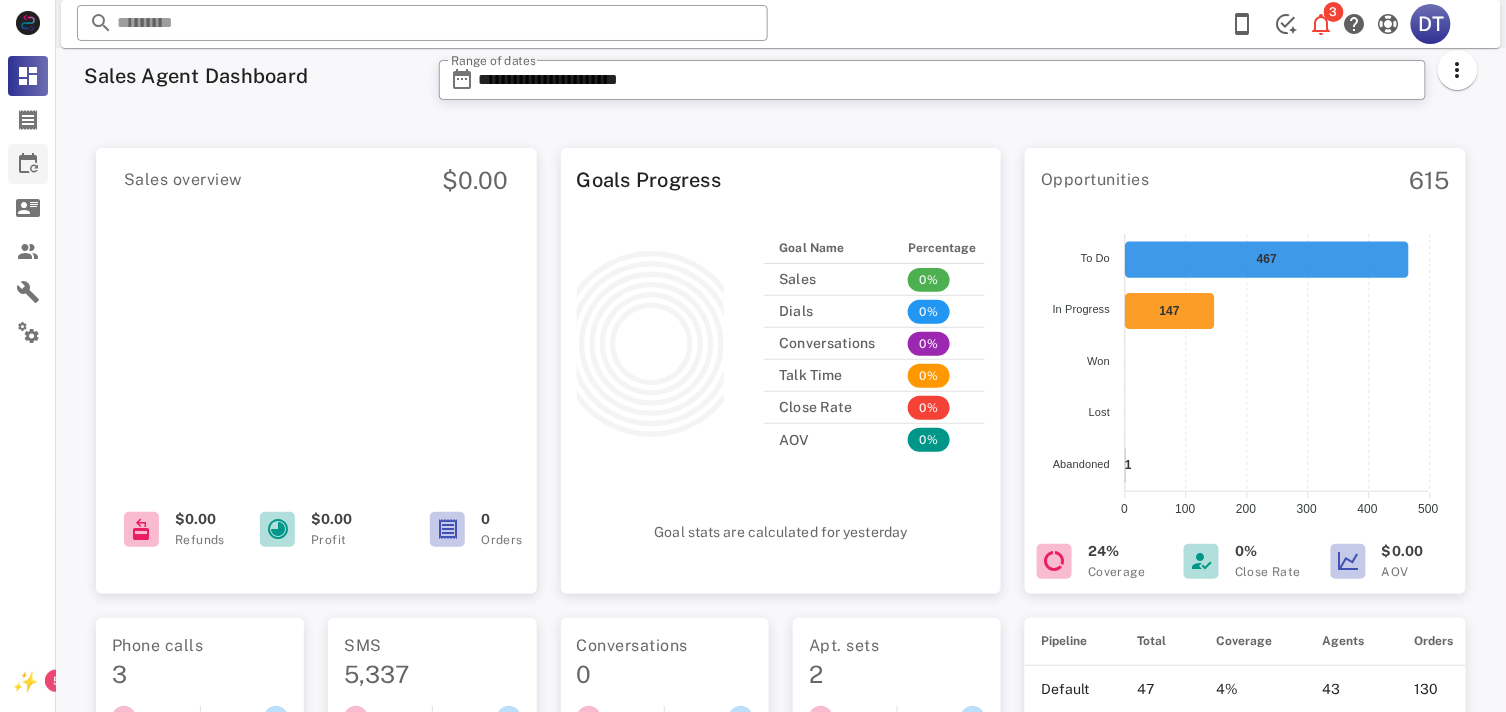 click at bounding box center [28, 164] 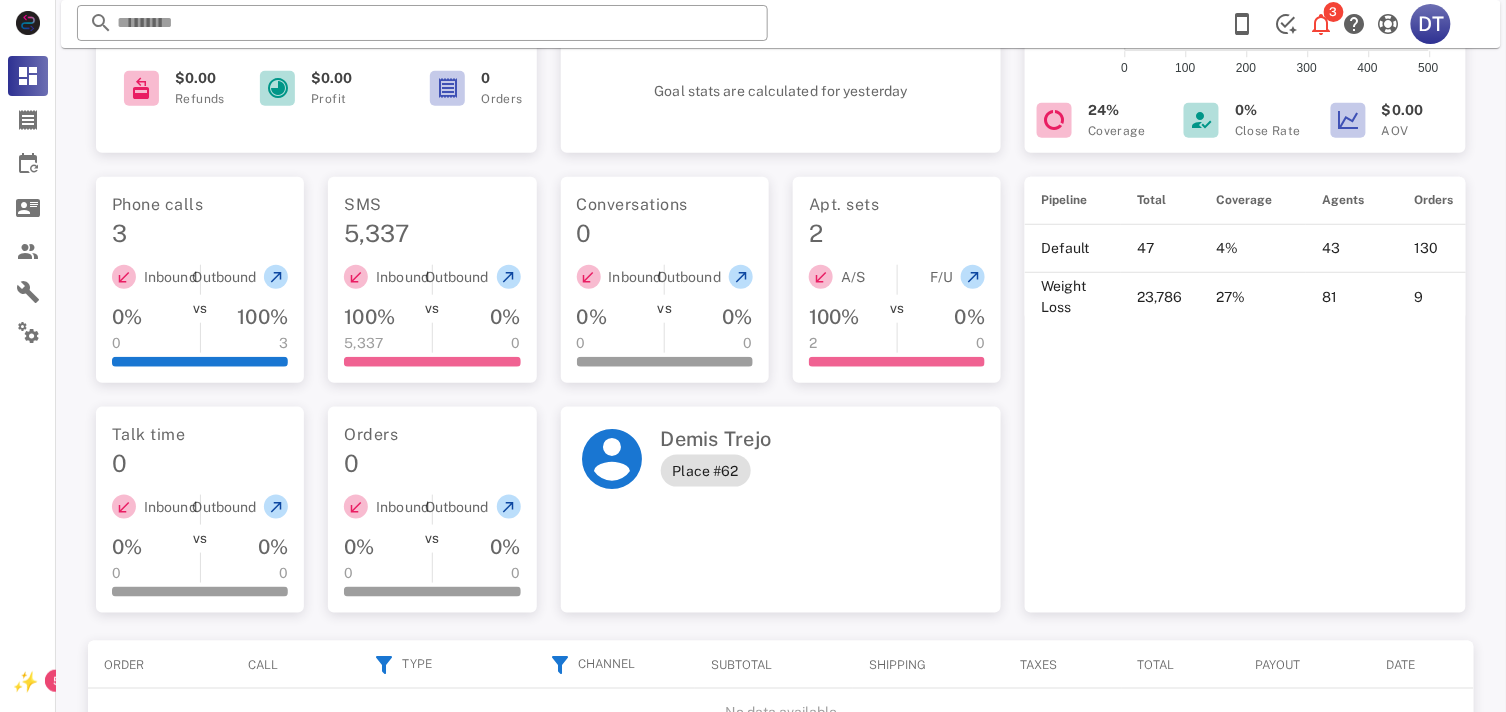 scroll, scrollTop: 556, scrollLeft: 0, axis: vertical 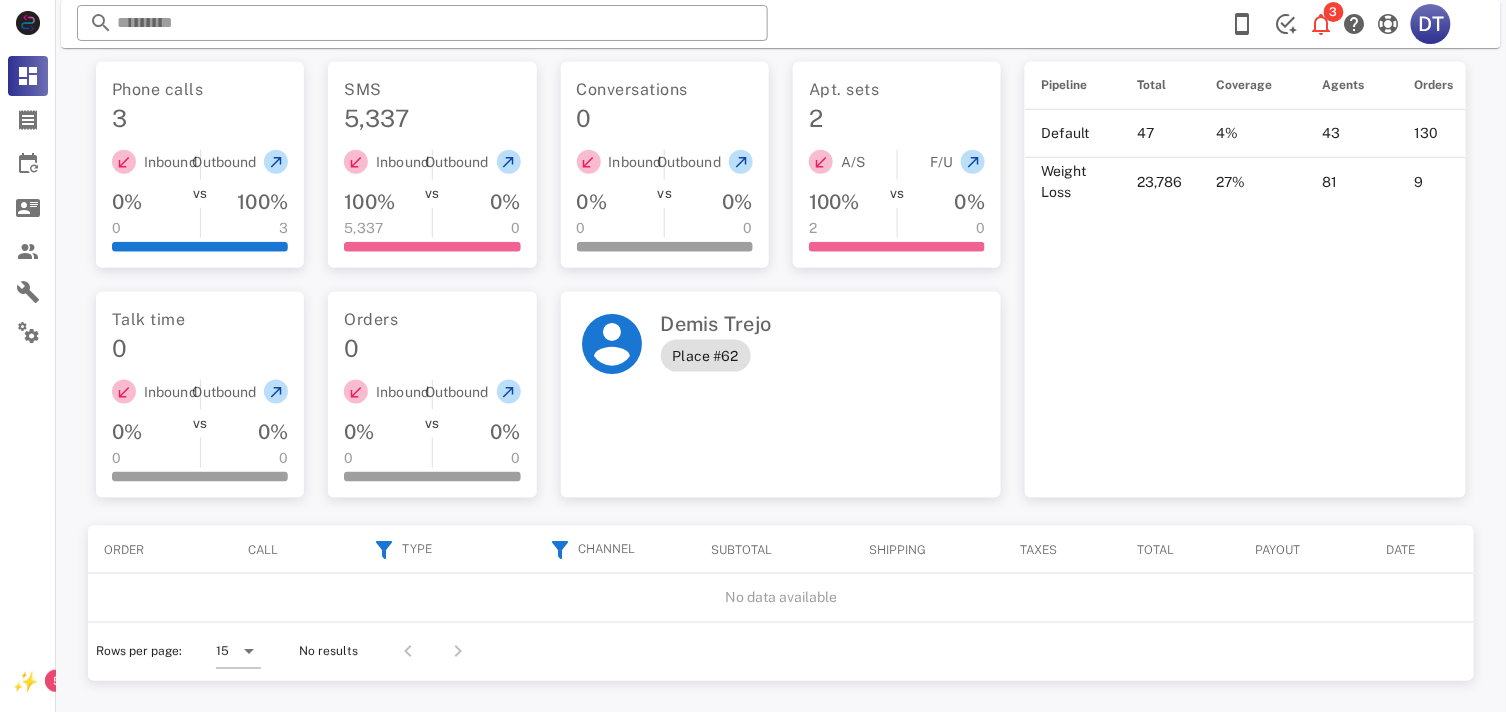 click on "**********" at bounding box center (781, 102) 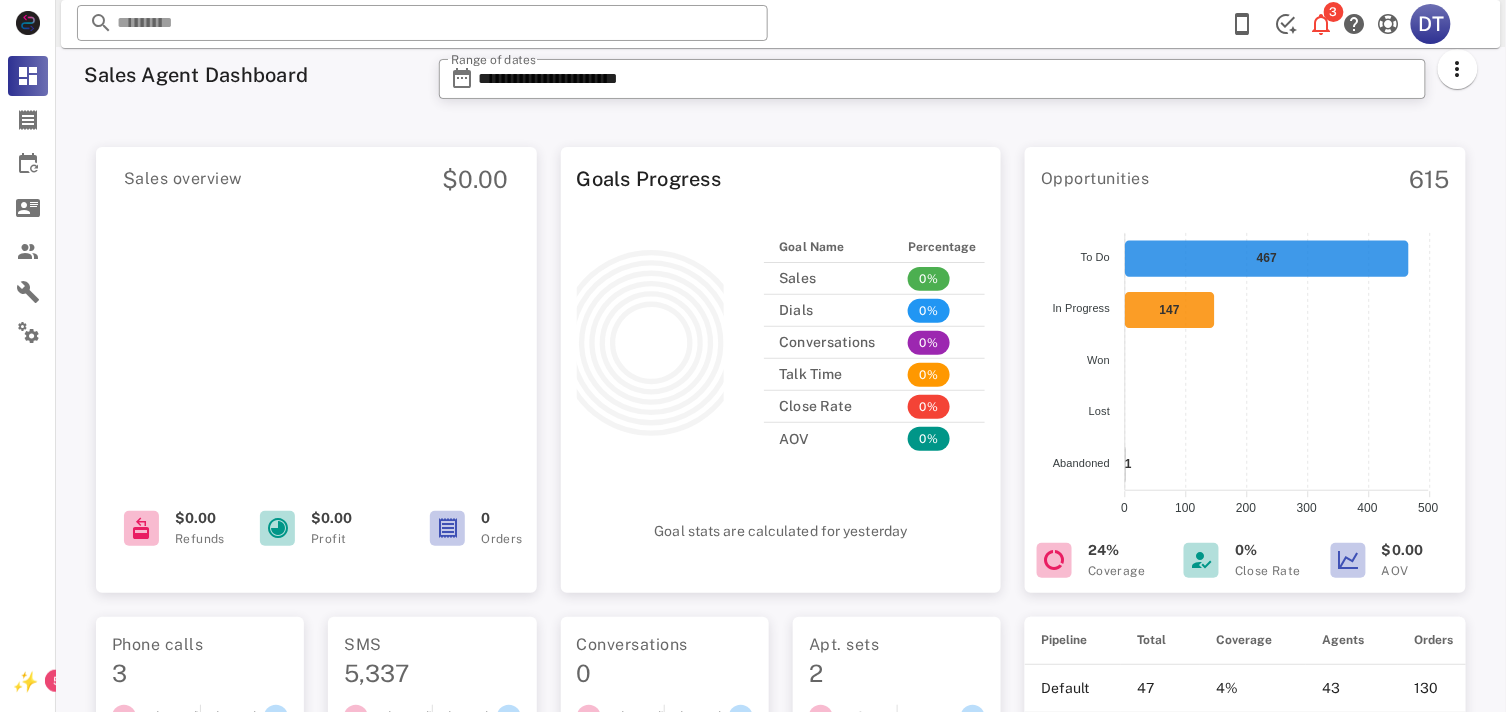 scroll, scrollTop: 0, scrollLeft: 0, axis: both 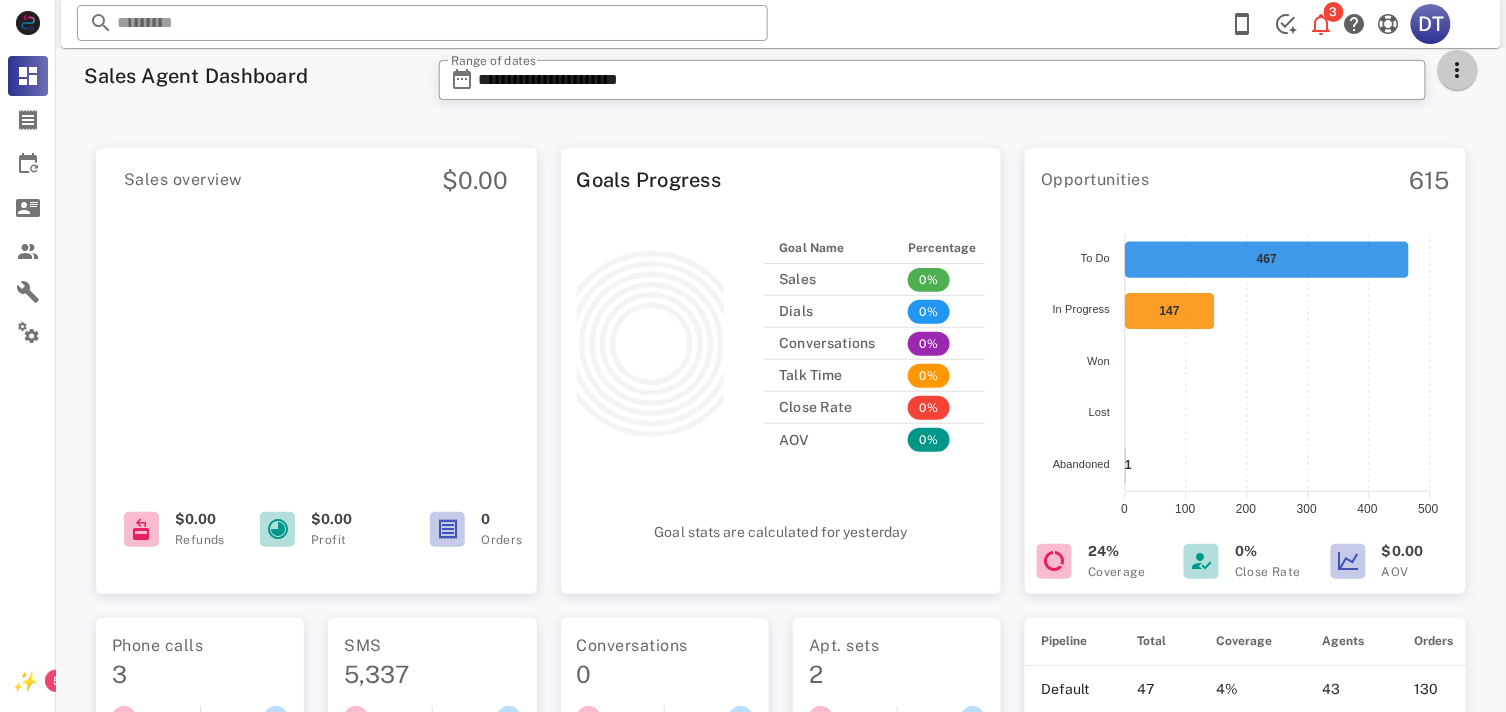 click at bounding box center [1458, 70] 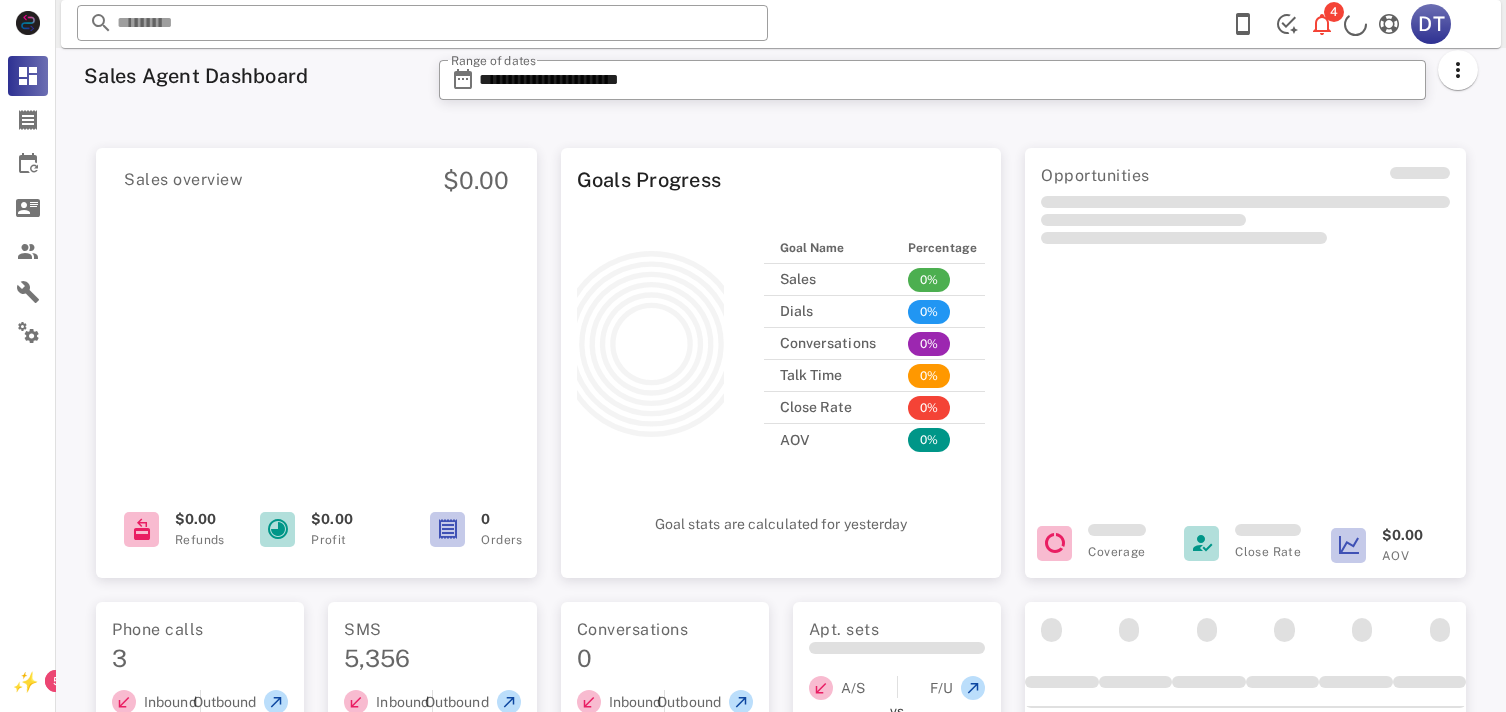 scroll, scrollTop: 0, scrollLeft: 0, axis: both 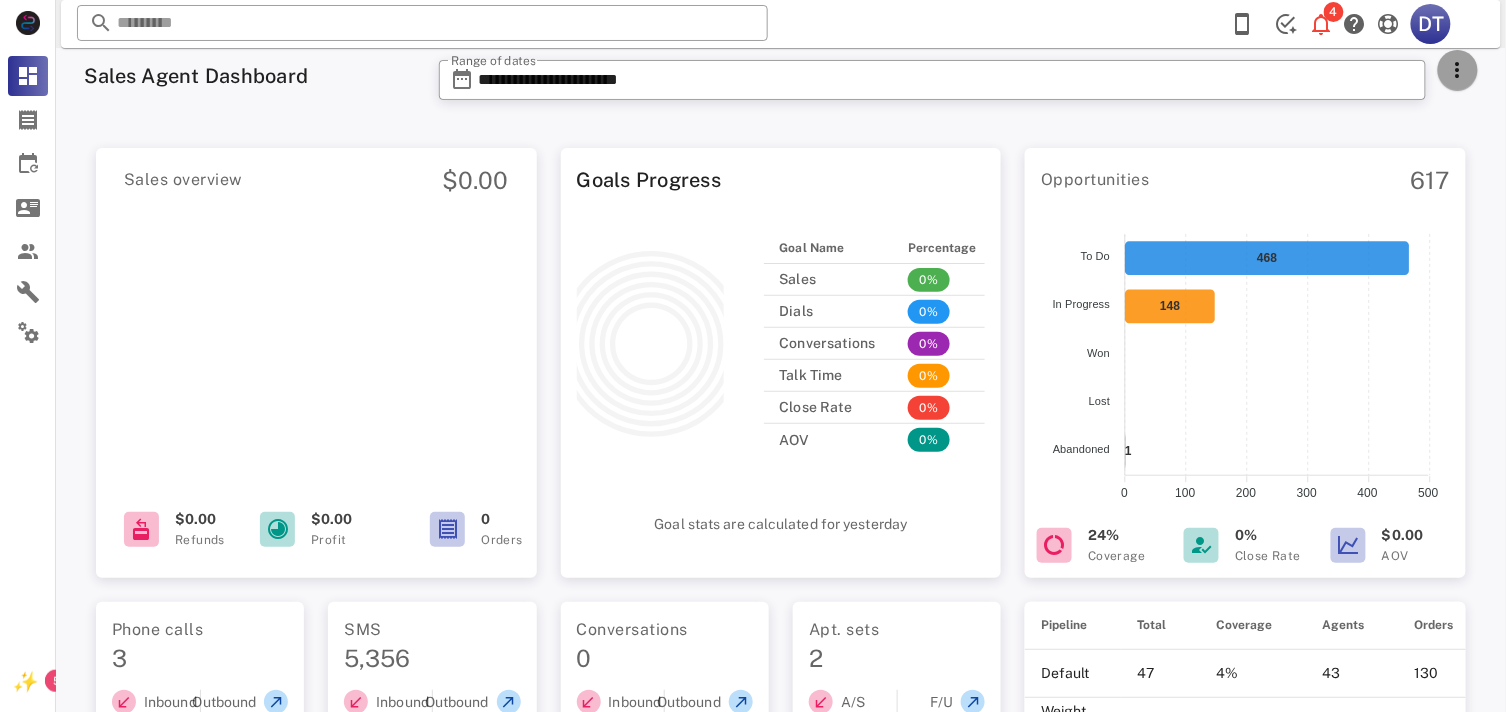 click at bounding box center [1458, 70] 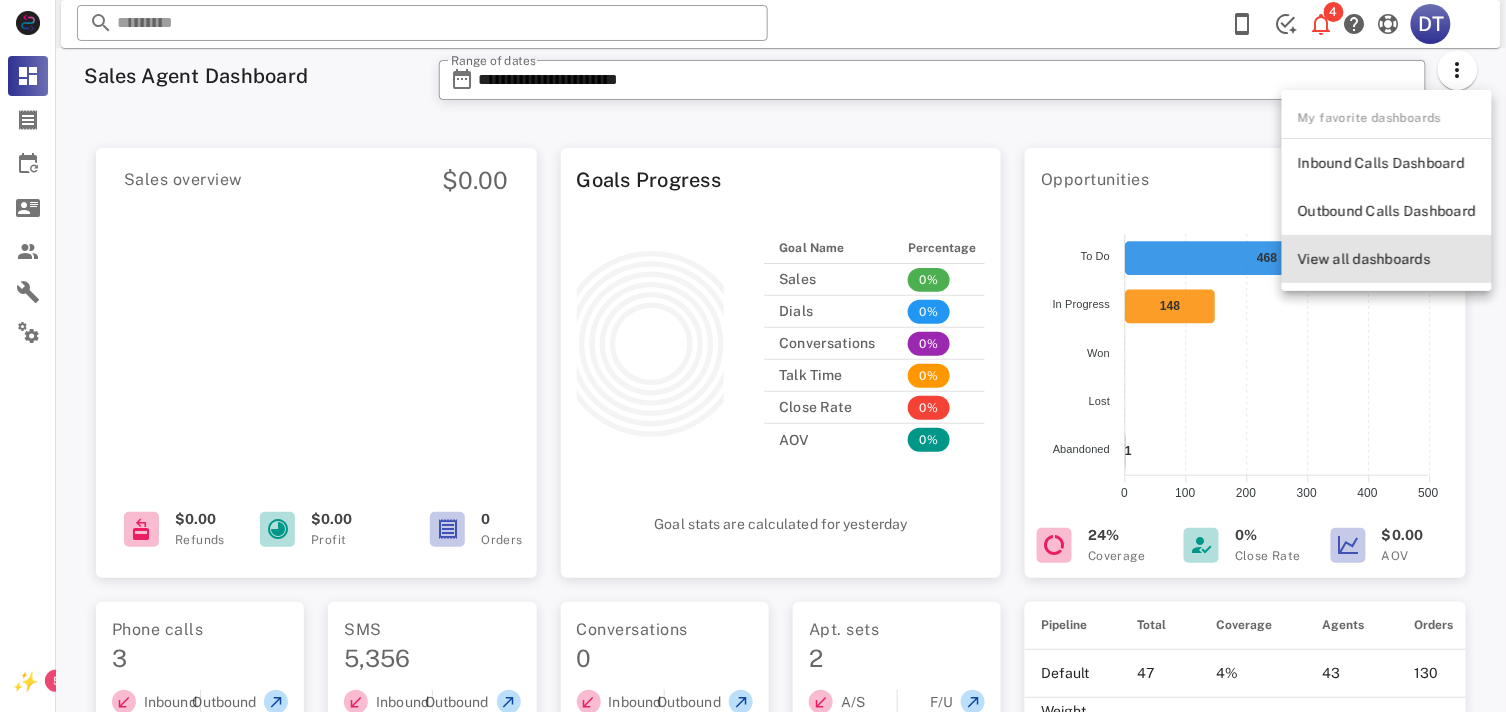 click on "View all dashboards" at bounding box center (1387, 259) 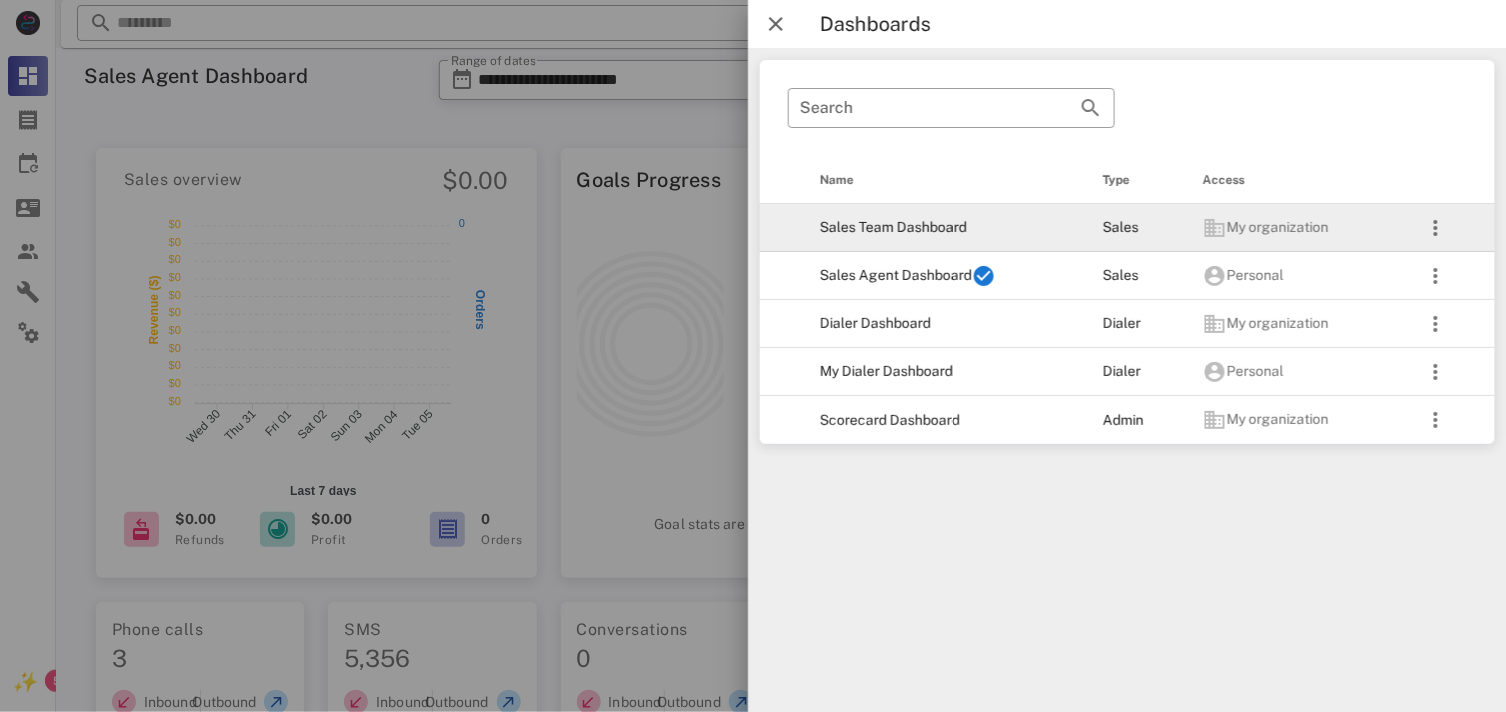 click on "Sales Team Dashboard" at bounding box center (944, 228) 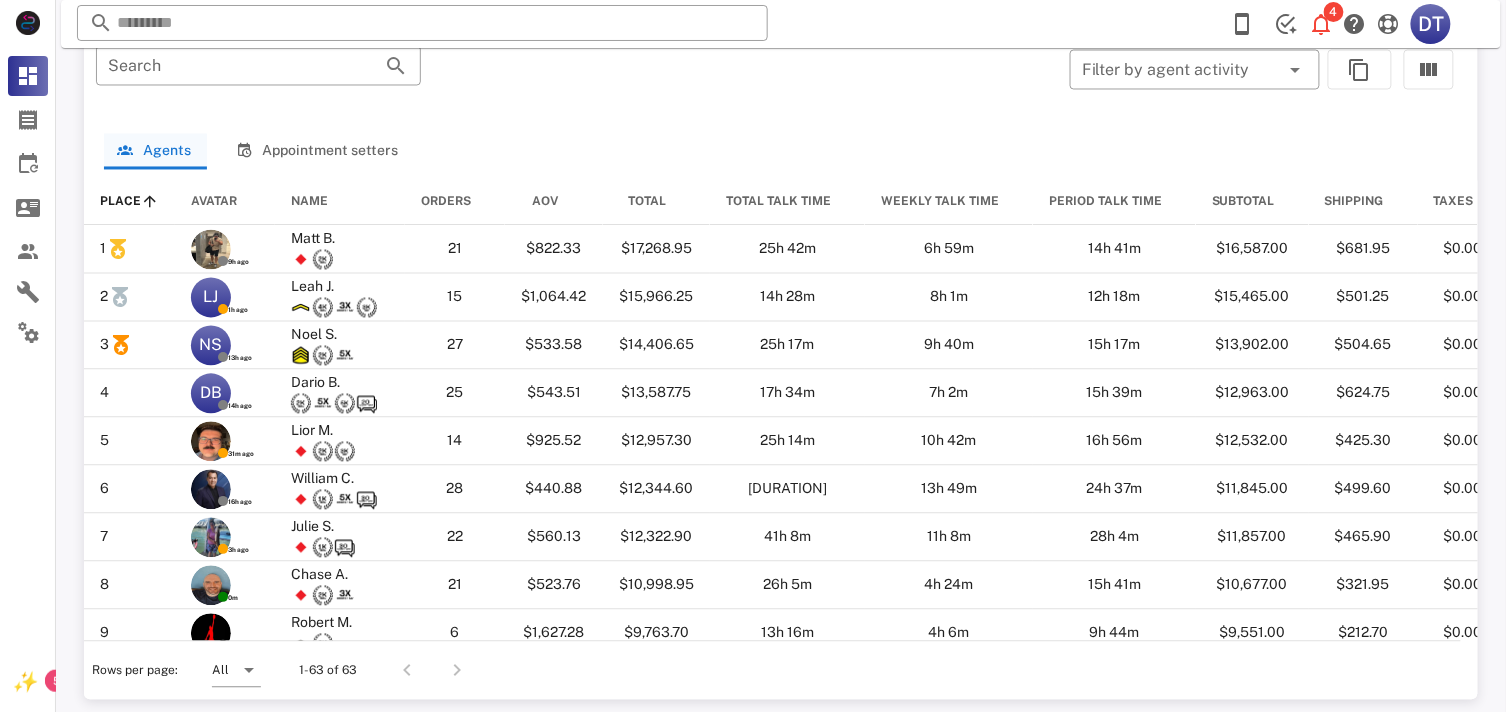 scroll, scrollTop: 1065, scrollLeft: 0, axis: vertical 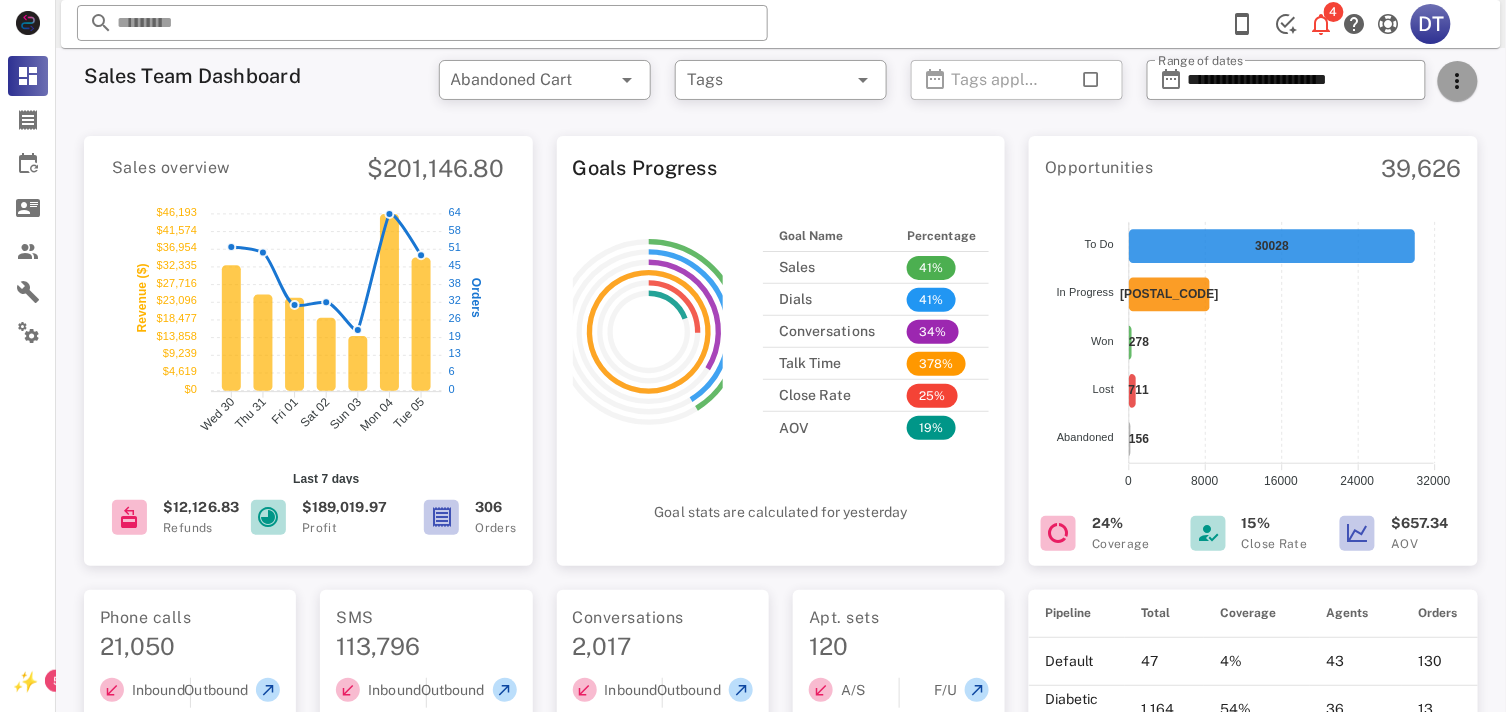 click at bounding box center [1458, 81] 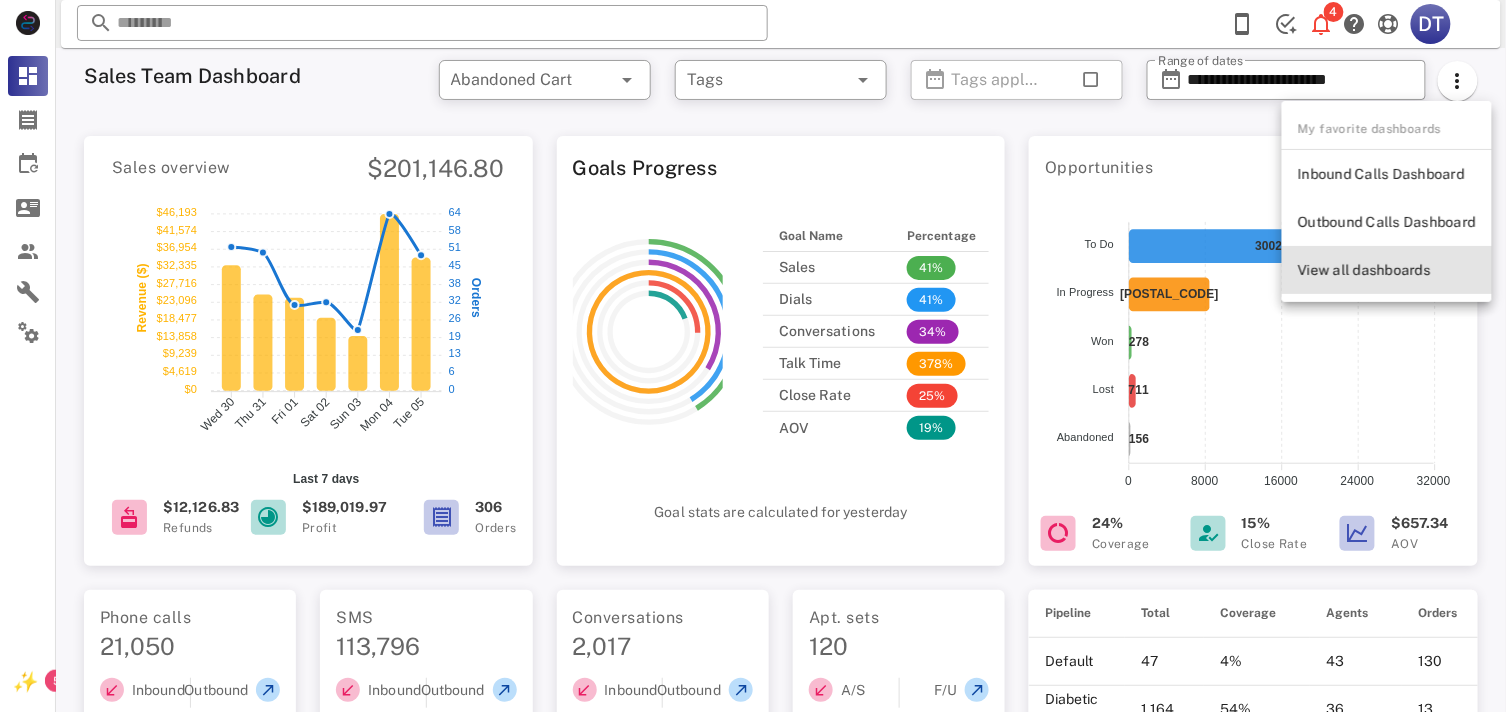 click on "View all dashboards" at bounding box center [1387, 270] 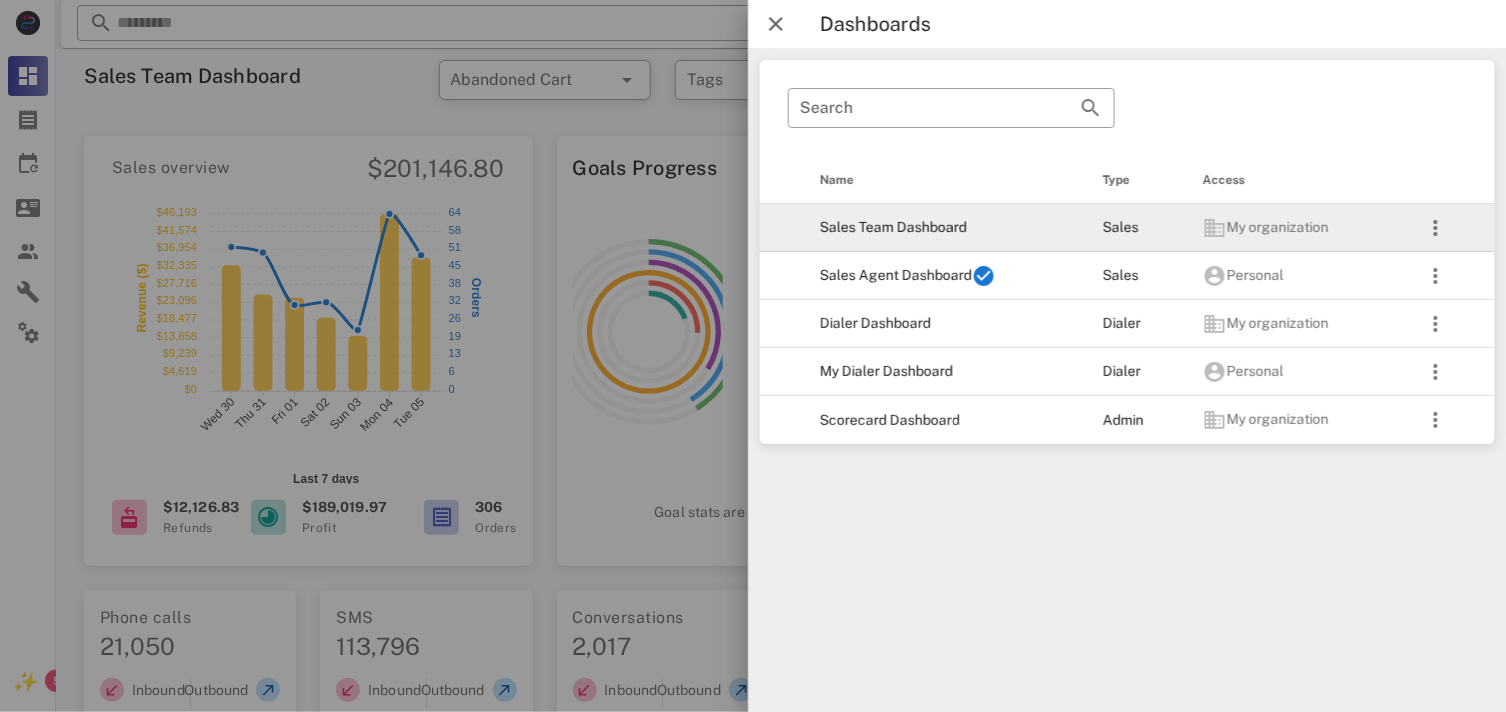 click on "Sales Team Dashboard" at bounding box center [944, 228] 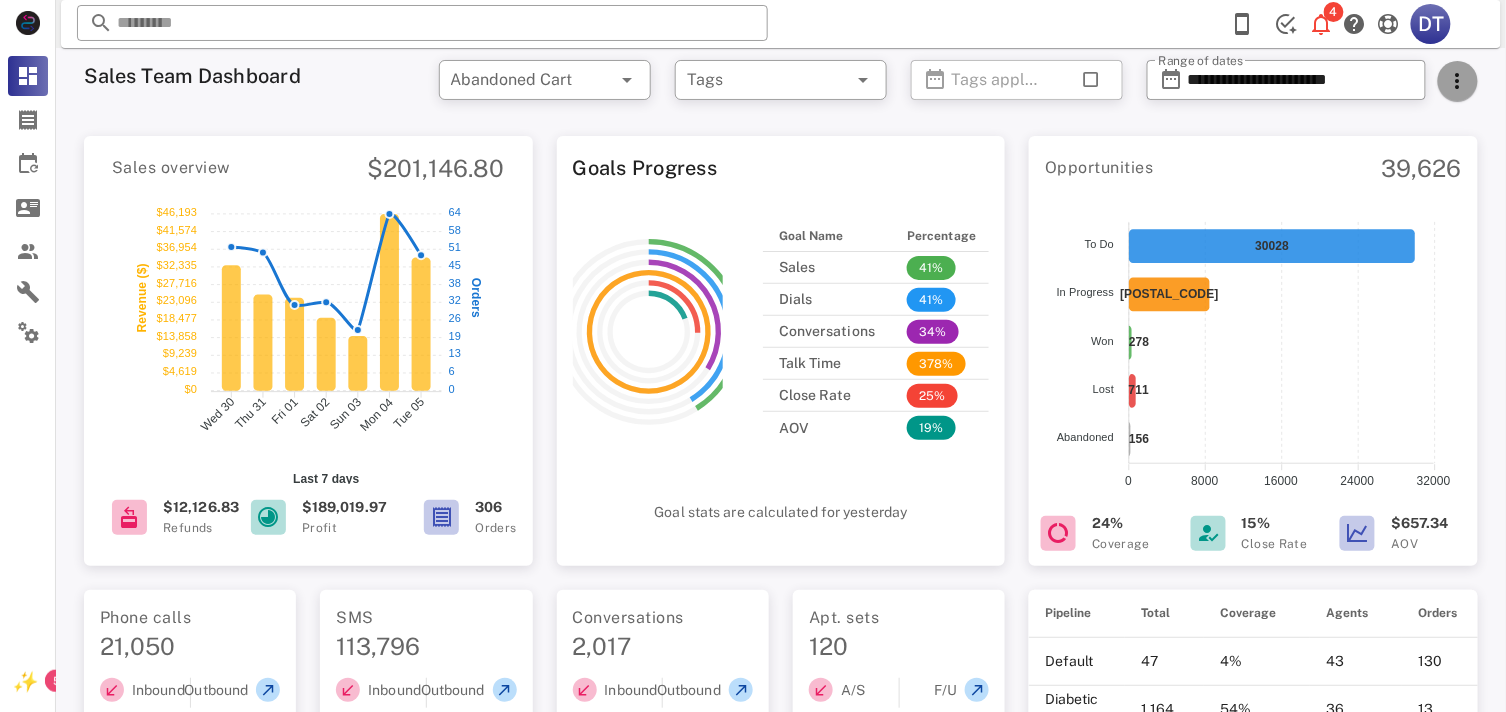 click at bounding box center (1458, 81) 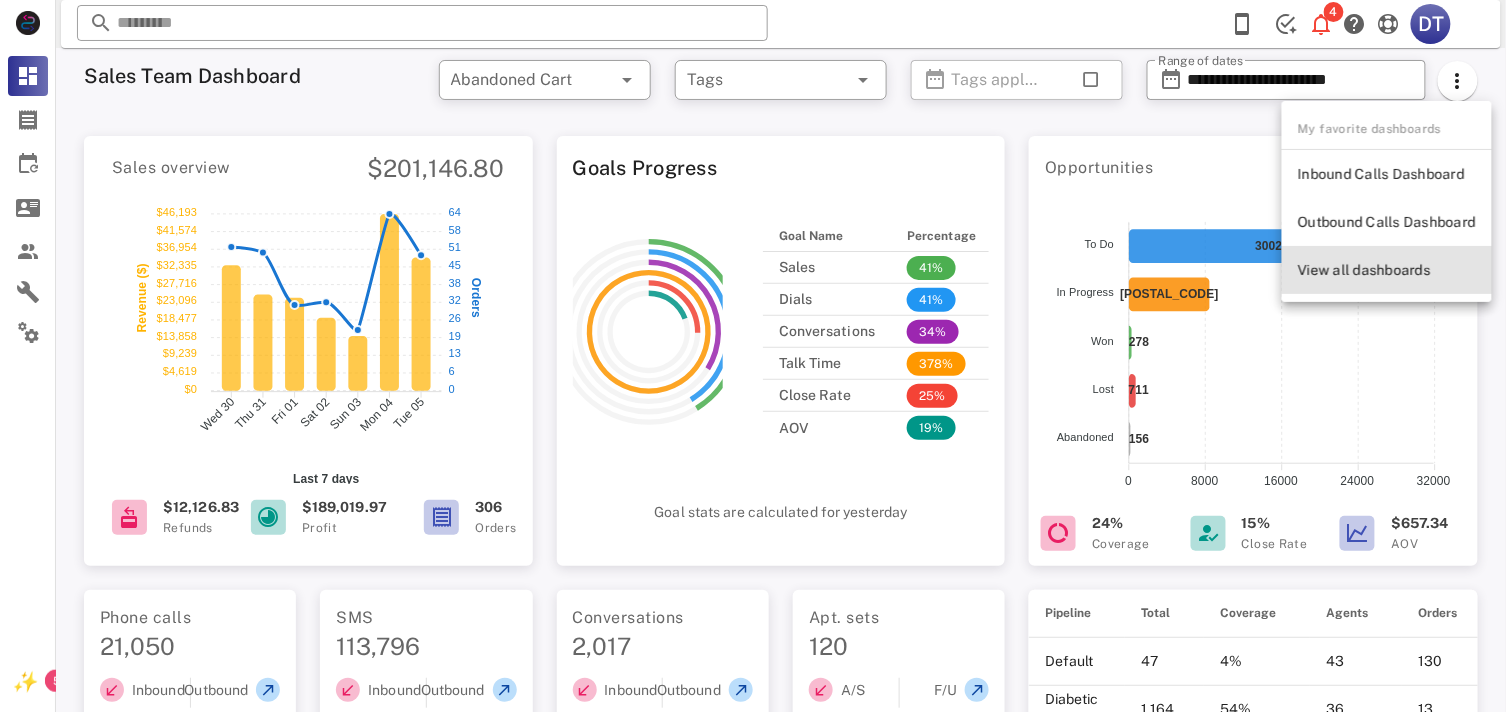 click on "View all dashboards" at bounding box center [1387, 270] 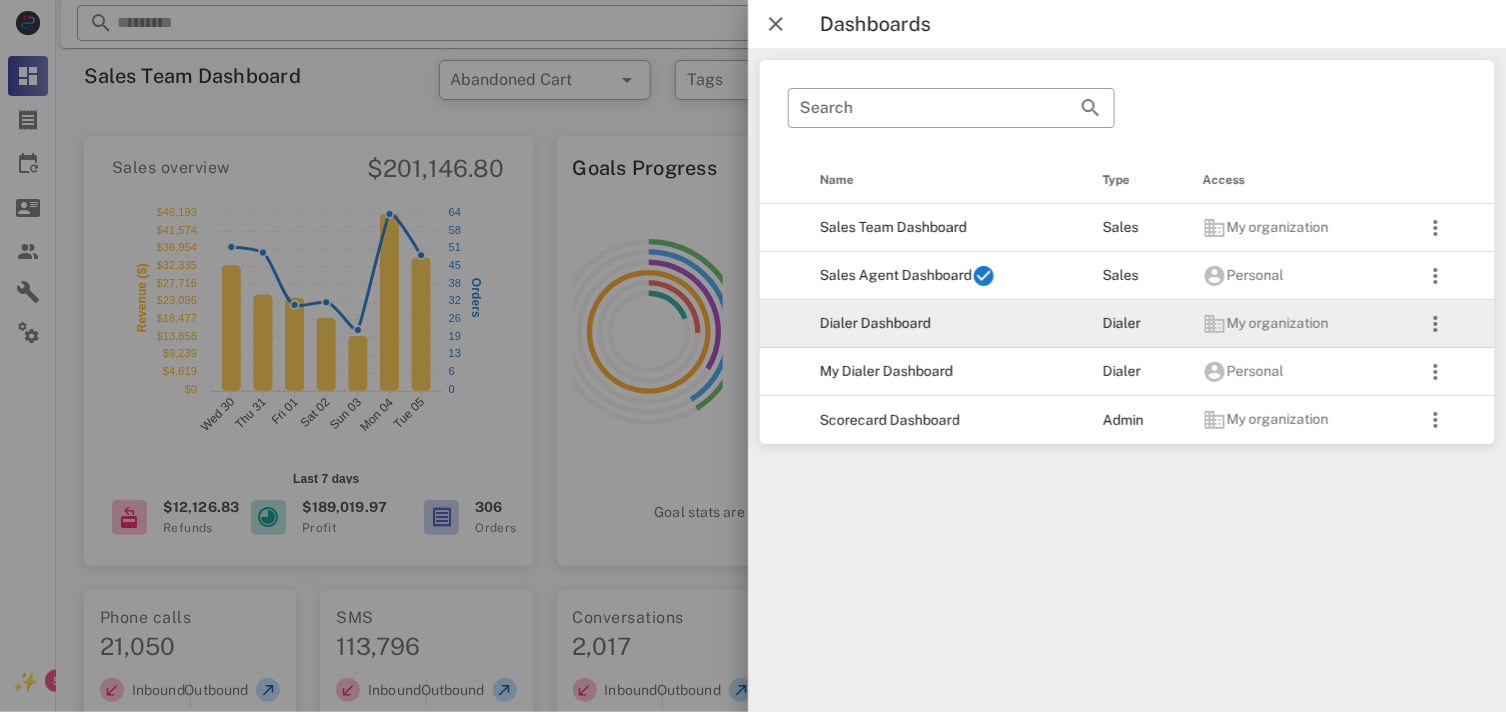 click on "Dialer Dashboard" at bounding box center [944, 324] 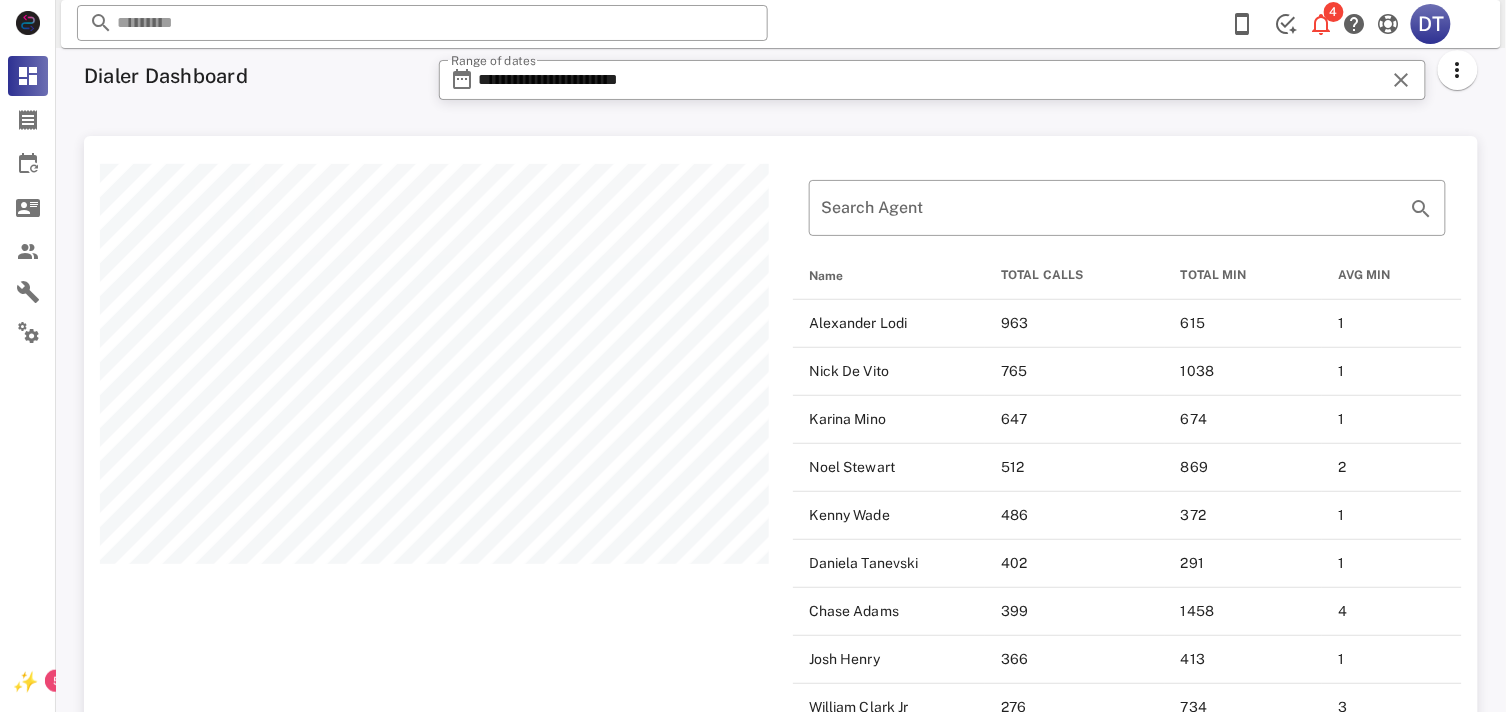 scroll, scrollTop: 999268, scrollLeft: 998605, axis: both 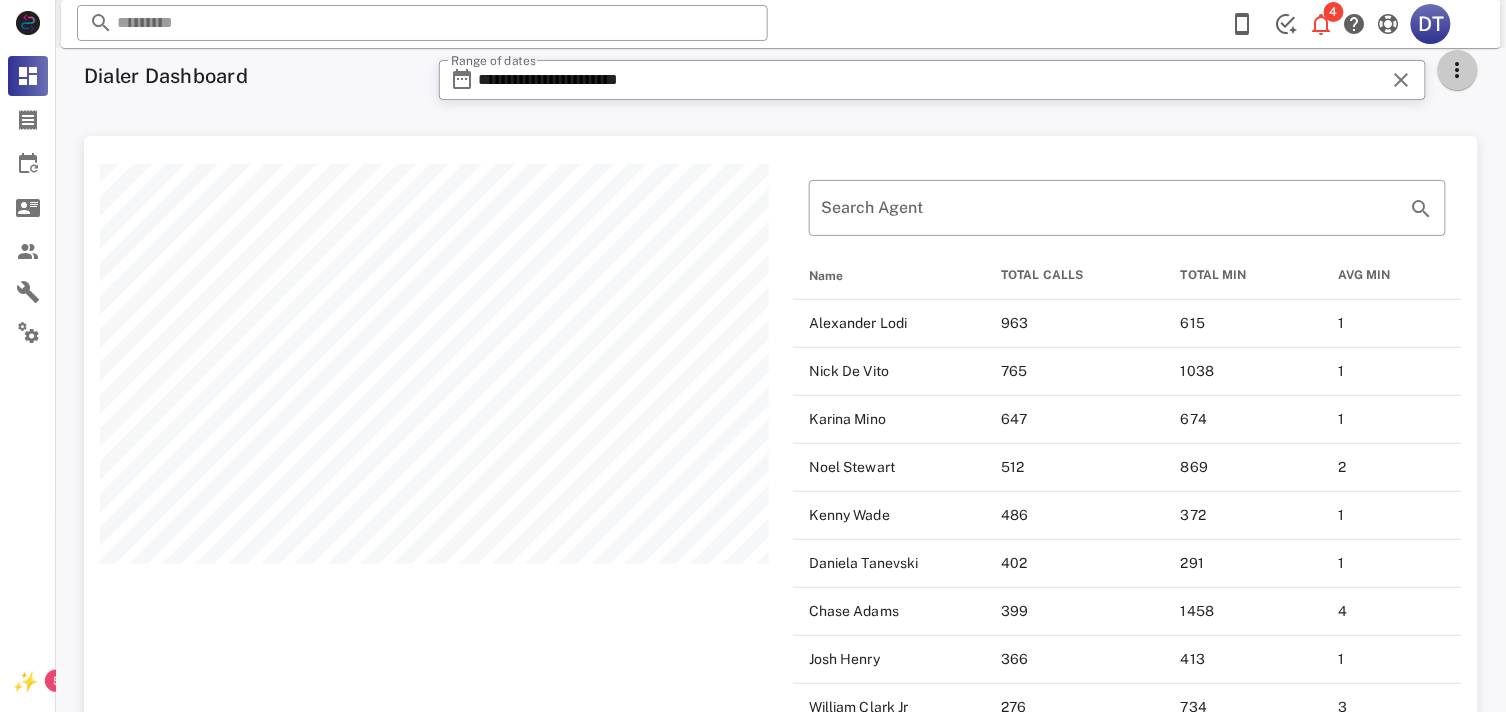 click at bounding box center (1458, 70) 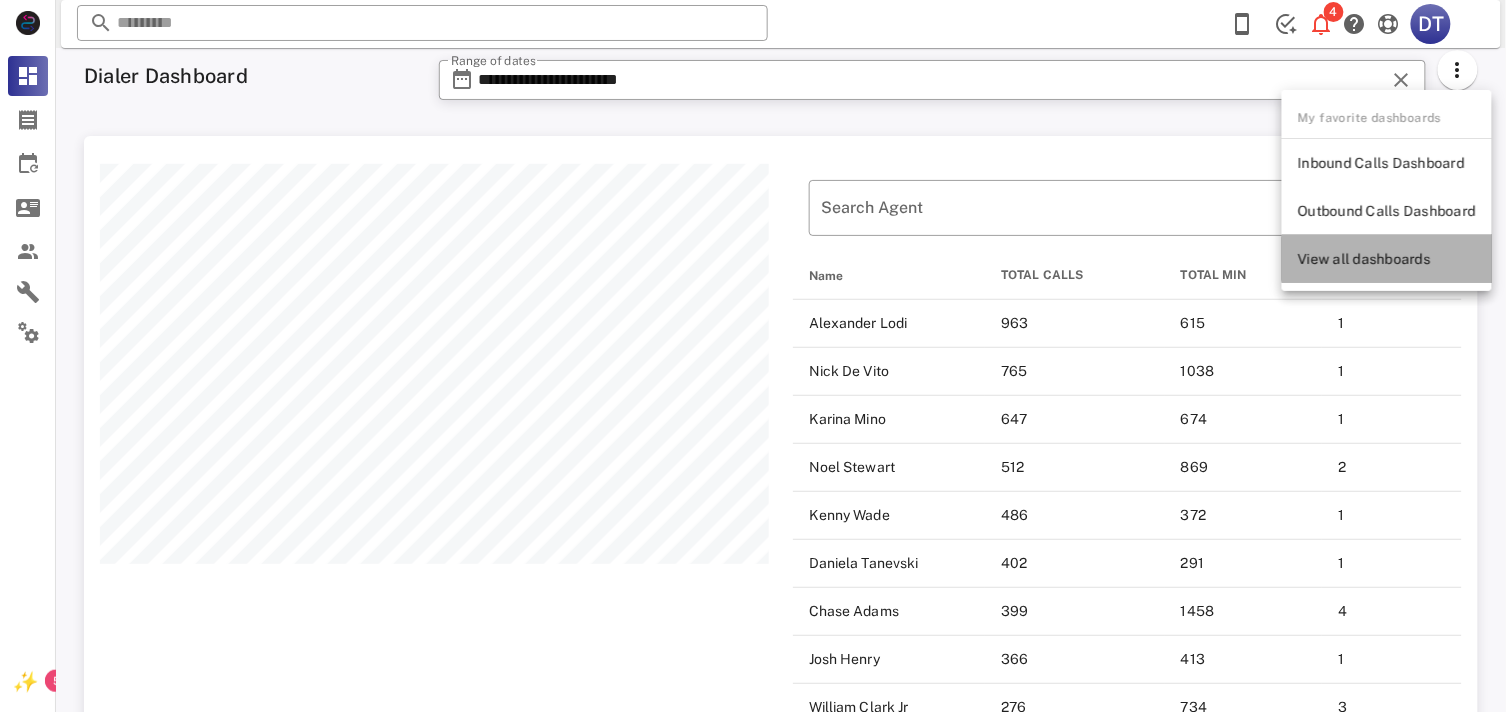 click on "View all dashboards" at bounding box center [1387, 259] 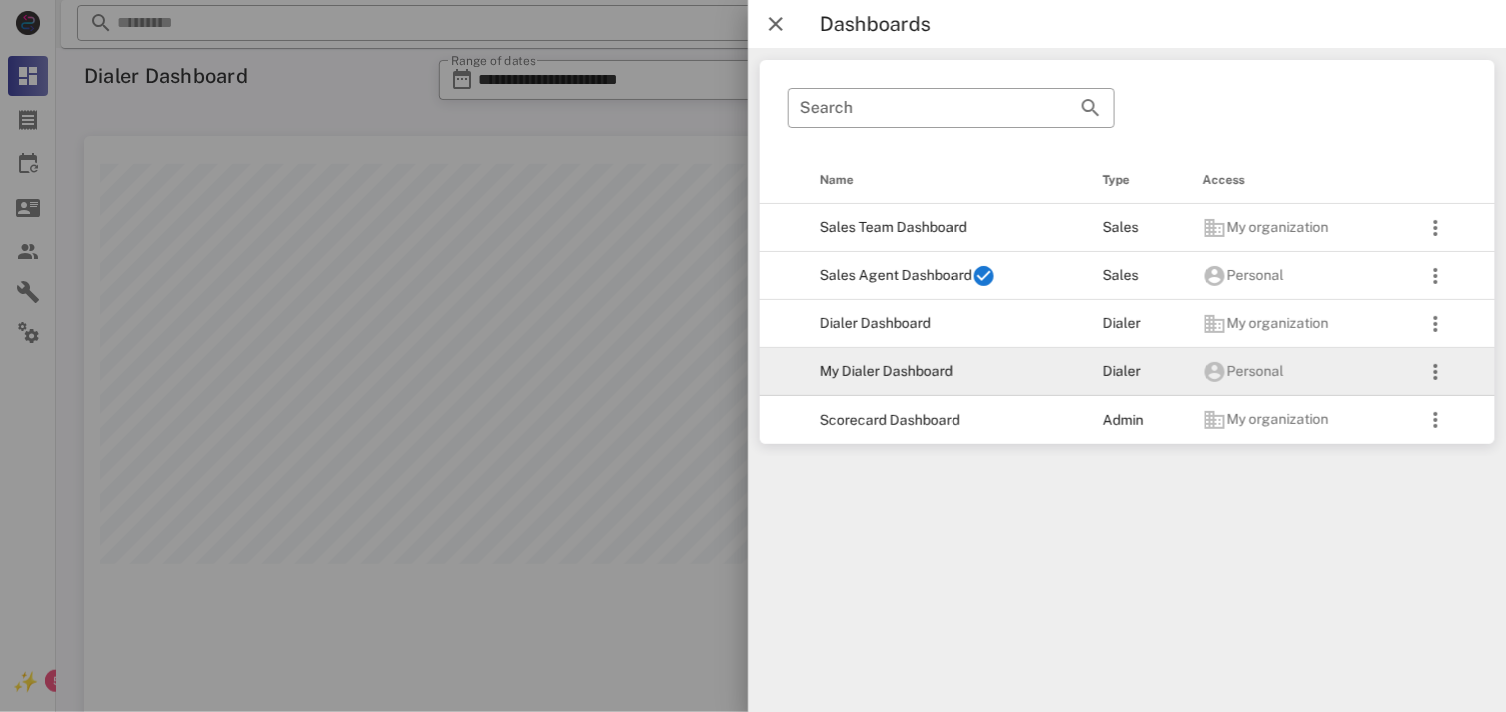 click on "My Dialer Dashboard" at bounding box center (944, 372) 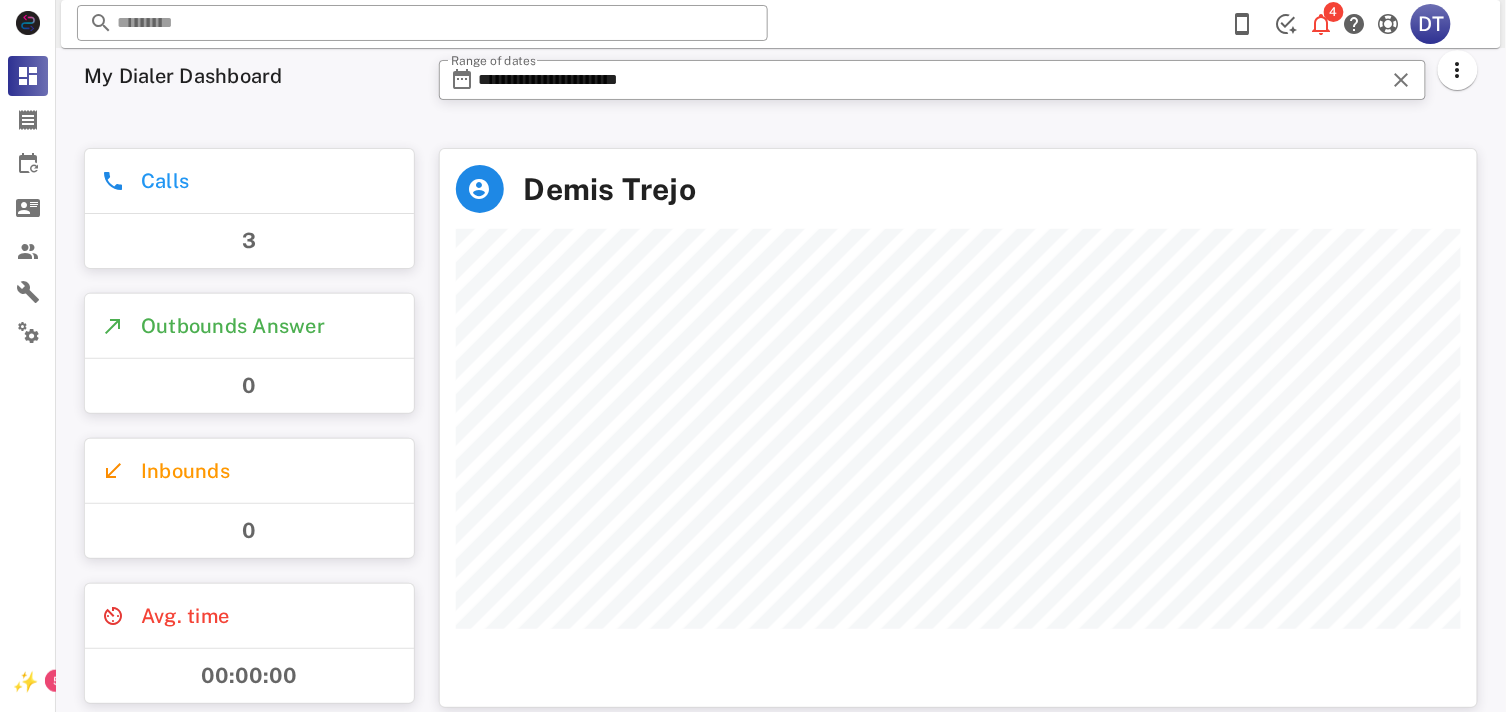 scroll, scrollTop: 999441, scrollLeft: 998962, axis: both 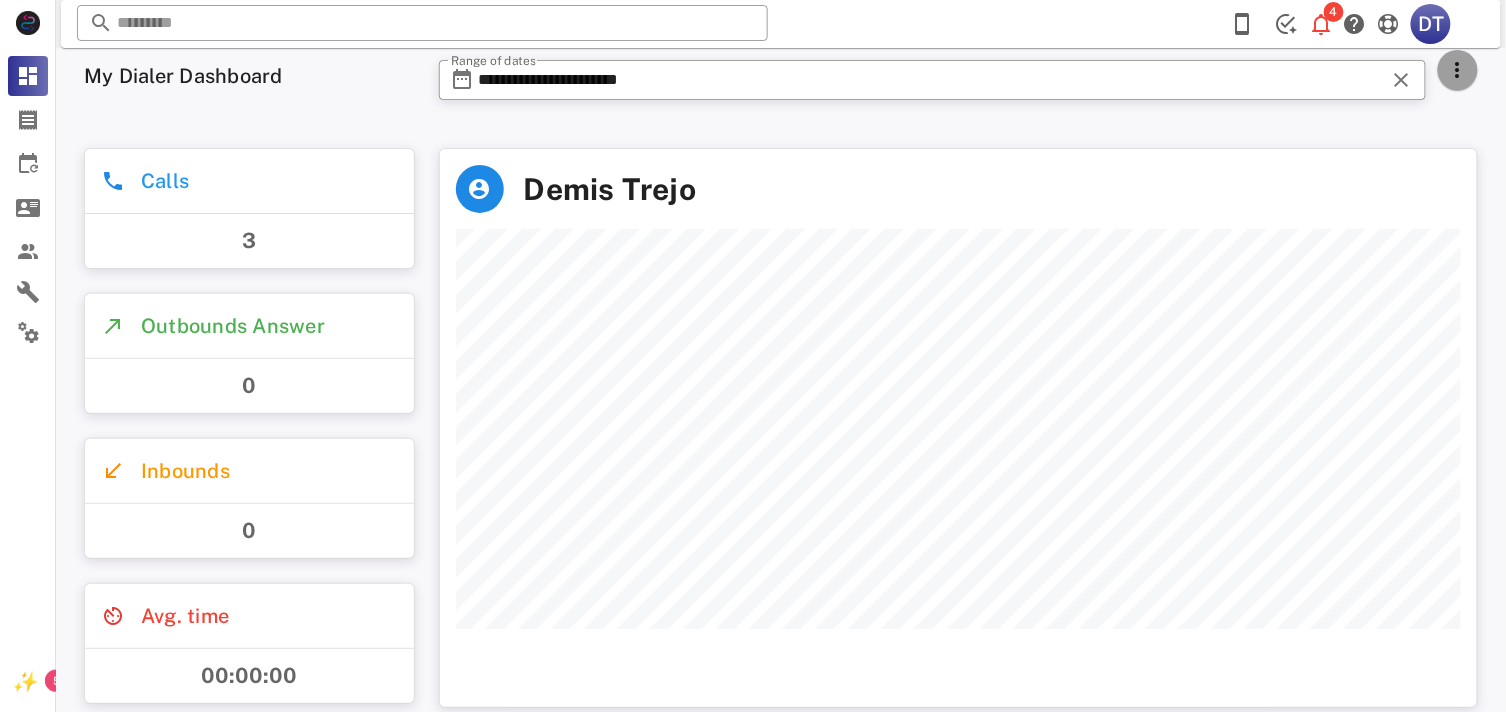 click at bounding box center (1458, 70) 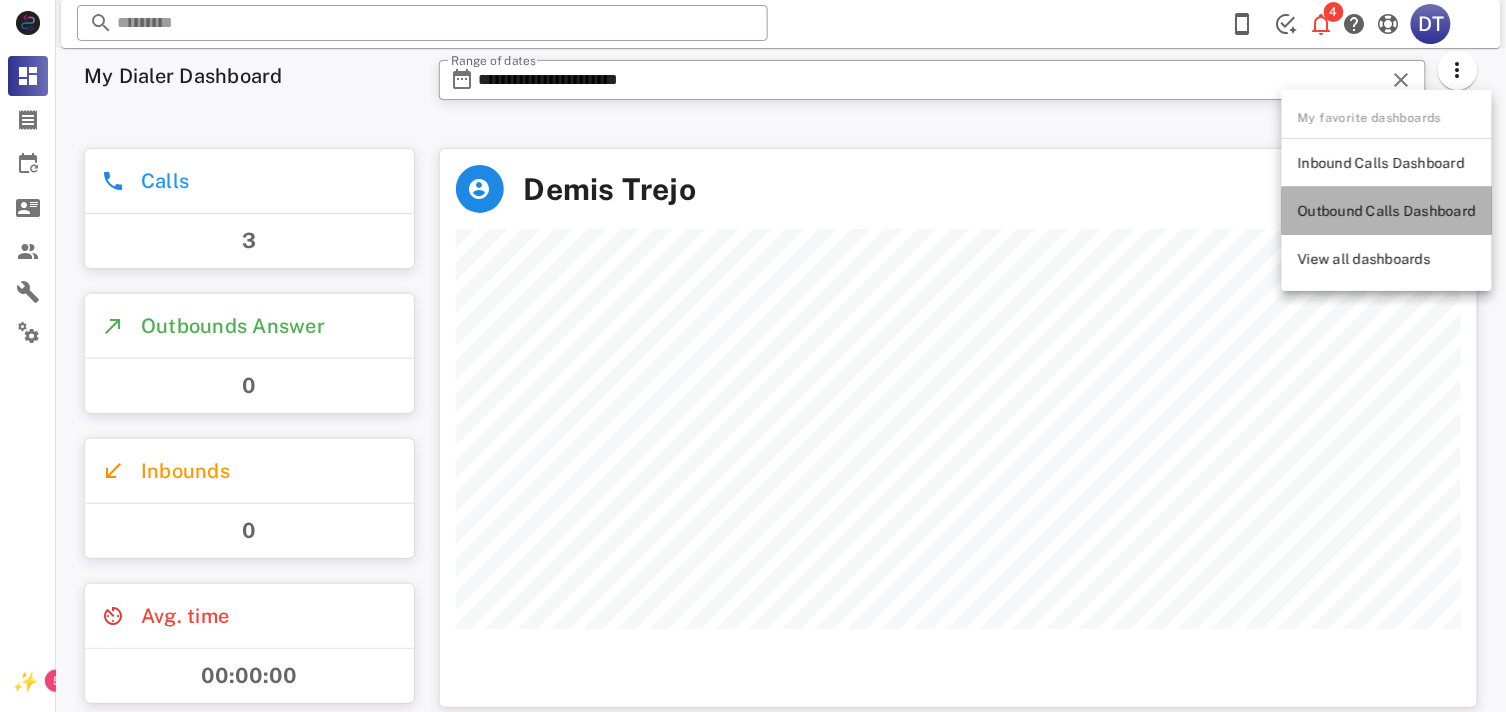 click on "Outbound Calls Dashboard" at bounding box center [1387, 211] 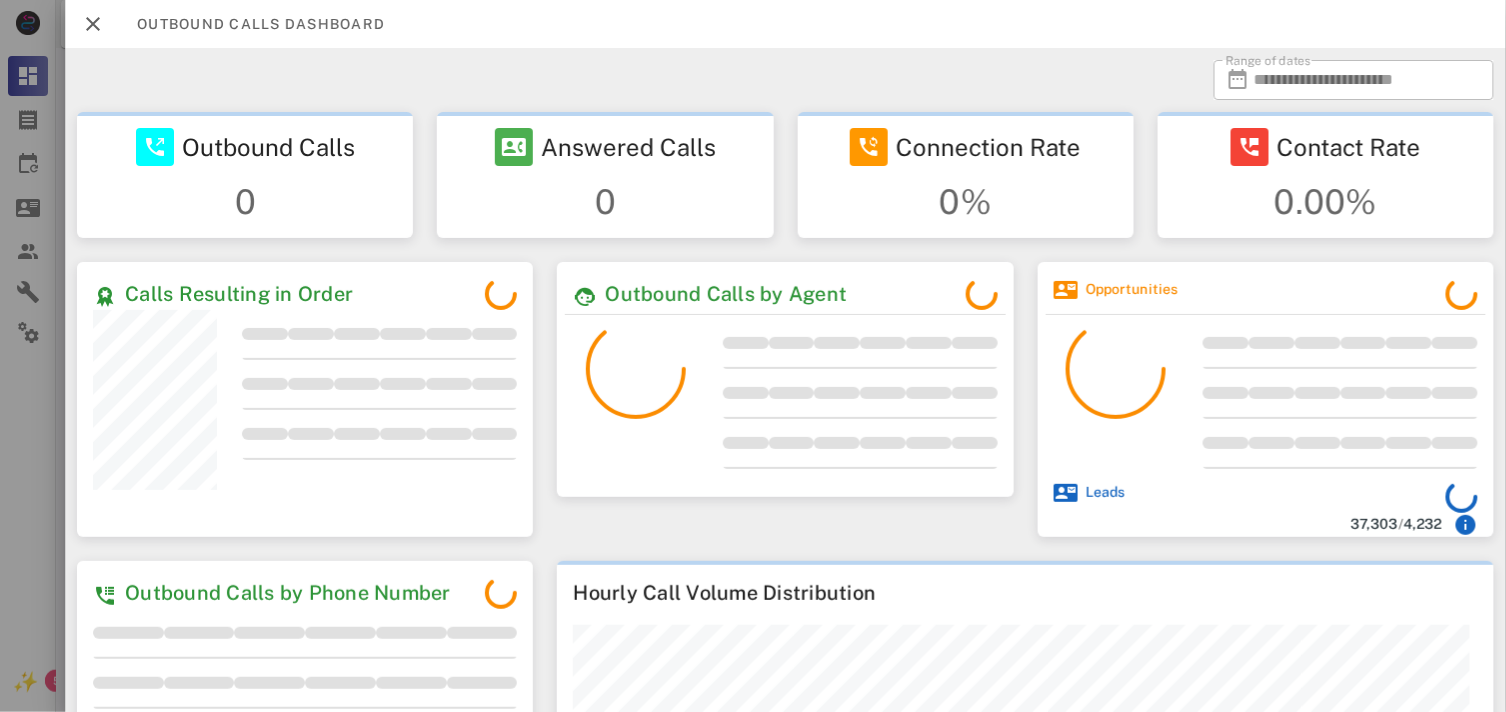 scroll, scrollTop: 999724, scrollLeft: 999547, axis: both 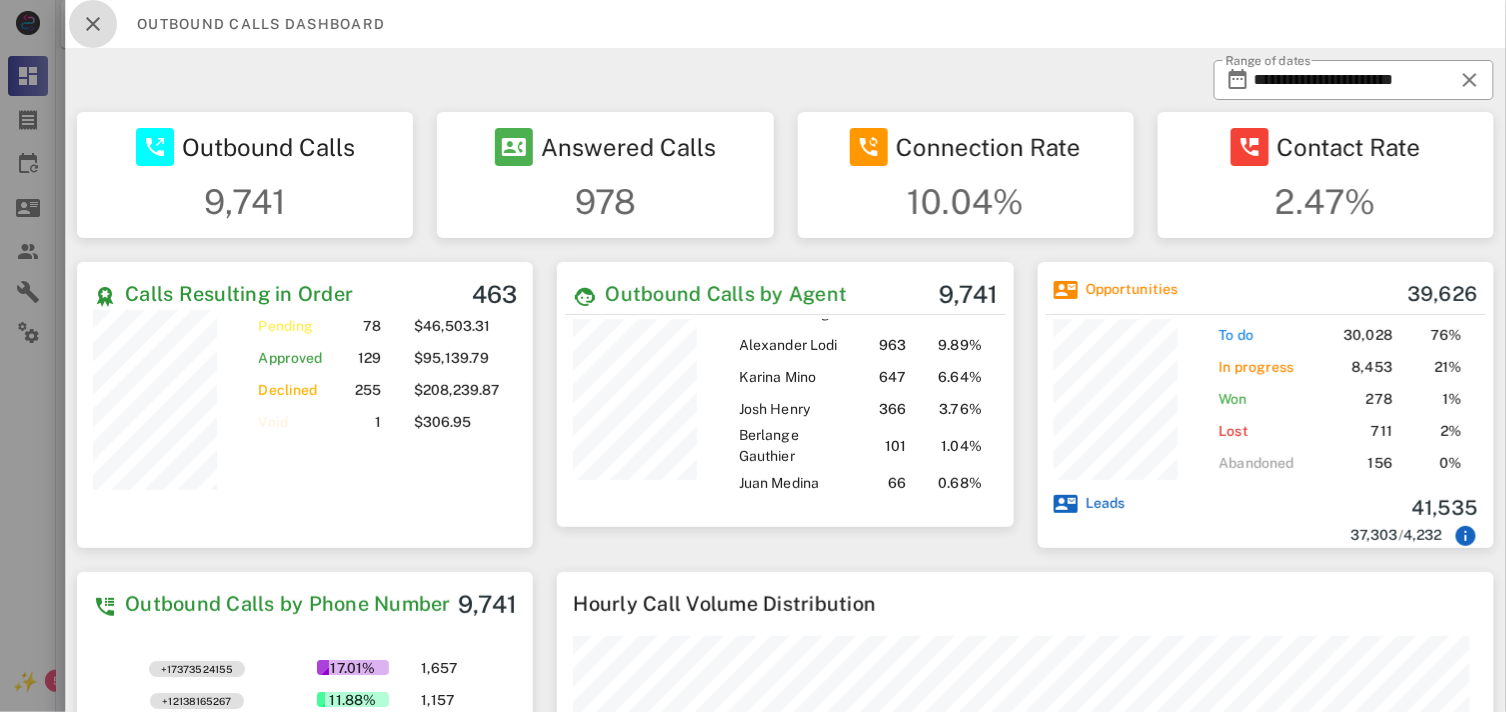 click at bounding box center [93, 24] 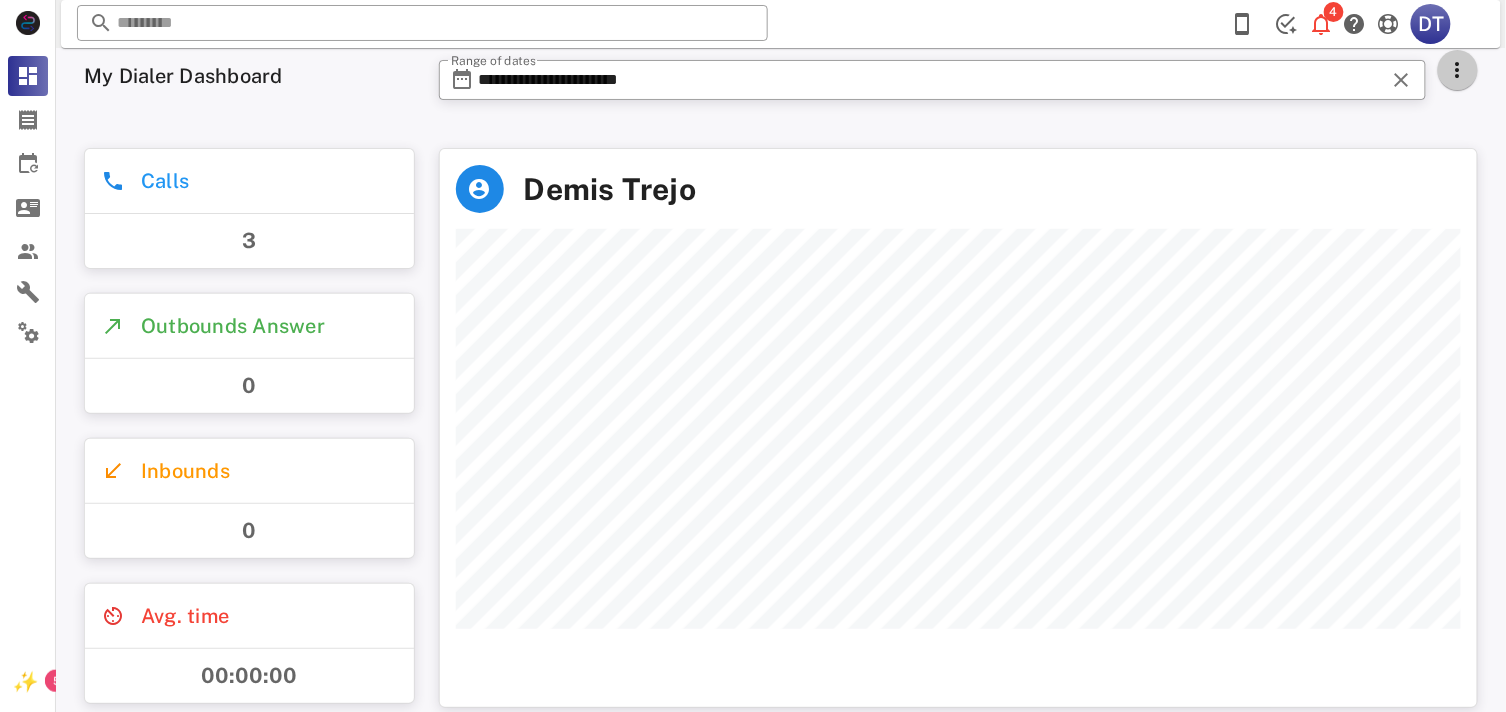 click at bounding box center (1458, 70) 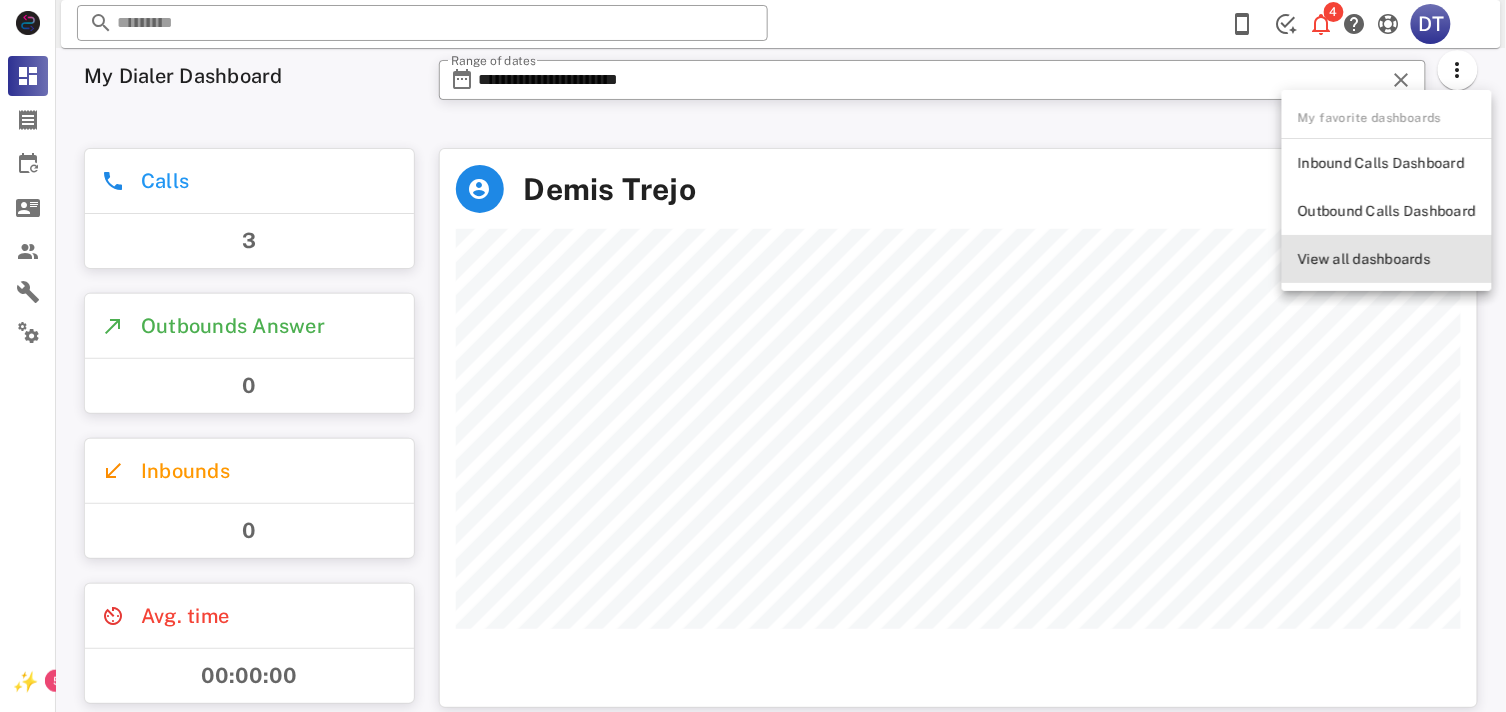 click on "View all dashboards" at bounding box center [1387, 259] 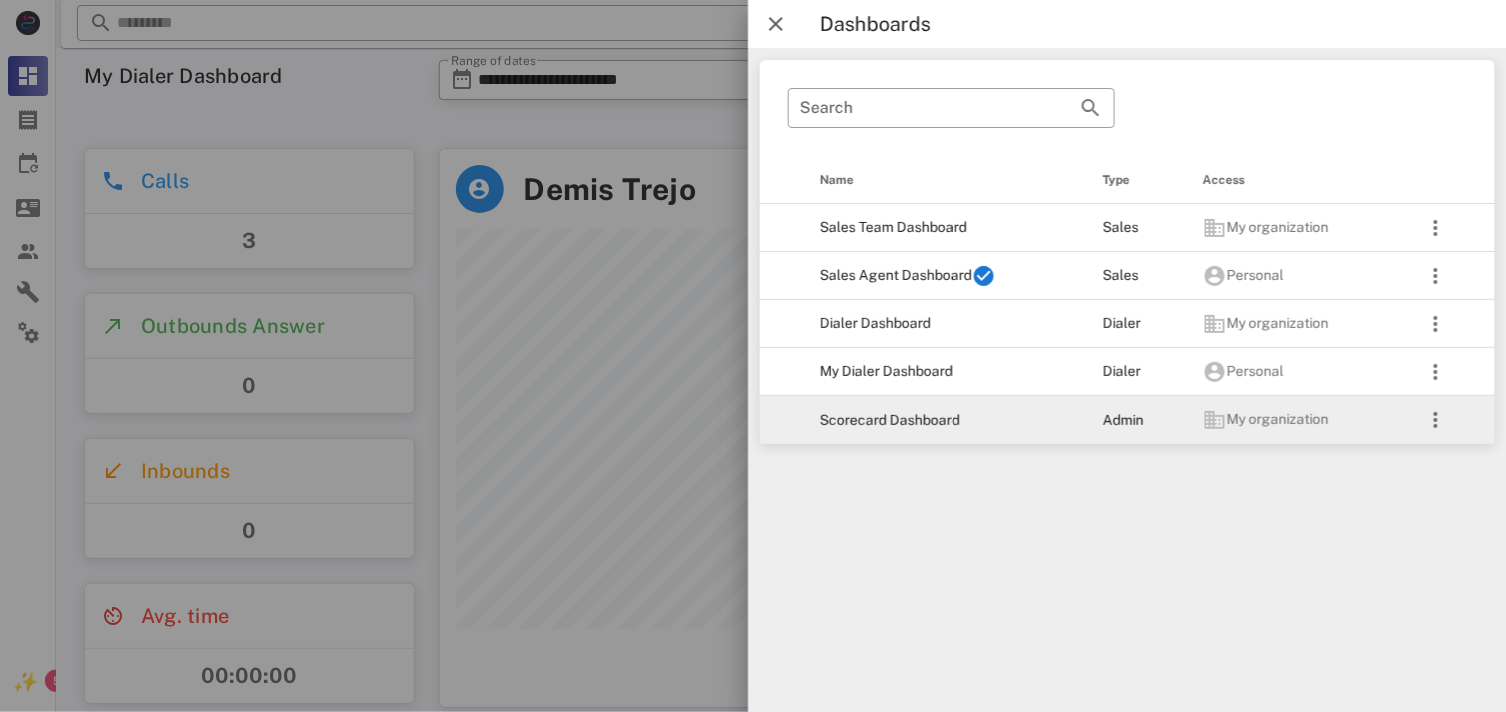 click on "Scorecard Dashboard" at bounding box center (944, 420) 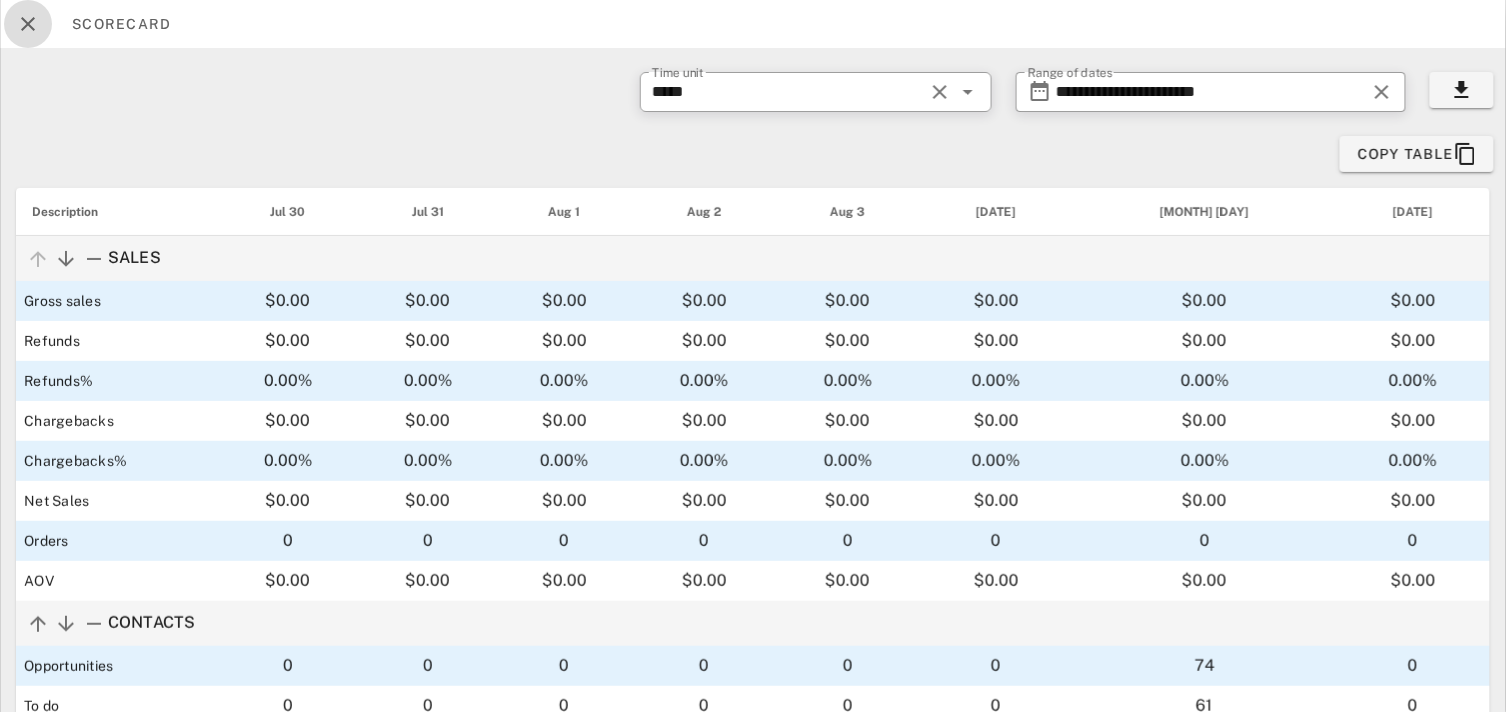 click at bounding box center [28, 24] 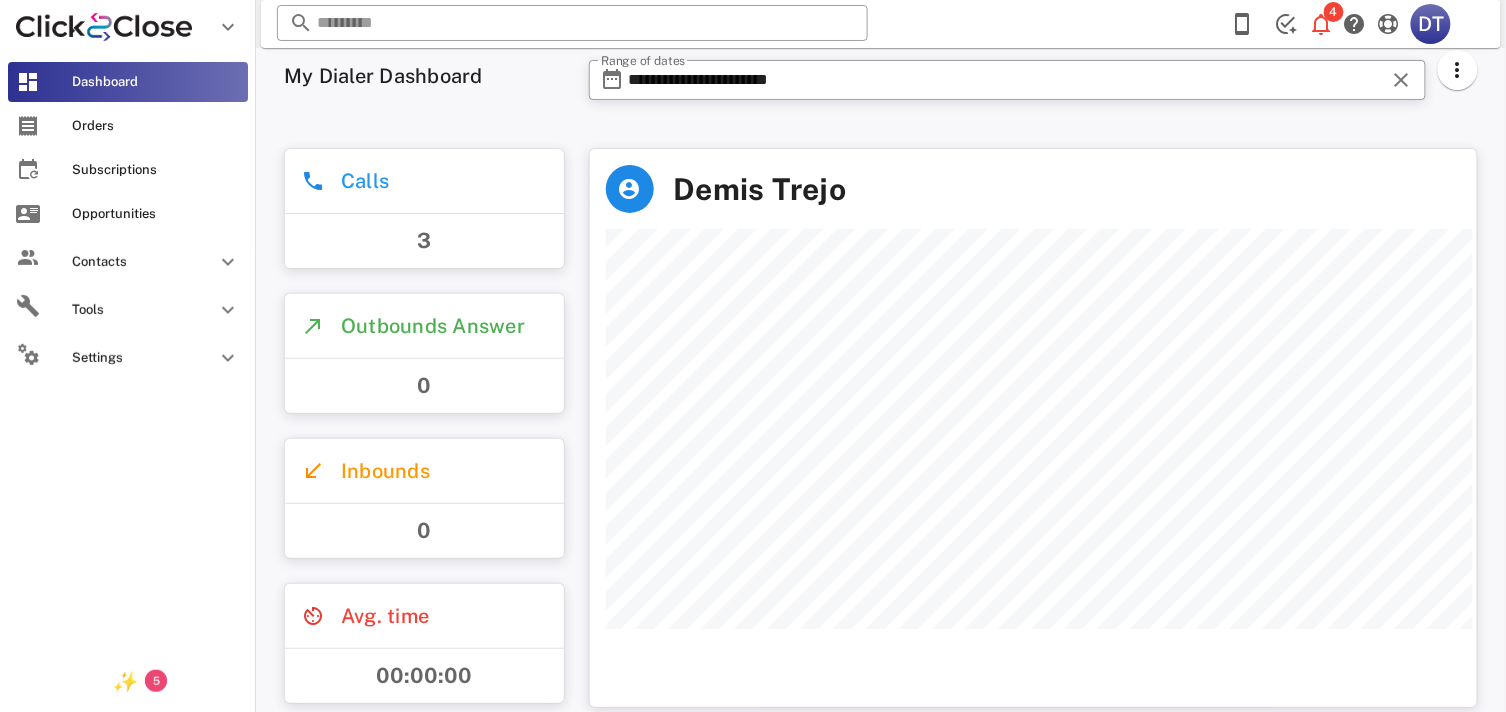 scroll, scrollTop: 558, scrollLeft: 887, axis: both 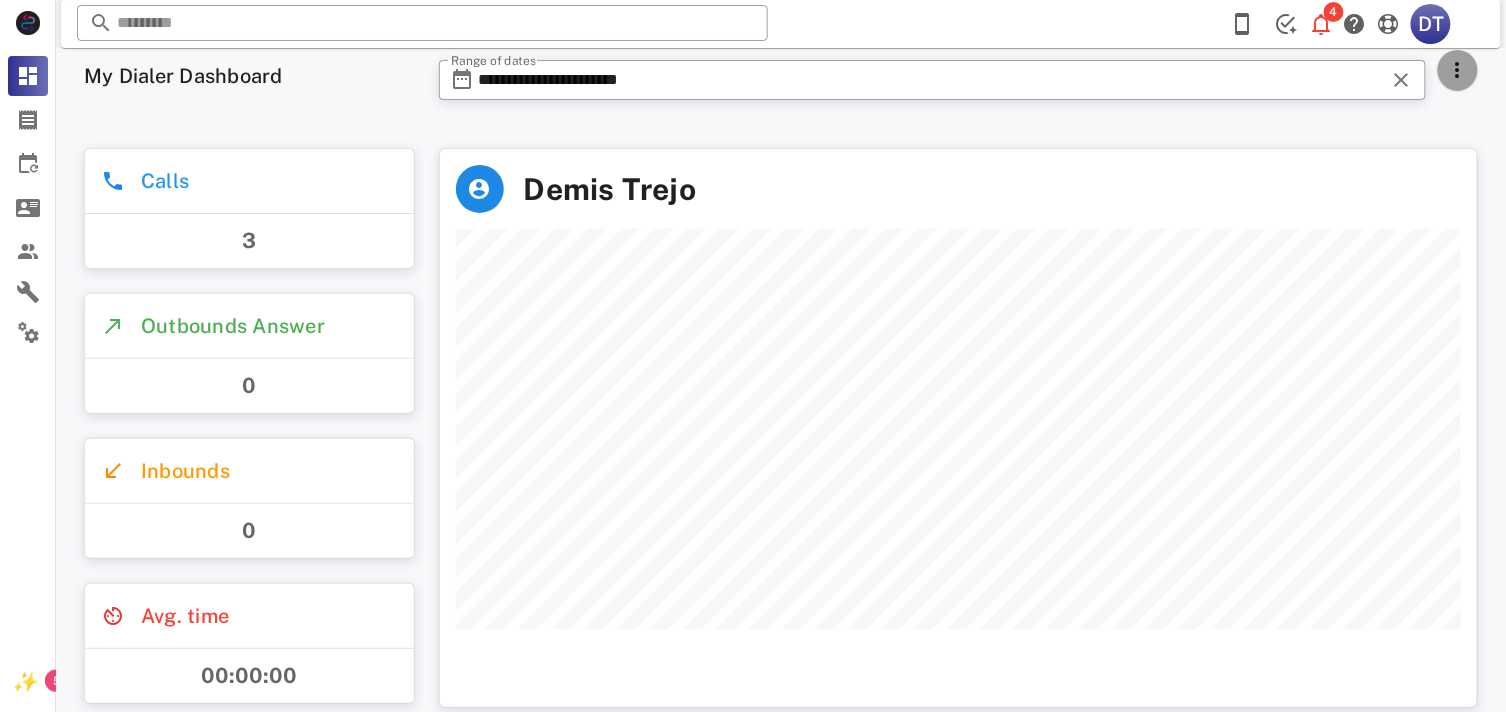 click at bounding box center (1458, 70) 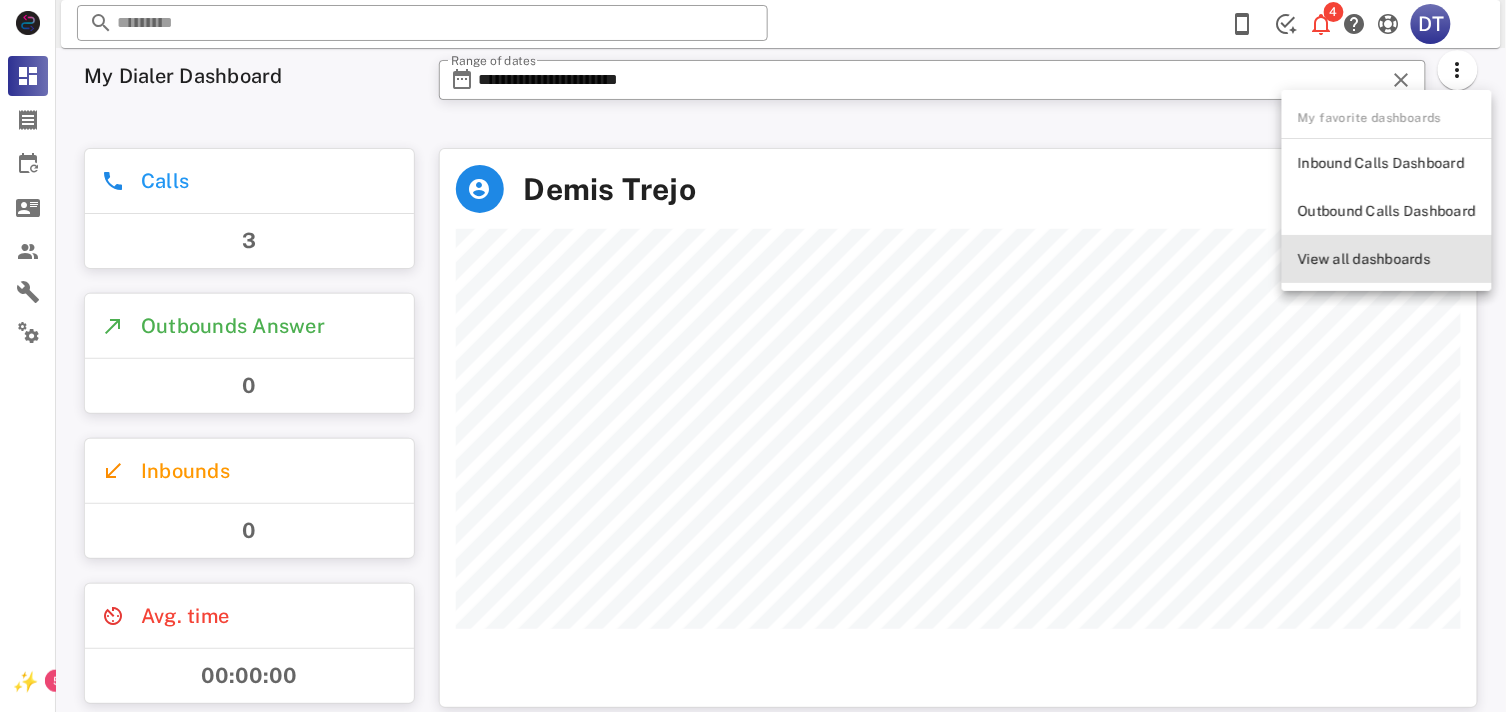 click on "View all dashboards" at bounding box center [1387, 259] 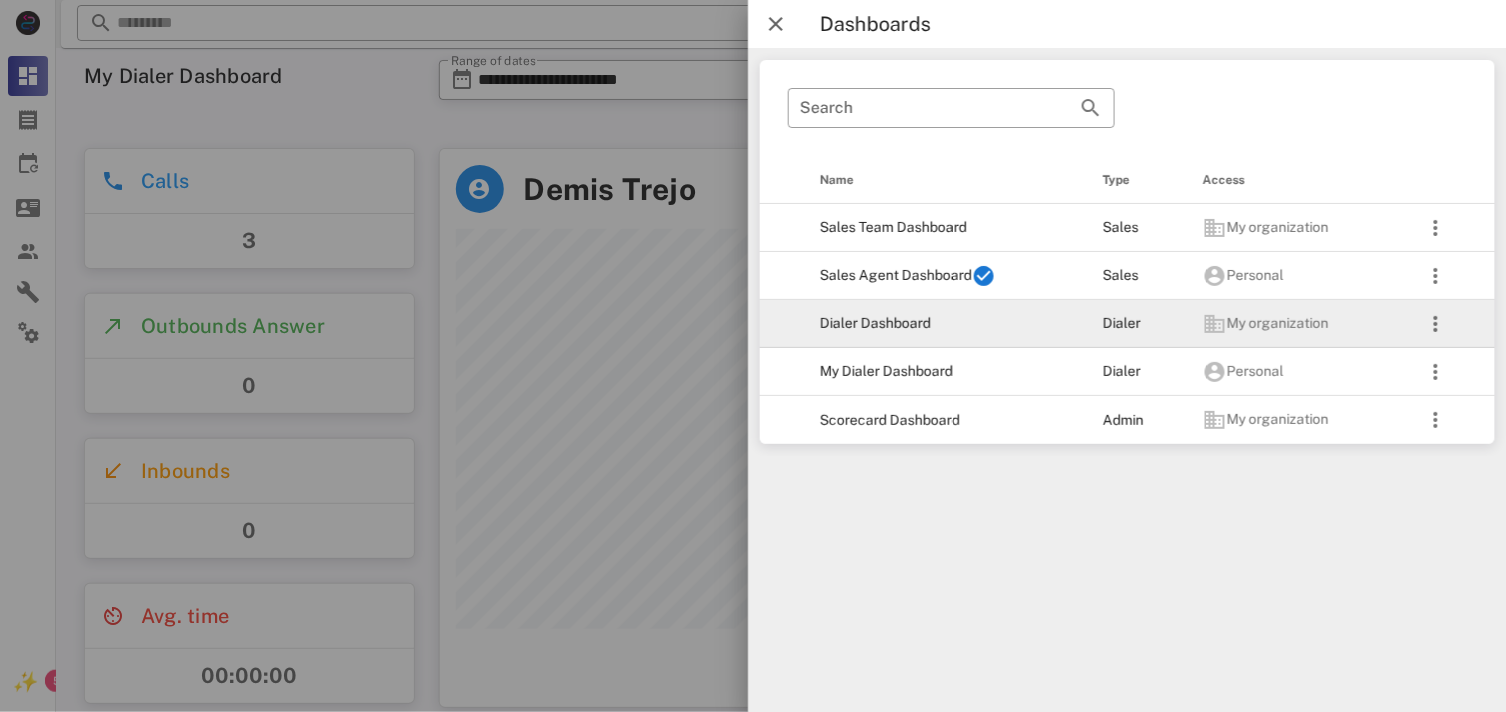 click on "Dialer Dashboard" at bounding box center [944, 324] 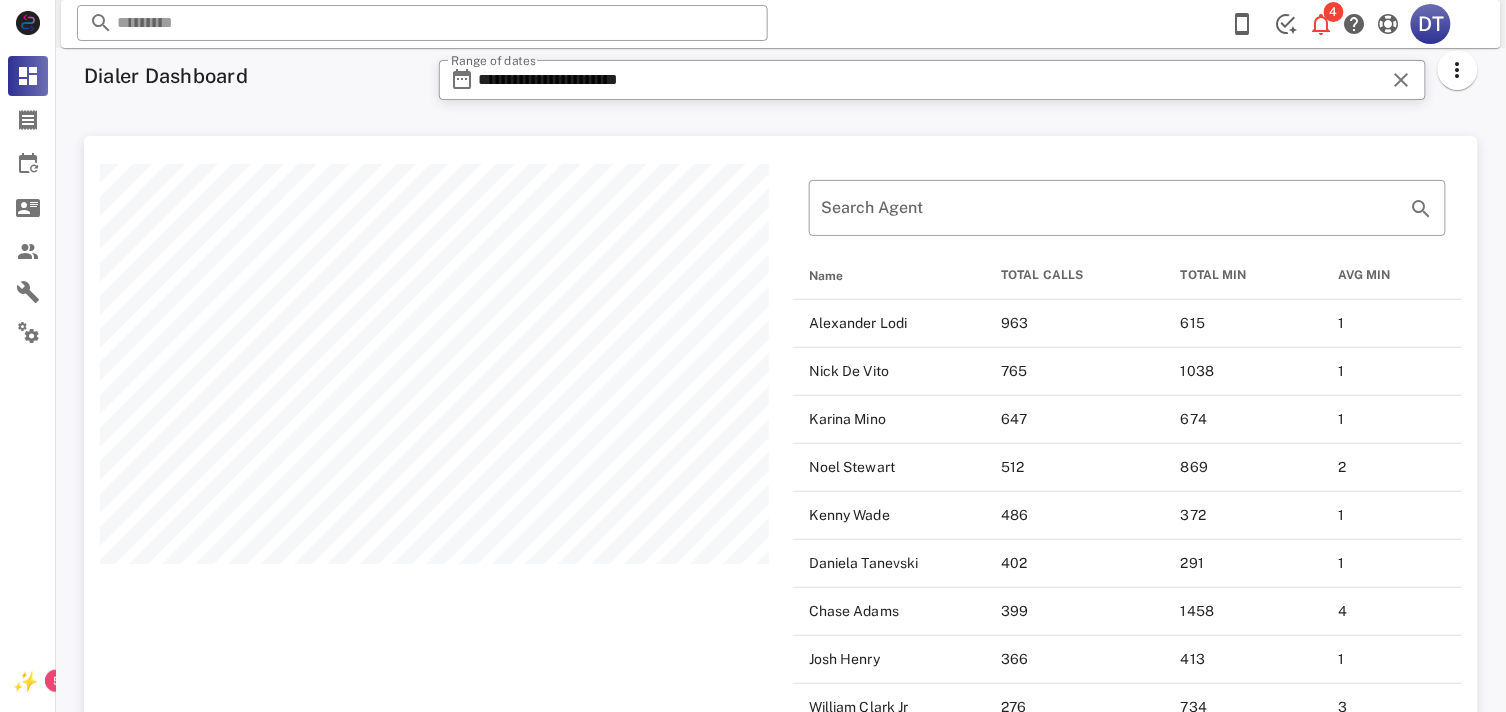 scroll, scrollTop: 999268, scrollLeft: 998605, axis: both 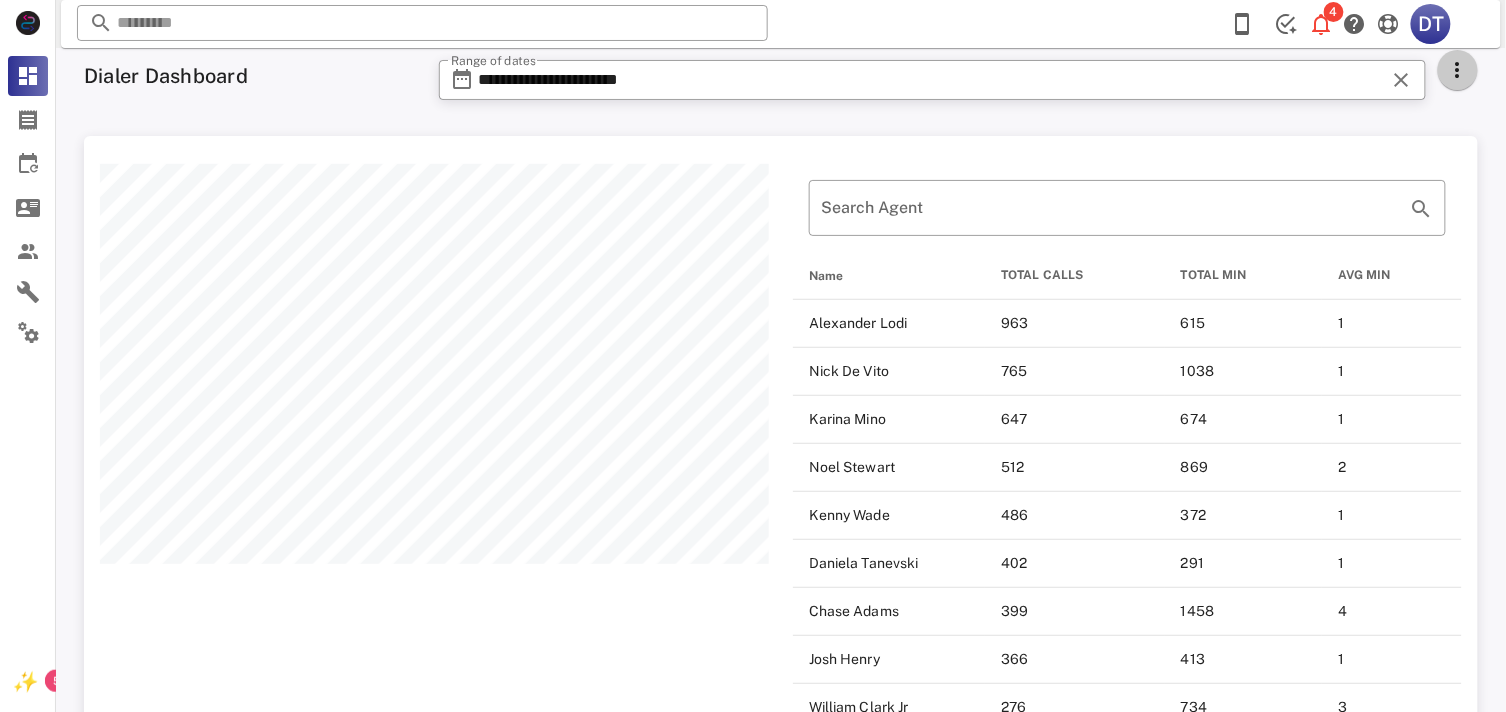 click at bounding box center (1458, 70) 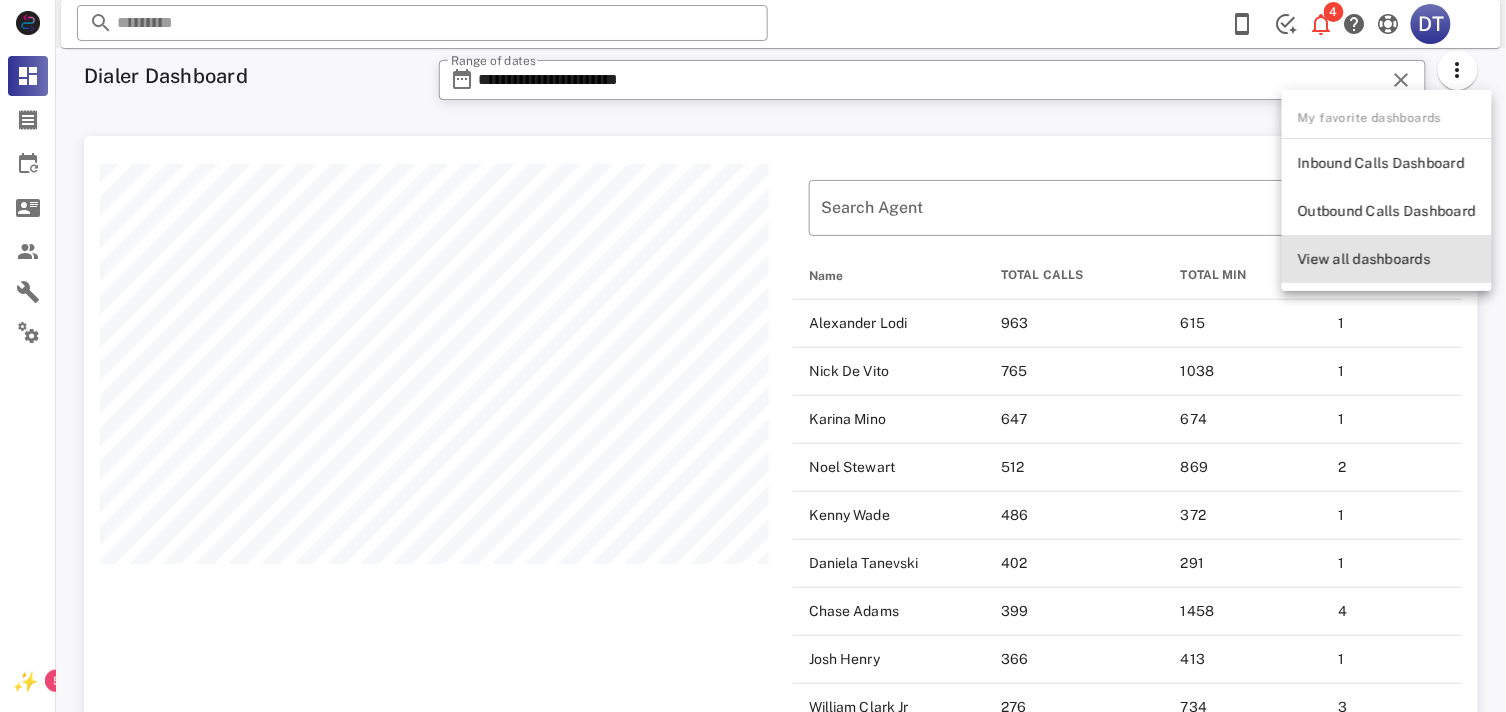 click on "View all dashboards" at bounding box center (1387, 259) 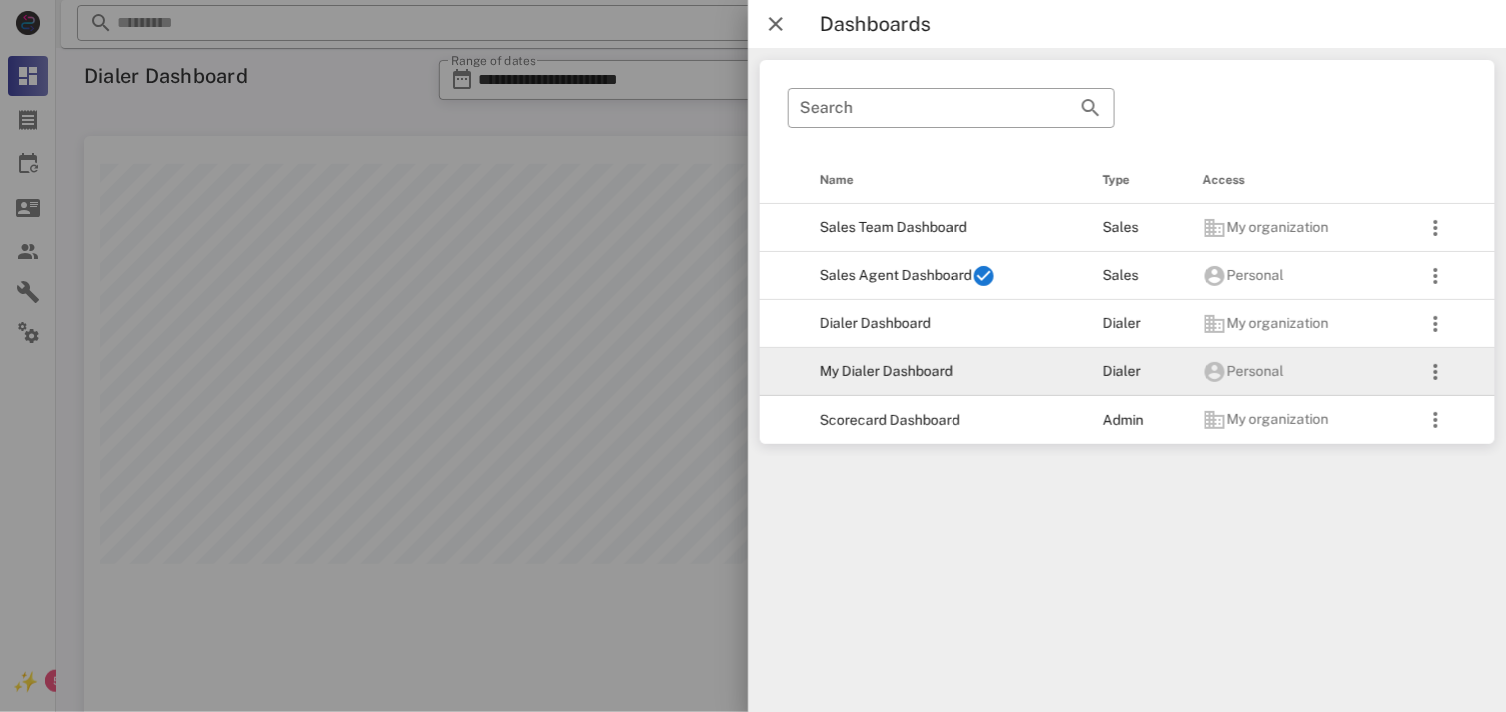 click on "My Dialer Dashboard" at bounding box center (944, 372) 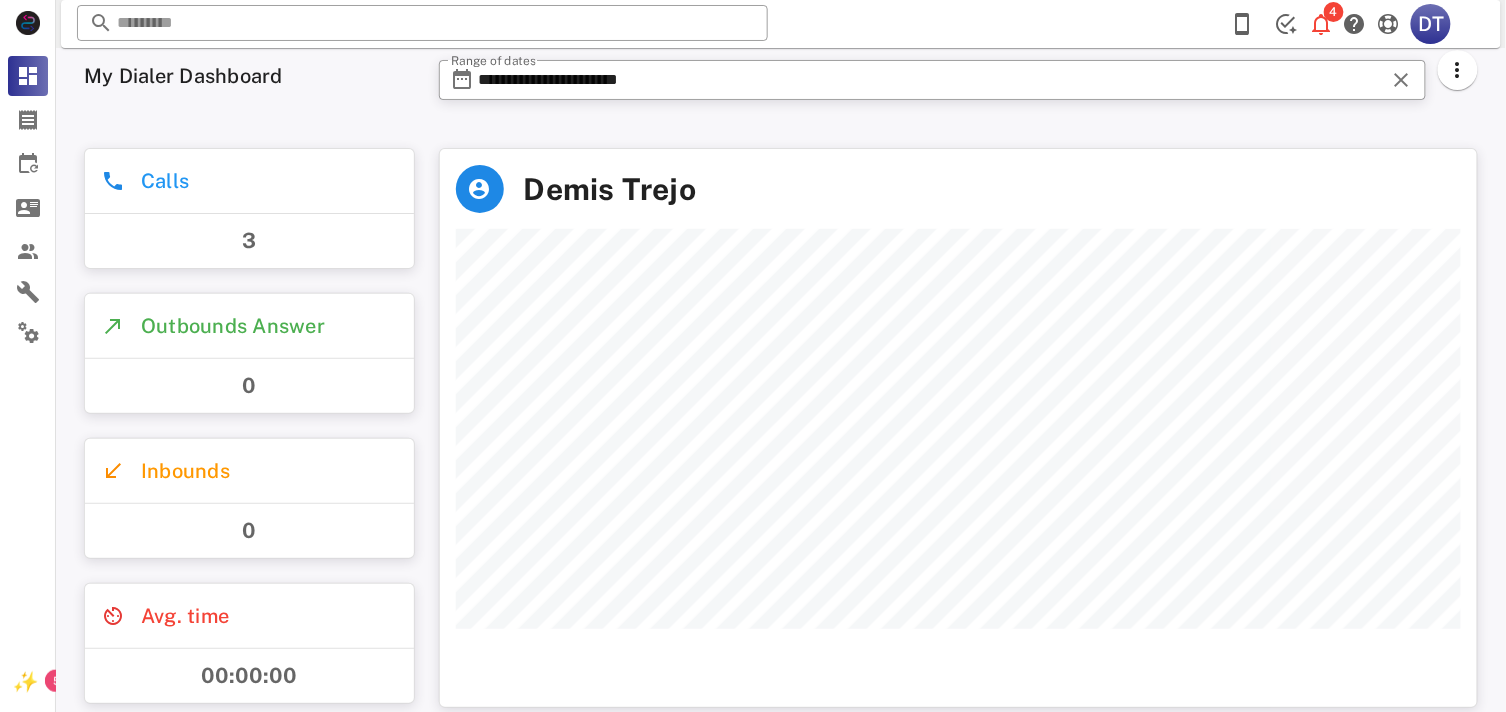 scroll, scrollTop: 999441, scrollLeft: 998962, axis: both 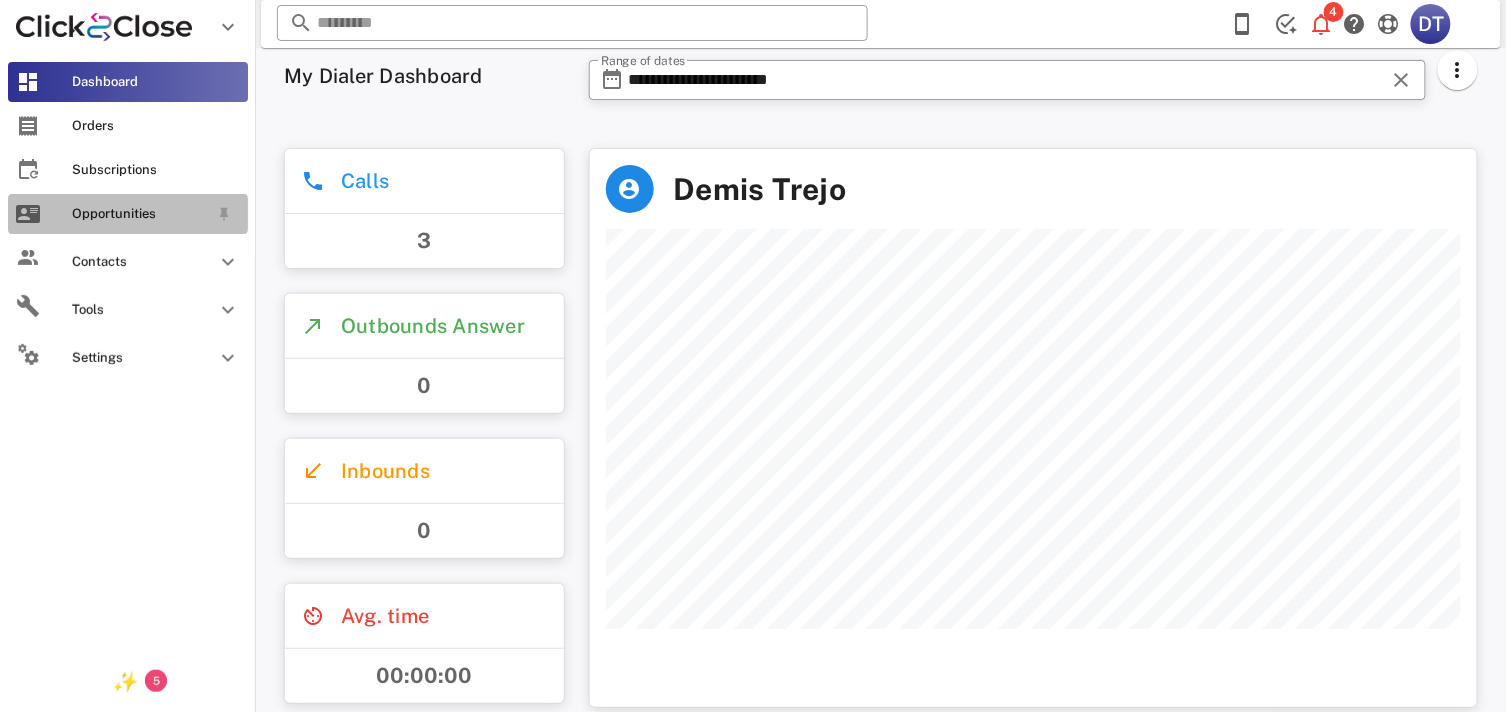 click on "Opportunities" at bounding box center [140, 214] 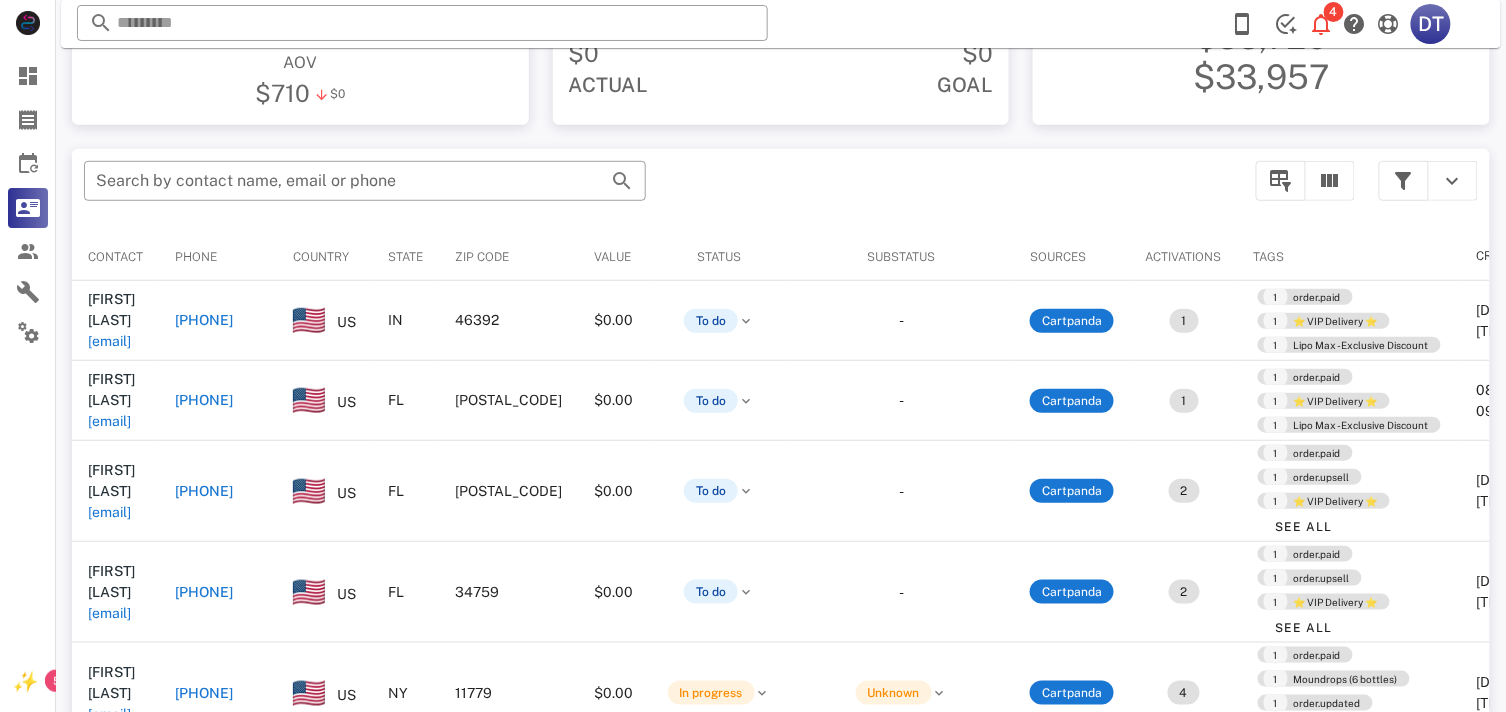 scroll, scrollTop: 380, scrollLeft: 0, axis: vertical 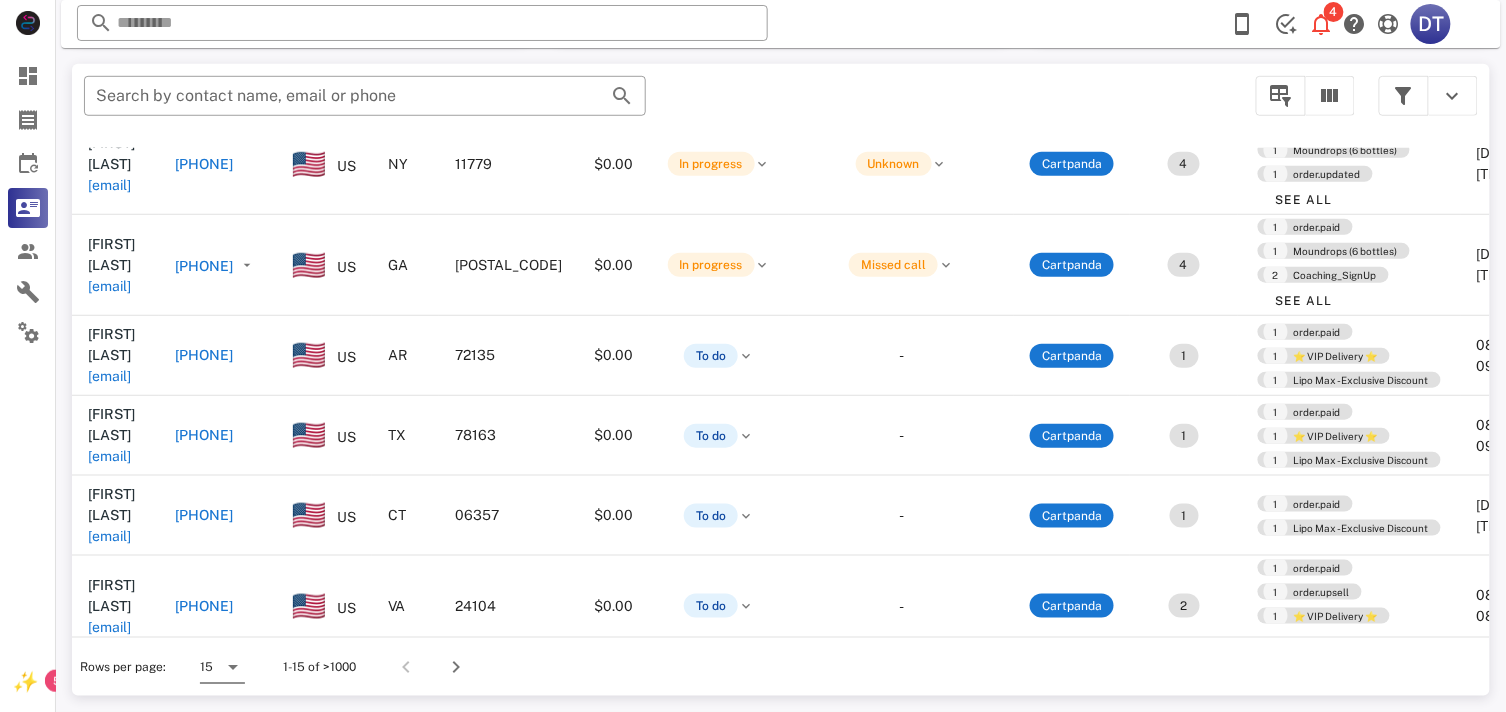 click at bounding box center (233, 667) 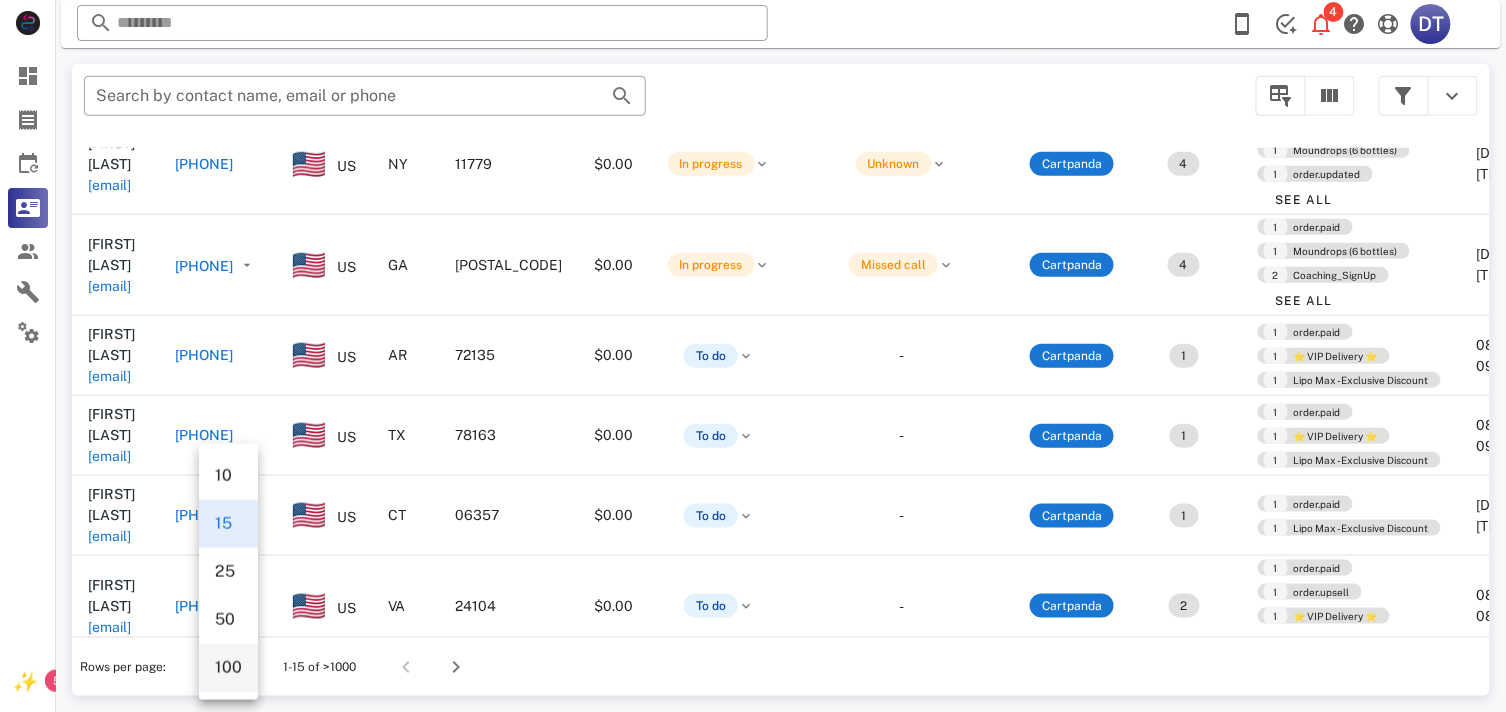 click on "100" at bounding box center [228, 667] 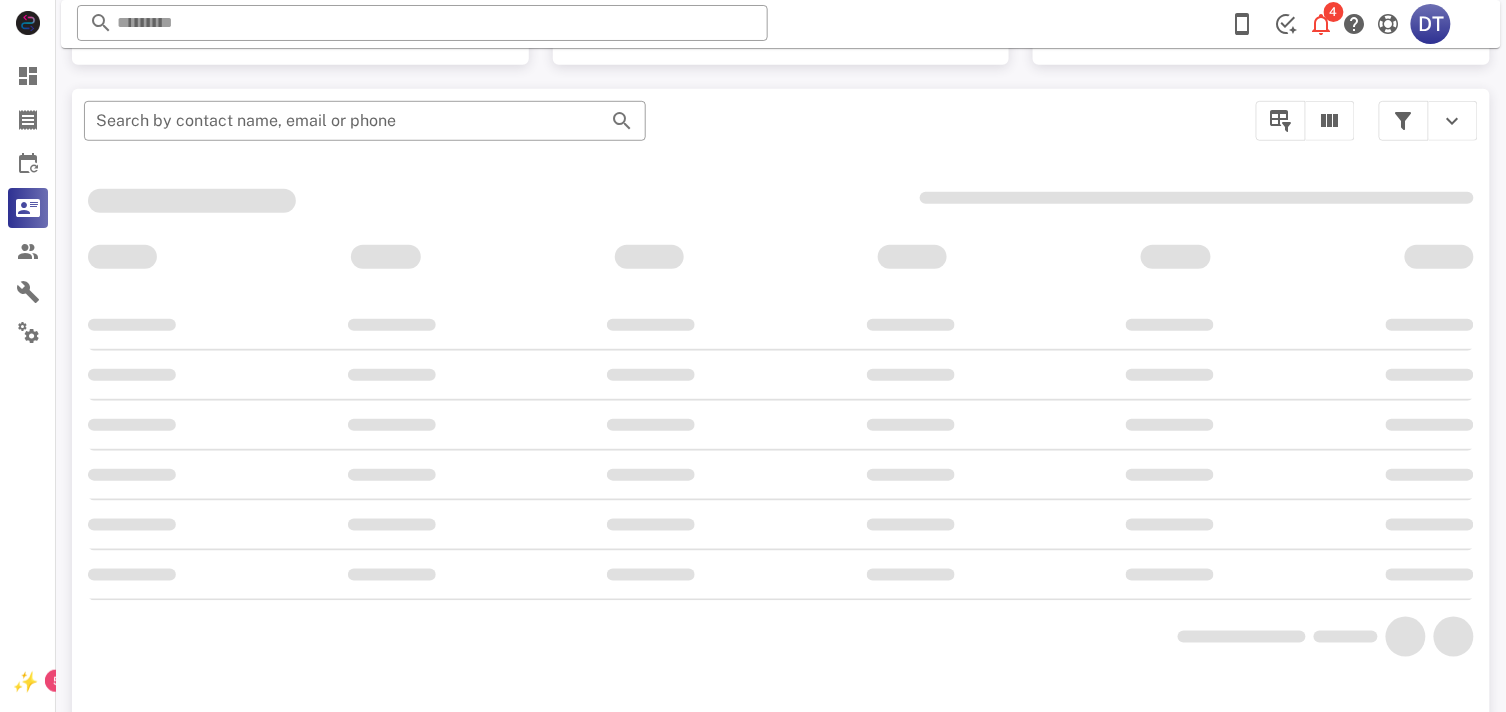 scroll, scrollTop: 380, scrollLeft: 0, axis: vertical 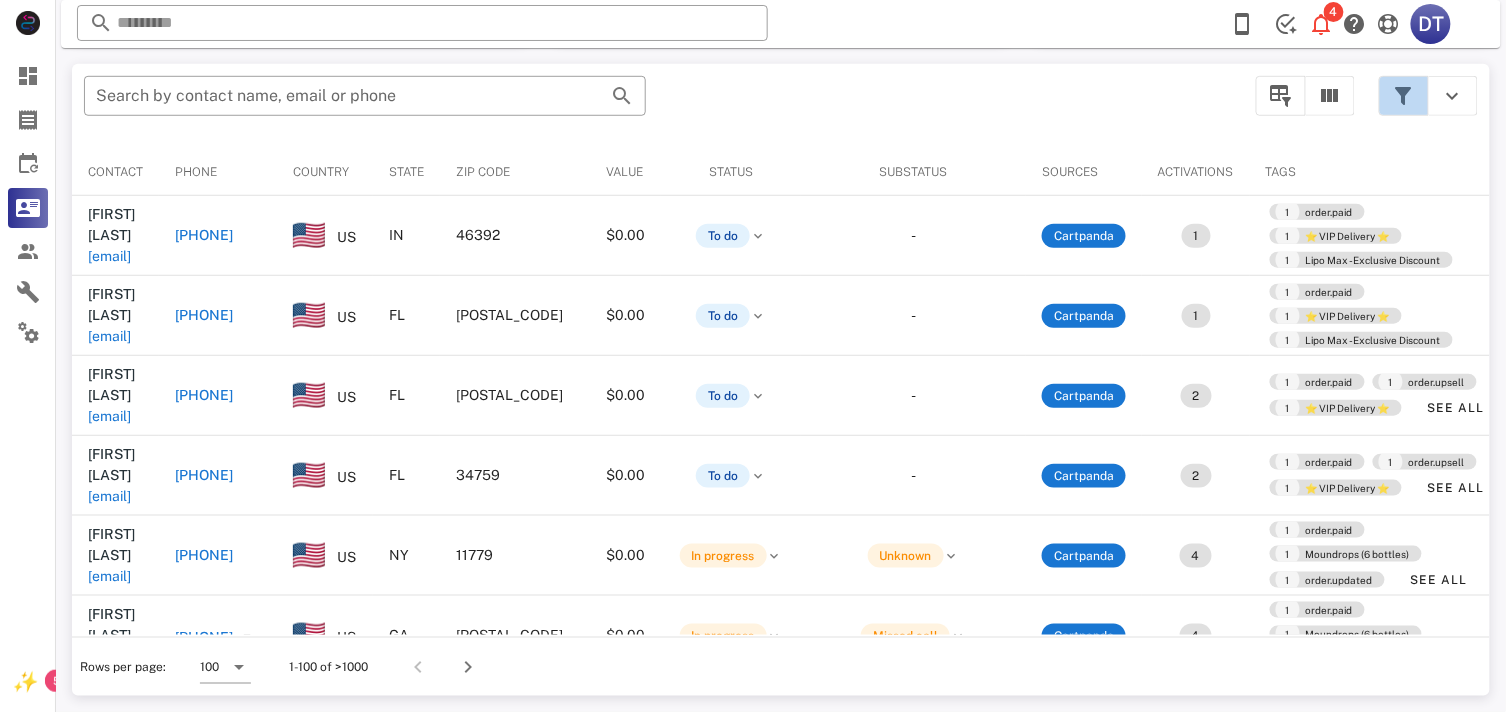 click at bounding box center [1404, 96] 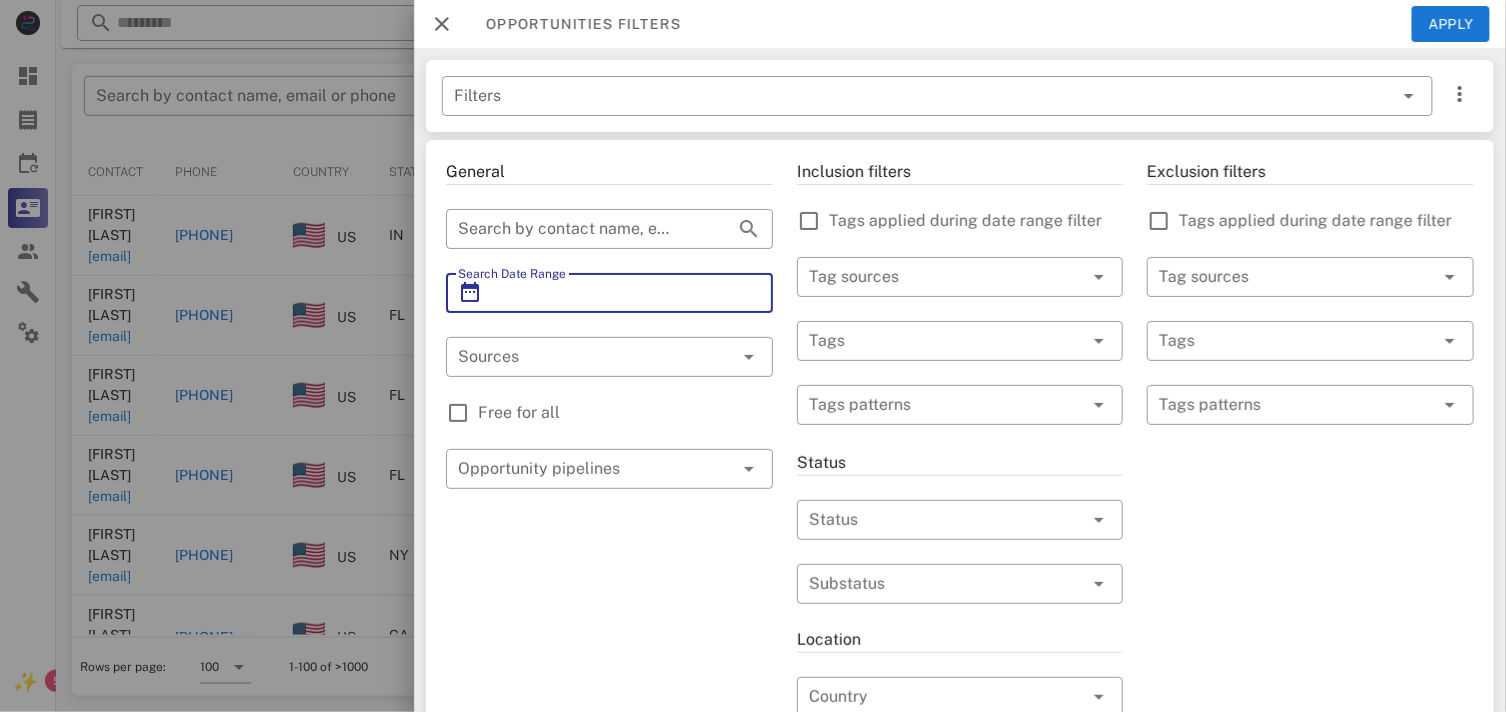 click on "Search Date Range" at bounding box center (609, 293) 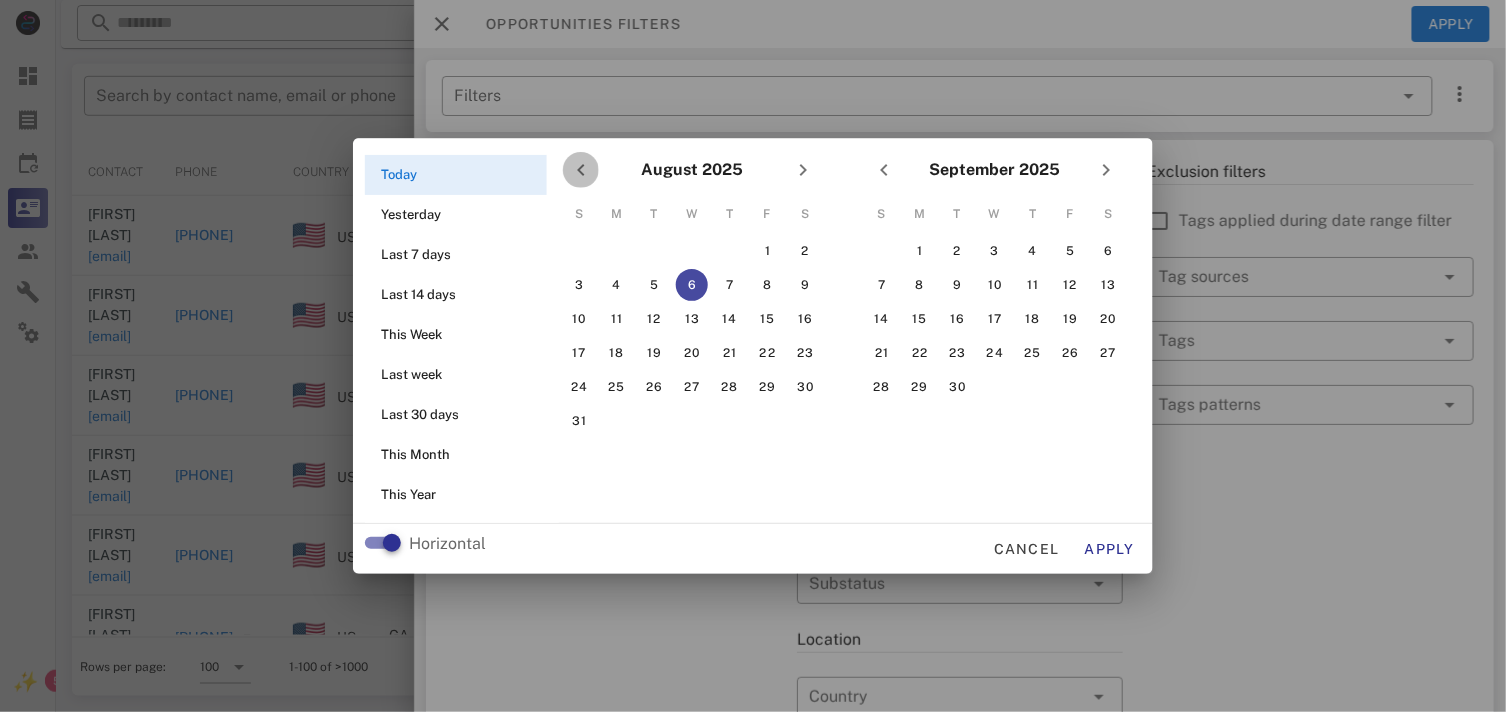 click at bounding box center (581, 170) 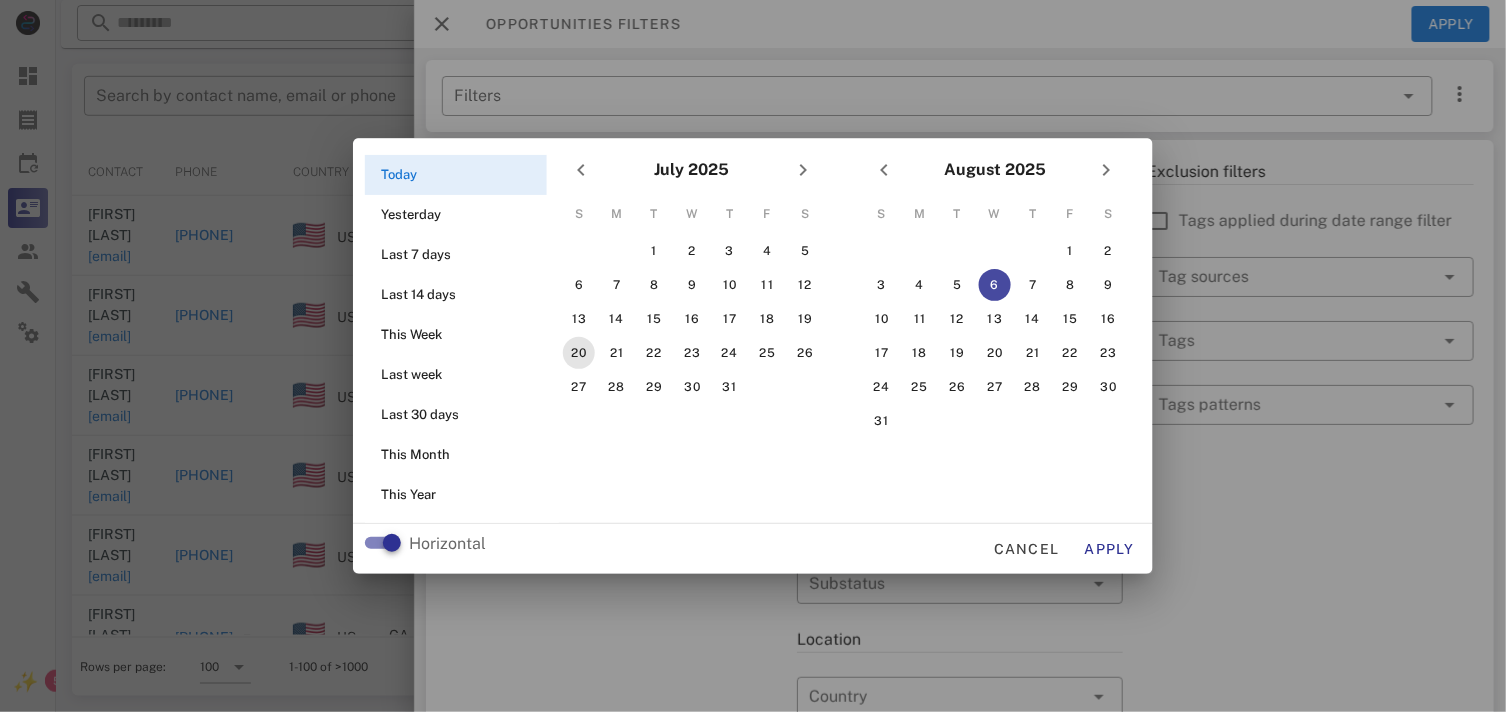 click on "20" at bounding box center [579, 353] 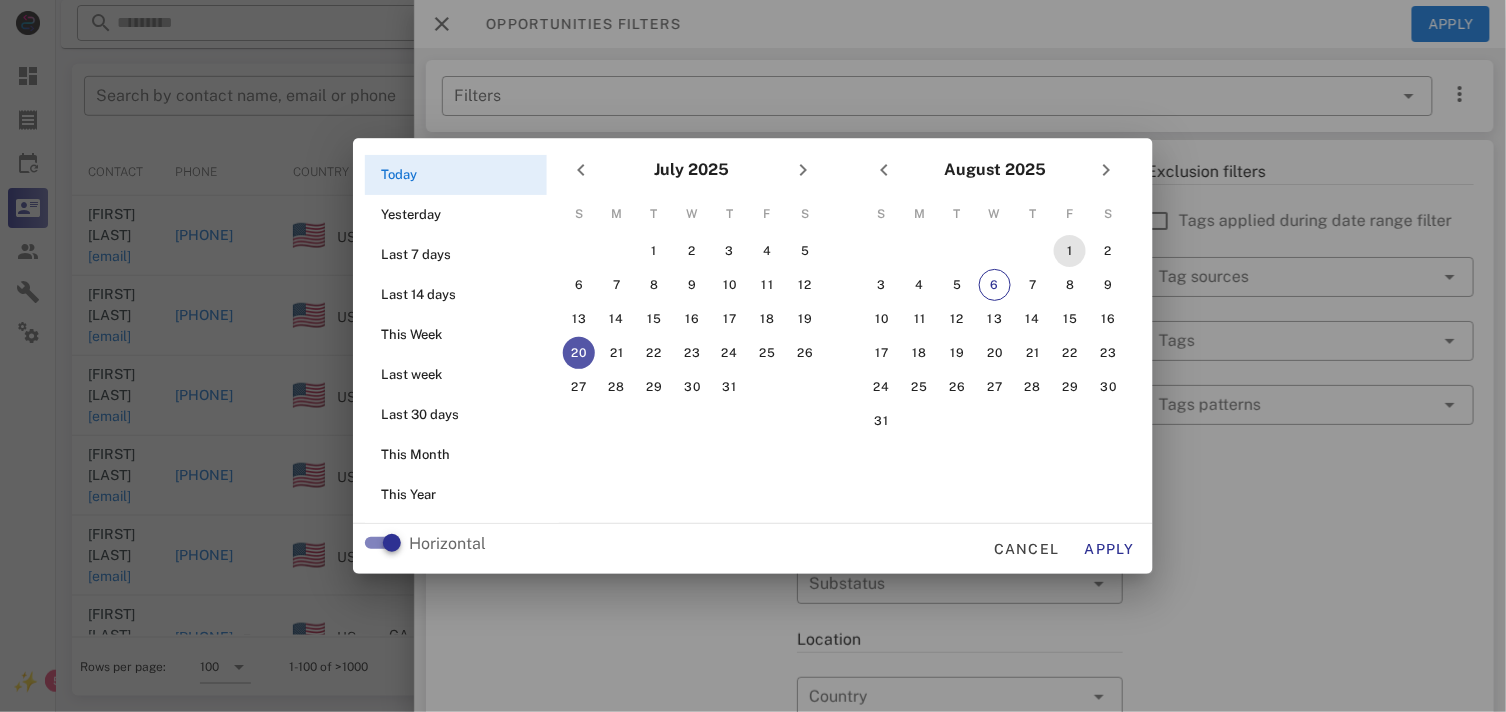 click on "1" at bounding box center [1070, 251] 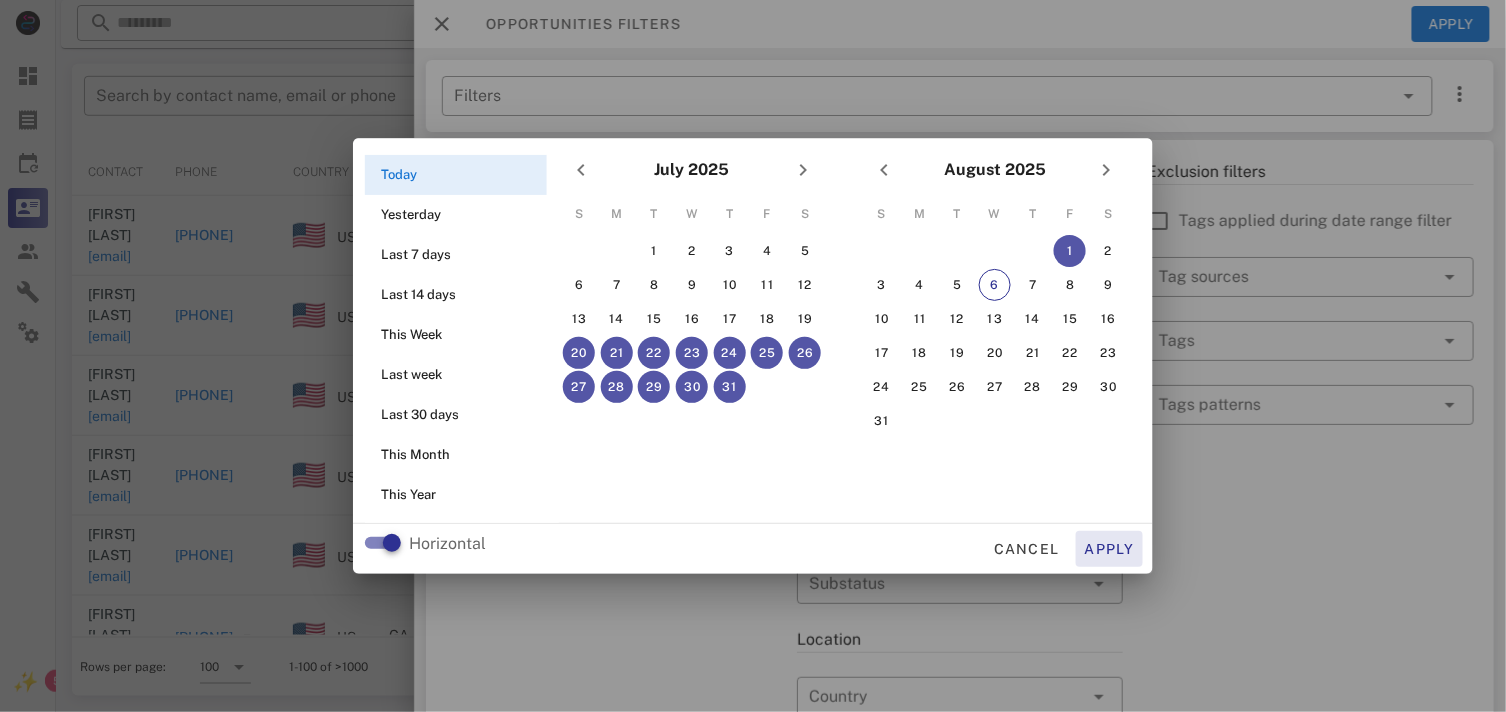 click on "Apply" at bounding box center (1110, 549) 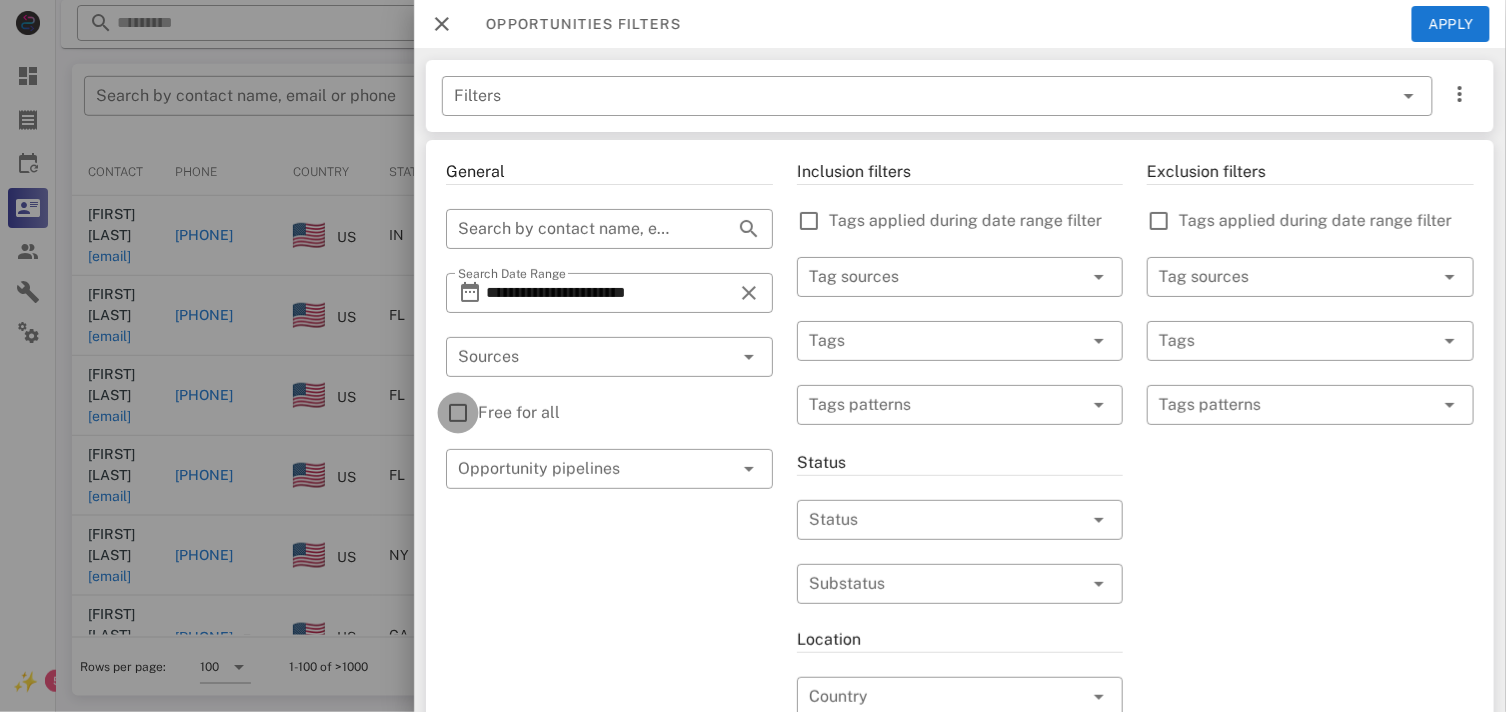 click at bounding box center [458, 413] 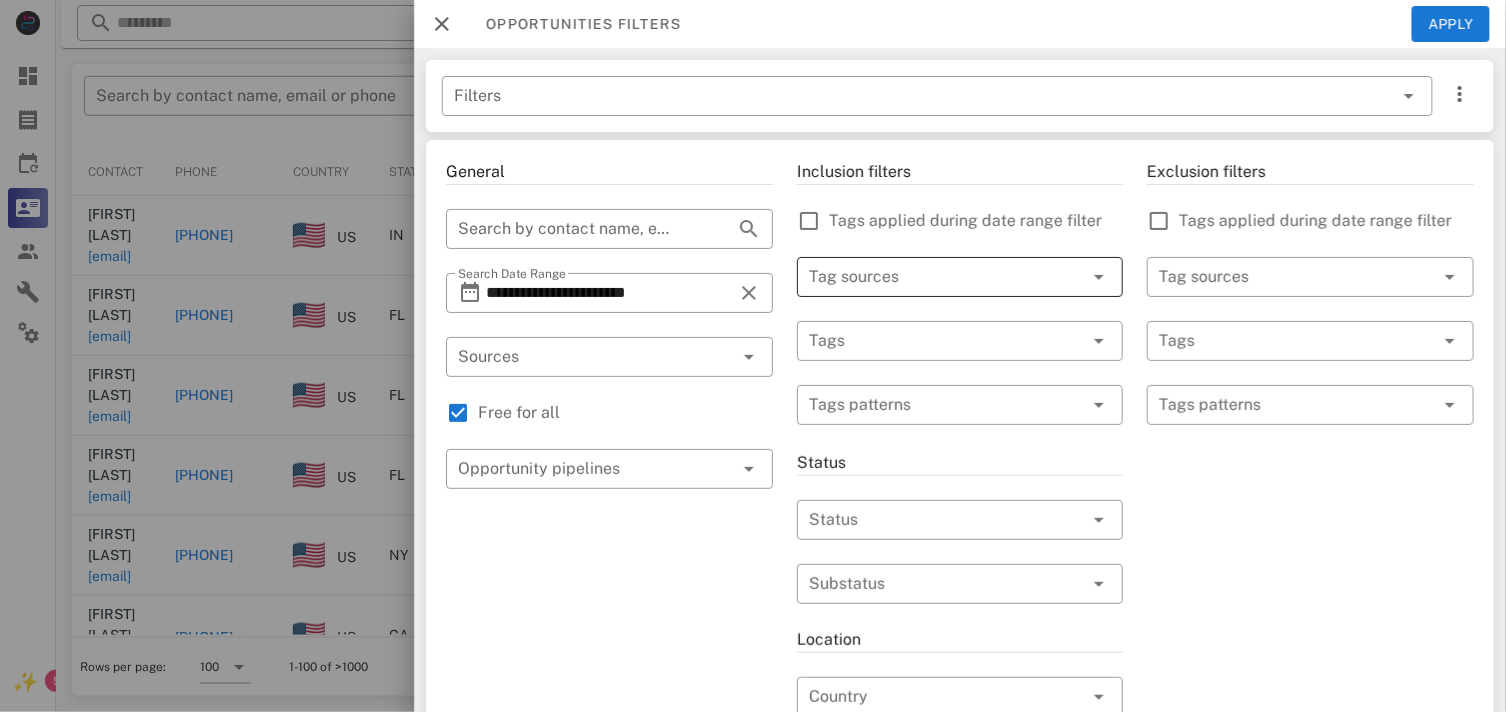click at bounding box center (932, 277) 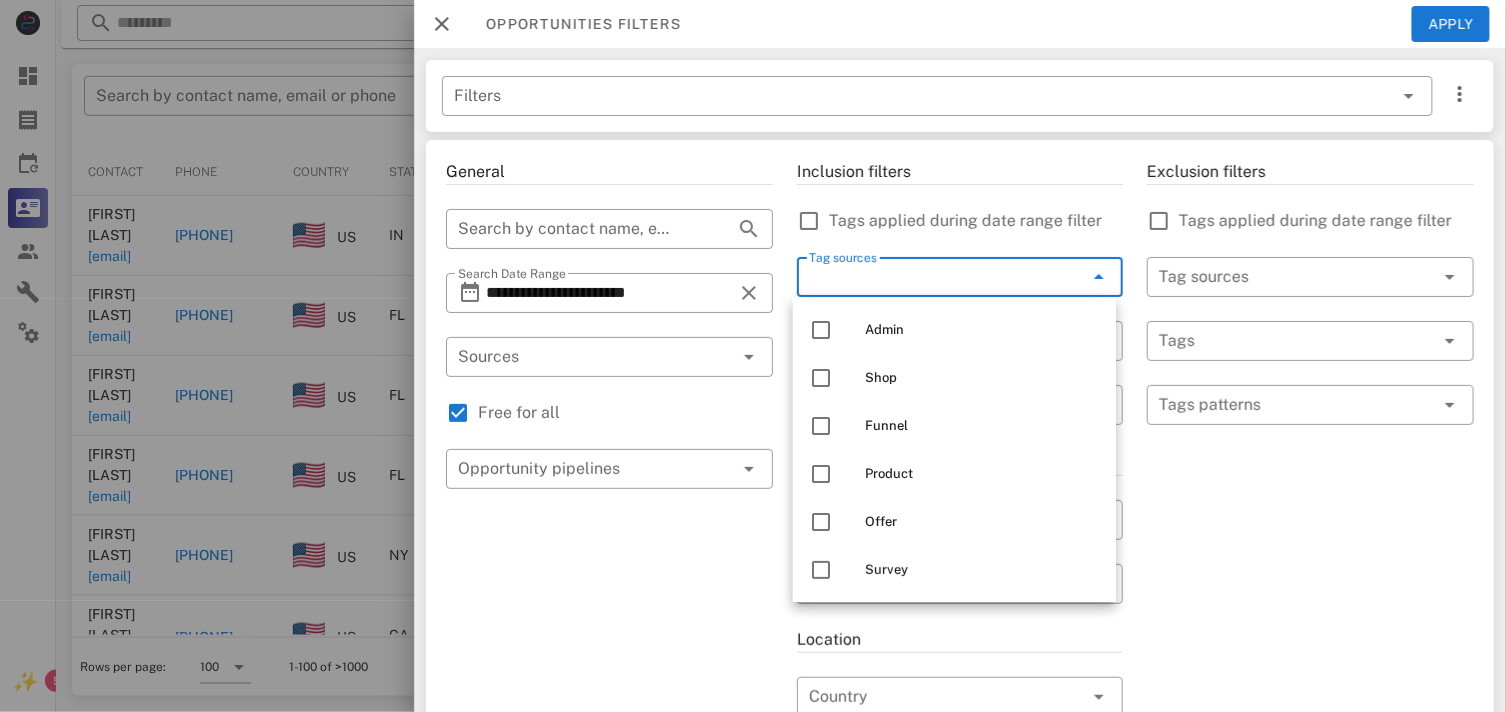 click on "Exclusion filters Tags applied during date range filter ​ Tag sources ​ Tags ​ Tags patterns" at bounding box center (1310, 709) 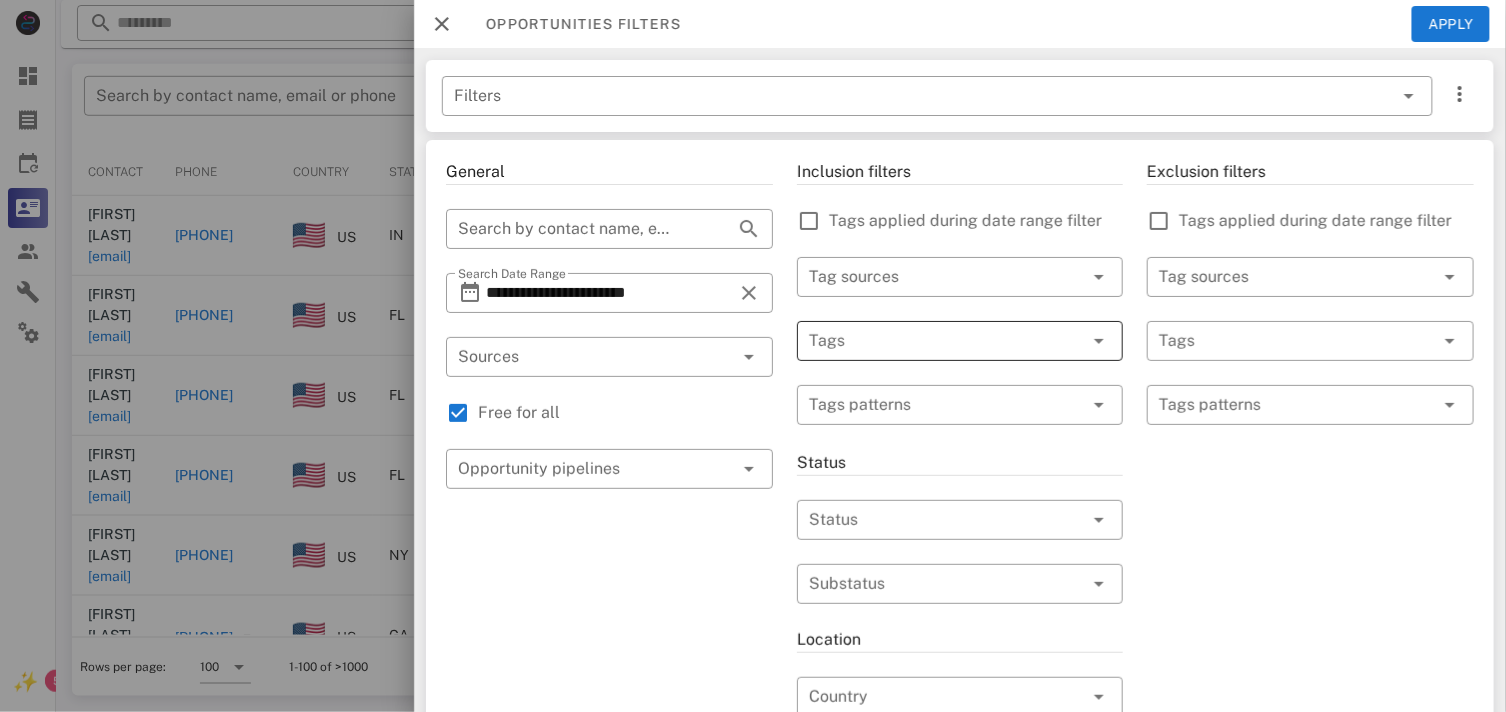 click at bounding box center [932, 341] 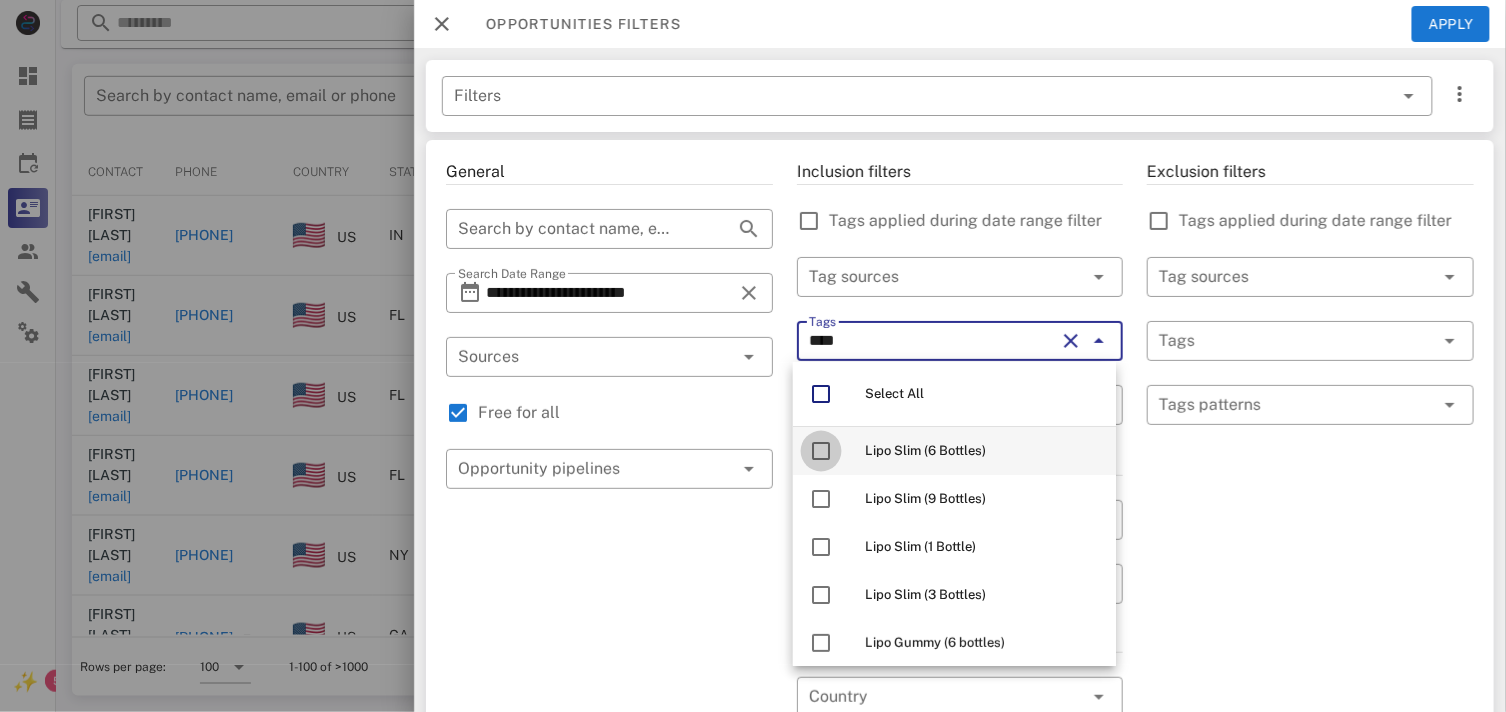 click at bounding box center (821, 451) 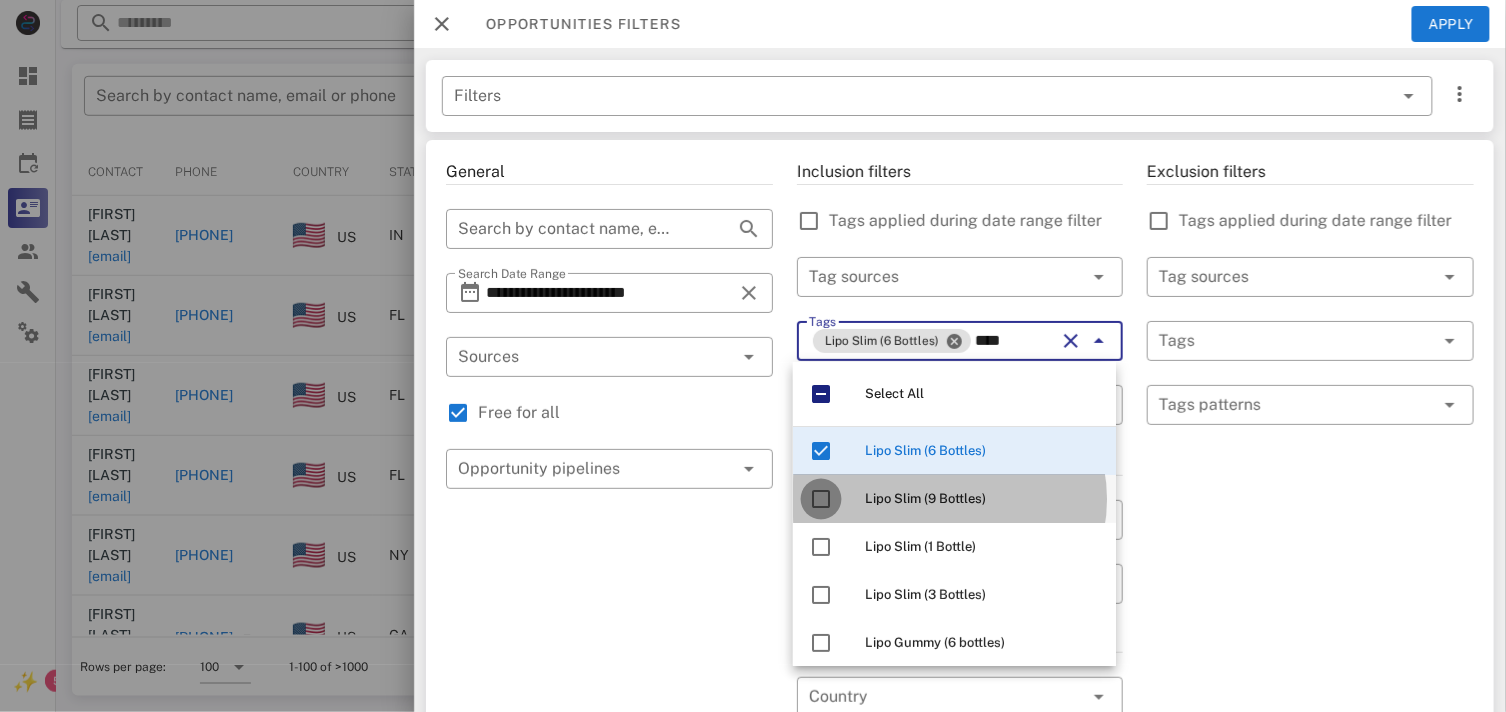 click at bounding box center [821, 499] 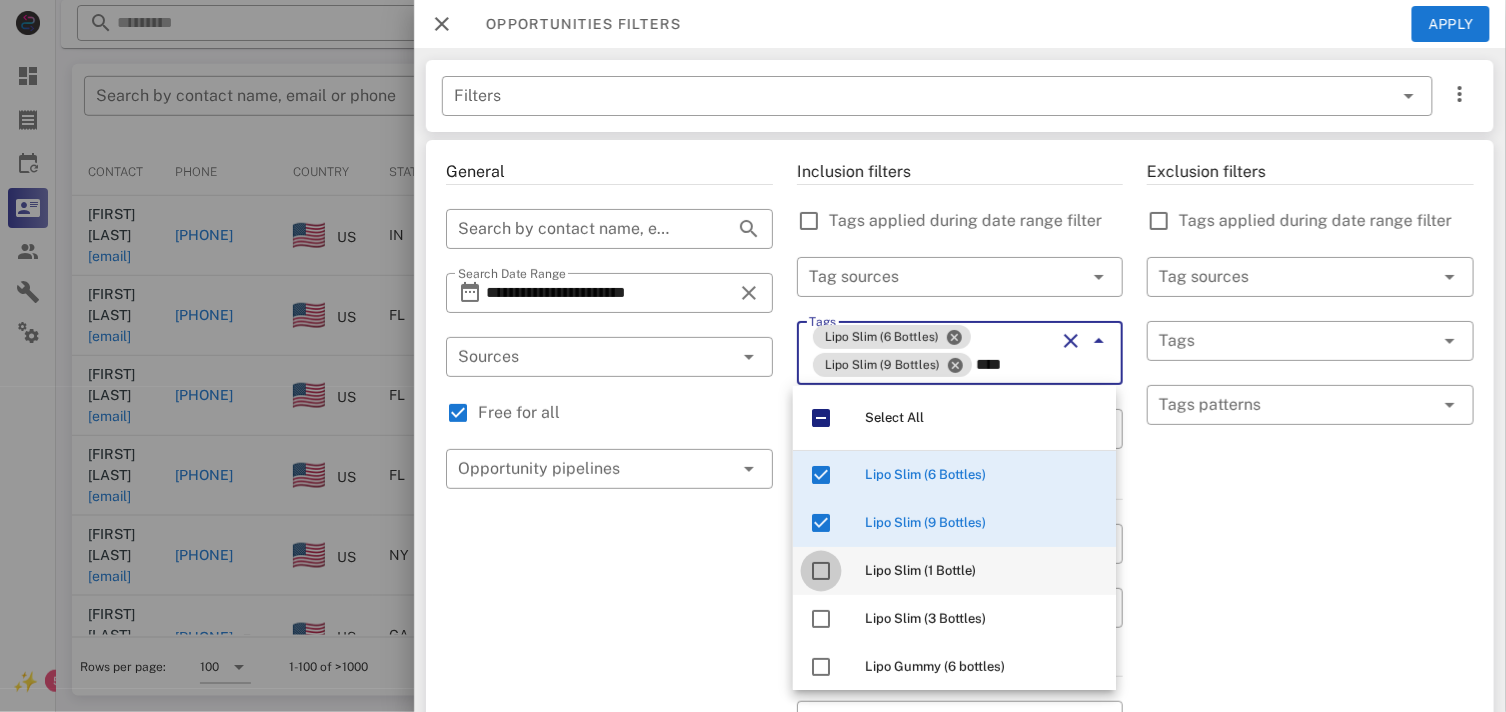 click at bounding box center [821, 571] 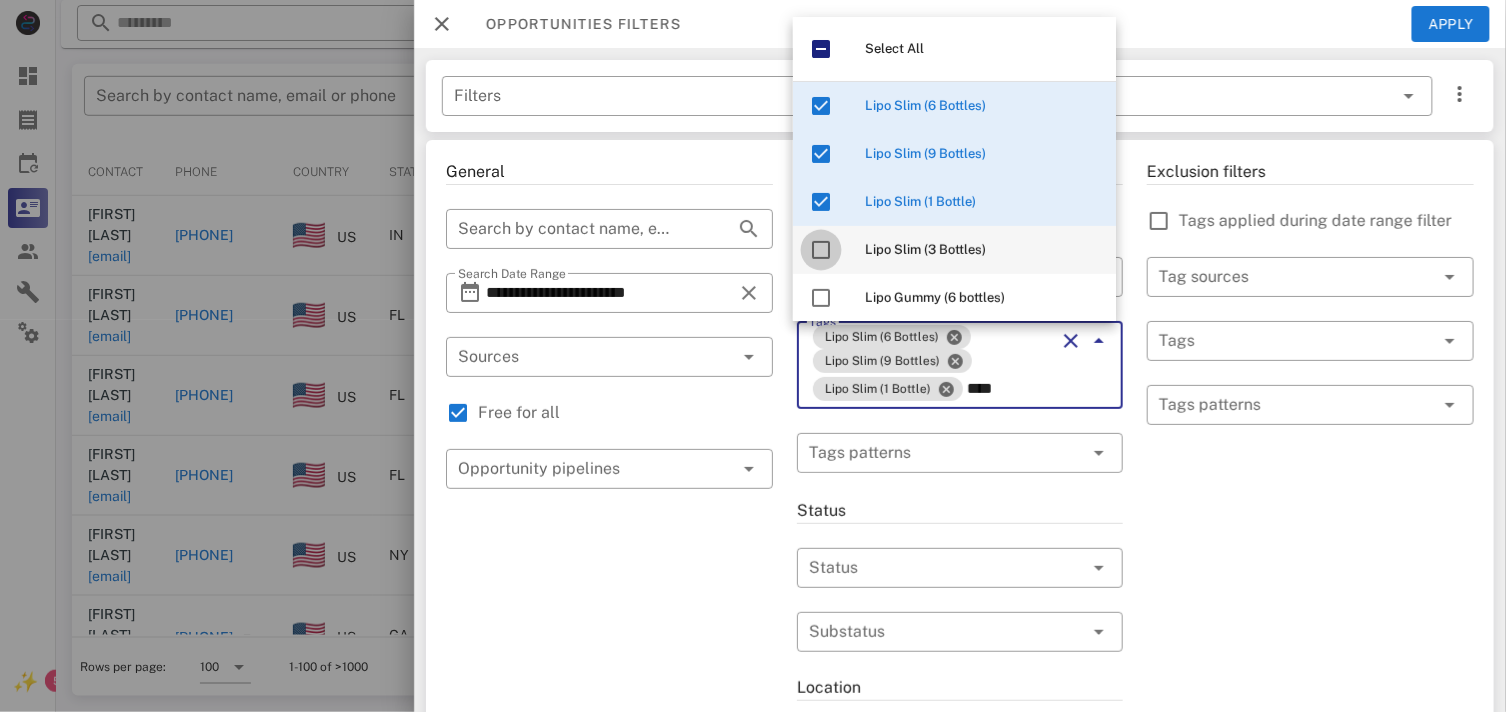 click at bounding box center [821, 250] 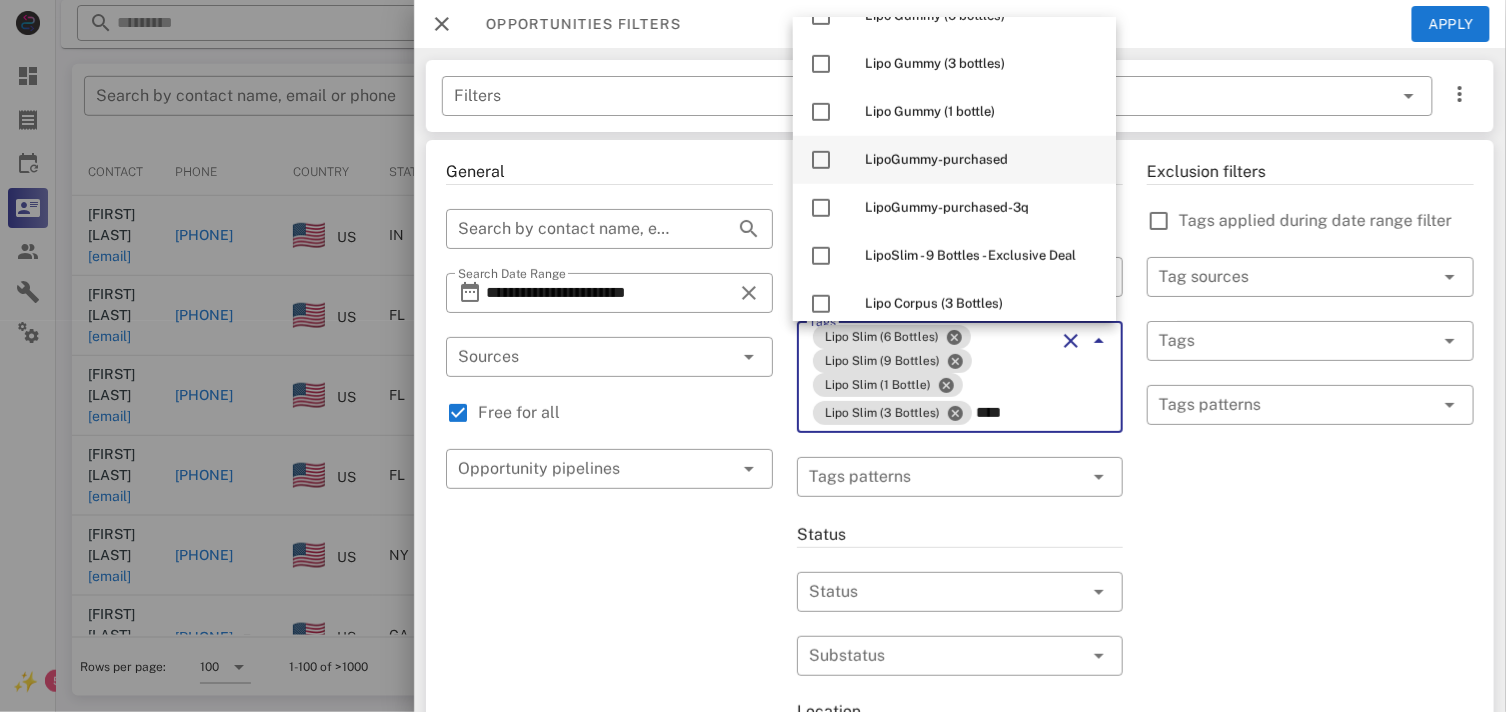 scroll, scrollTop: 333, scrollLeft: 0, axis: vertical 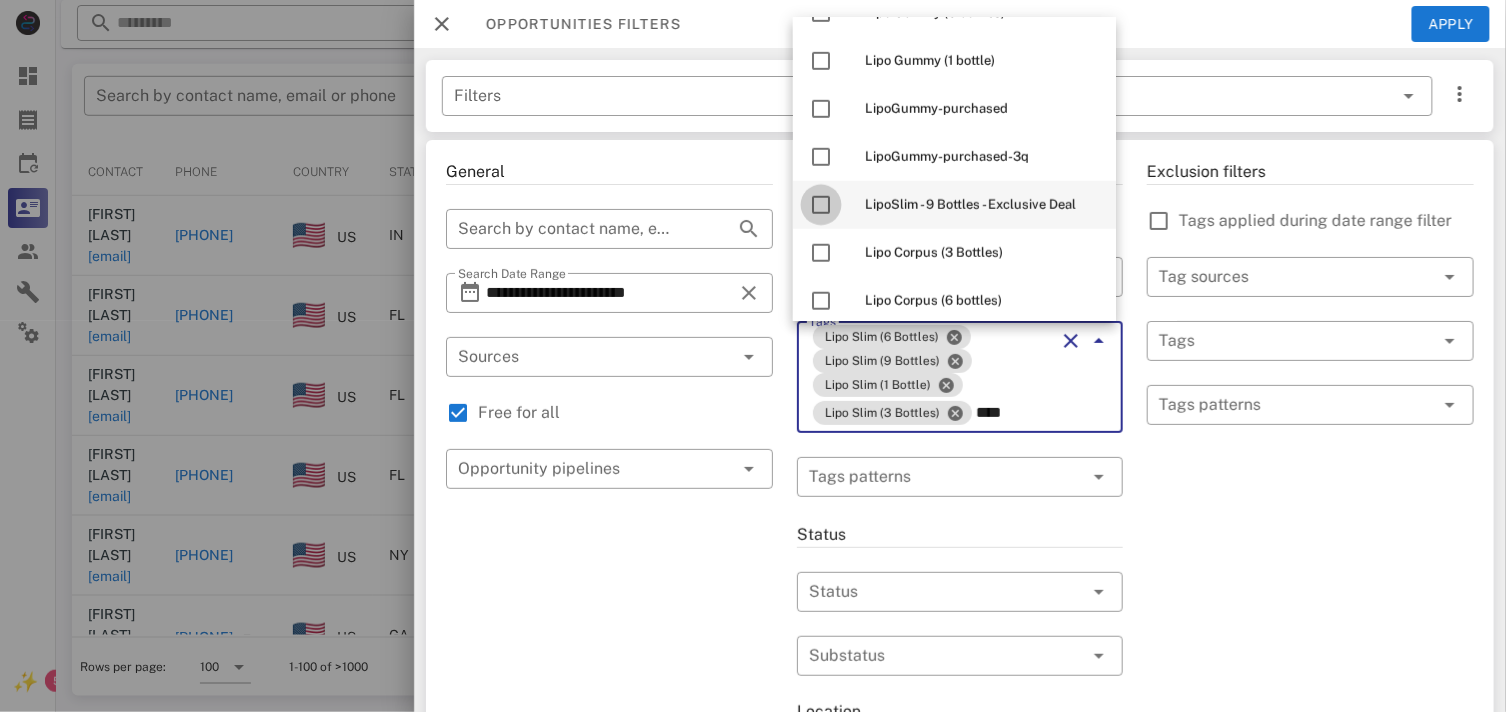 click at bounding box center [821, 205] 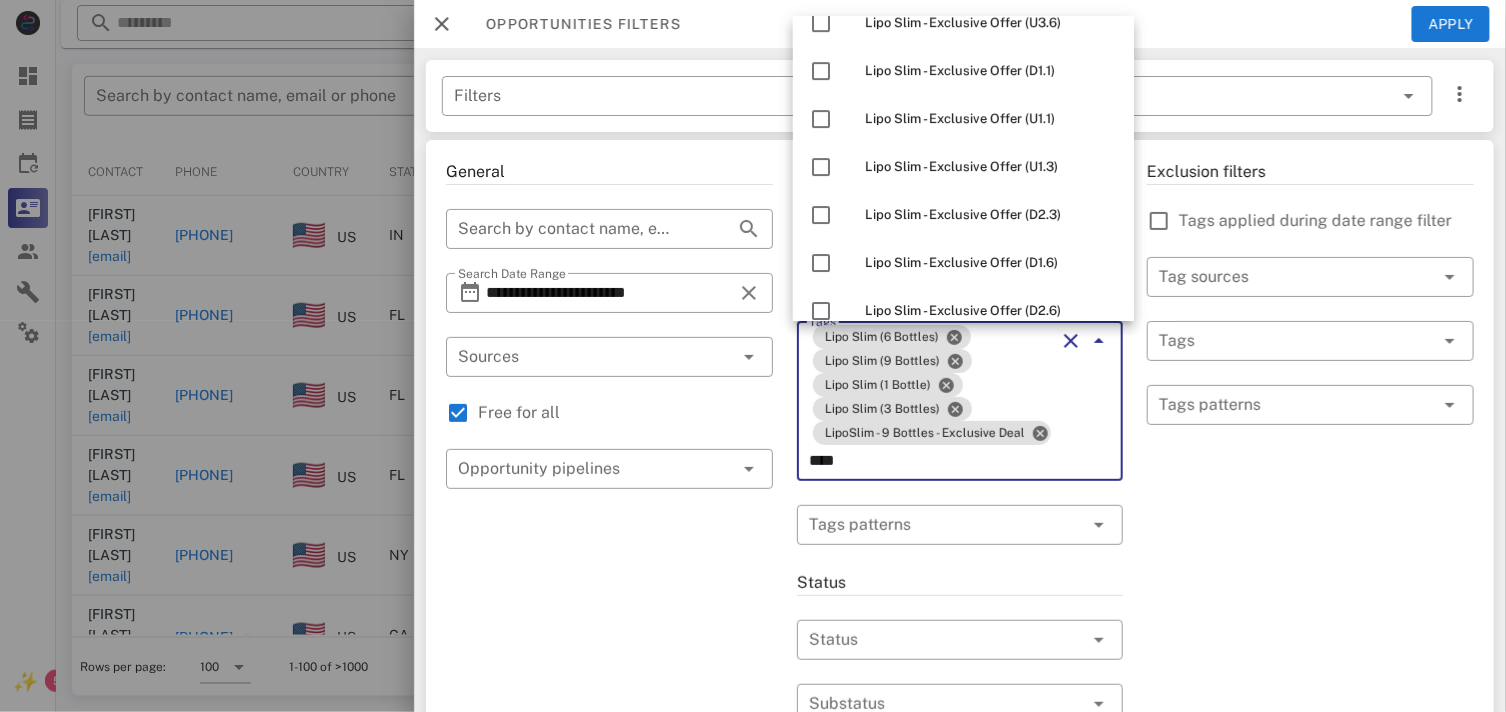 scroll, scrollTop: 3607, scrollLeft: 0, axis: vertical 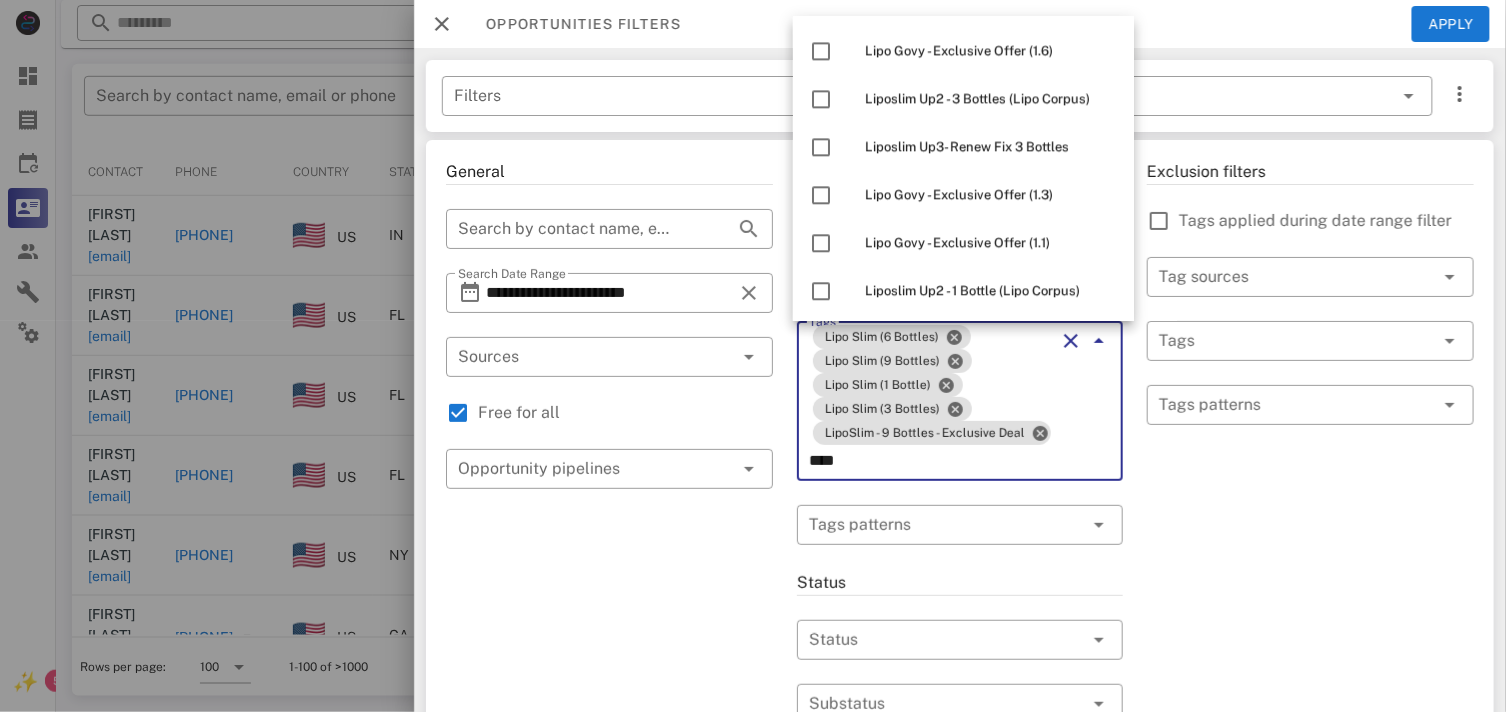 type on "****" 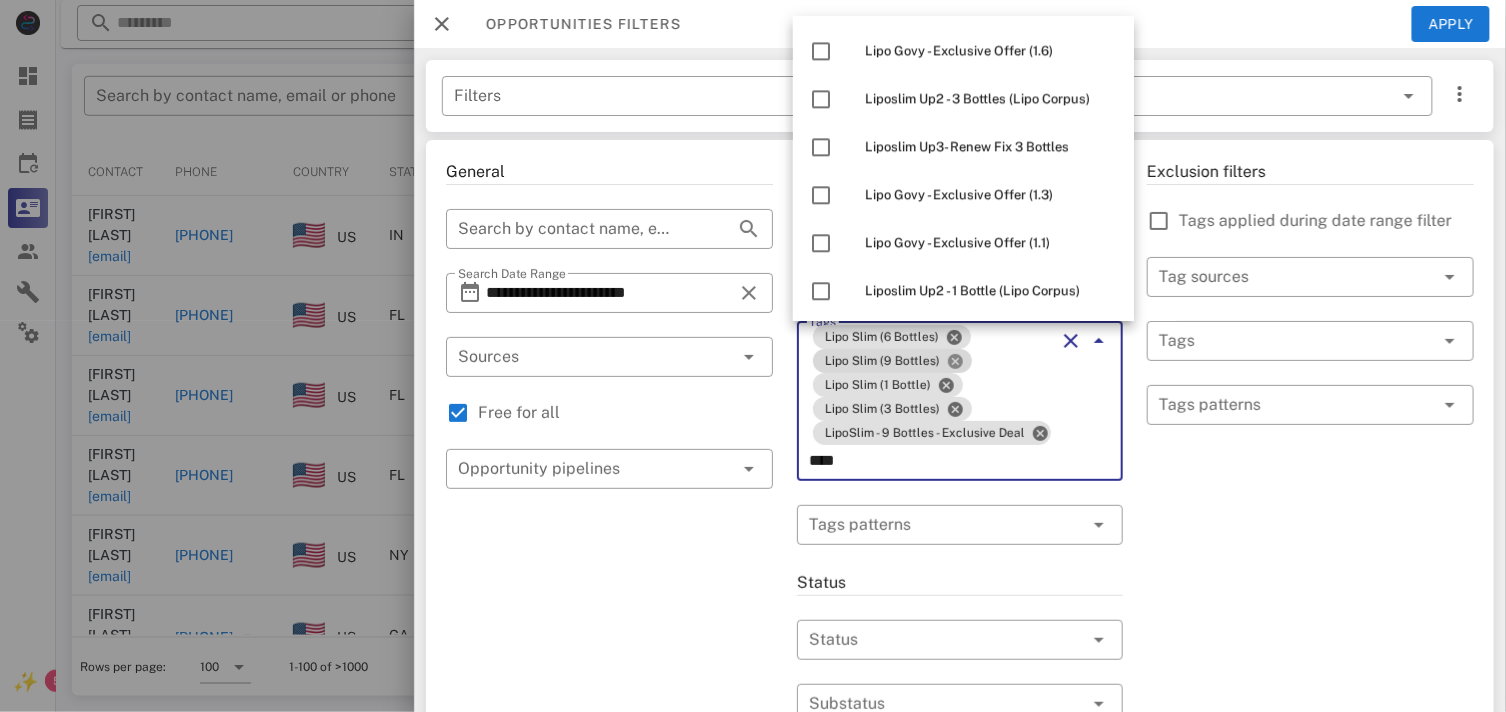 click at bounding box center [955, 361] 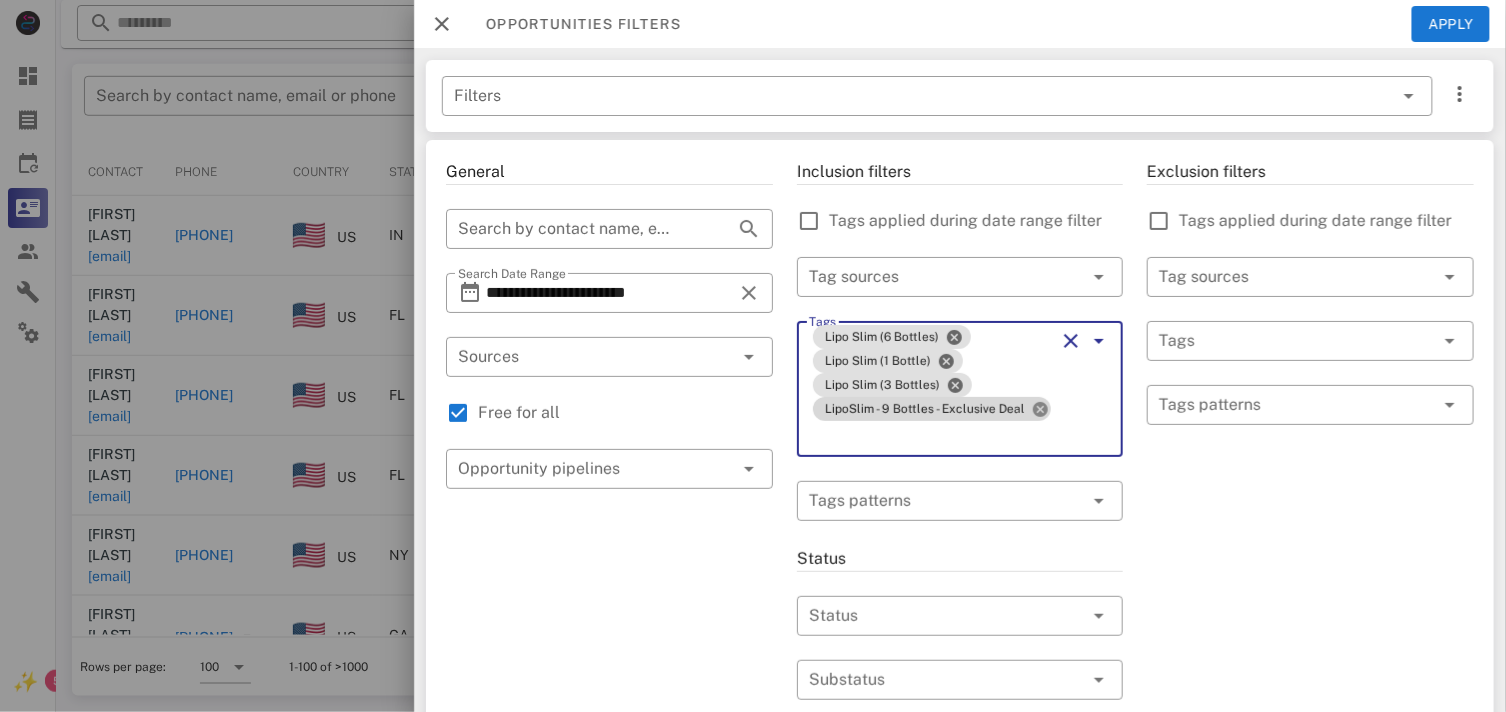 click at bounding box center [1040, 409] 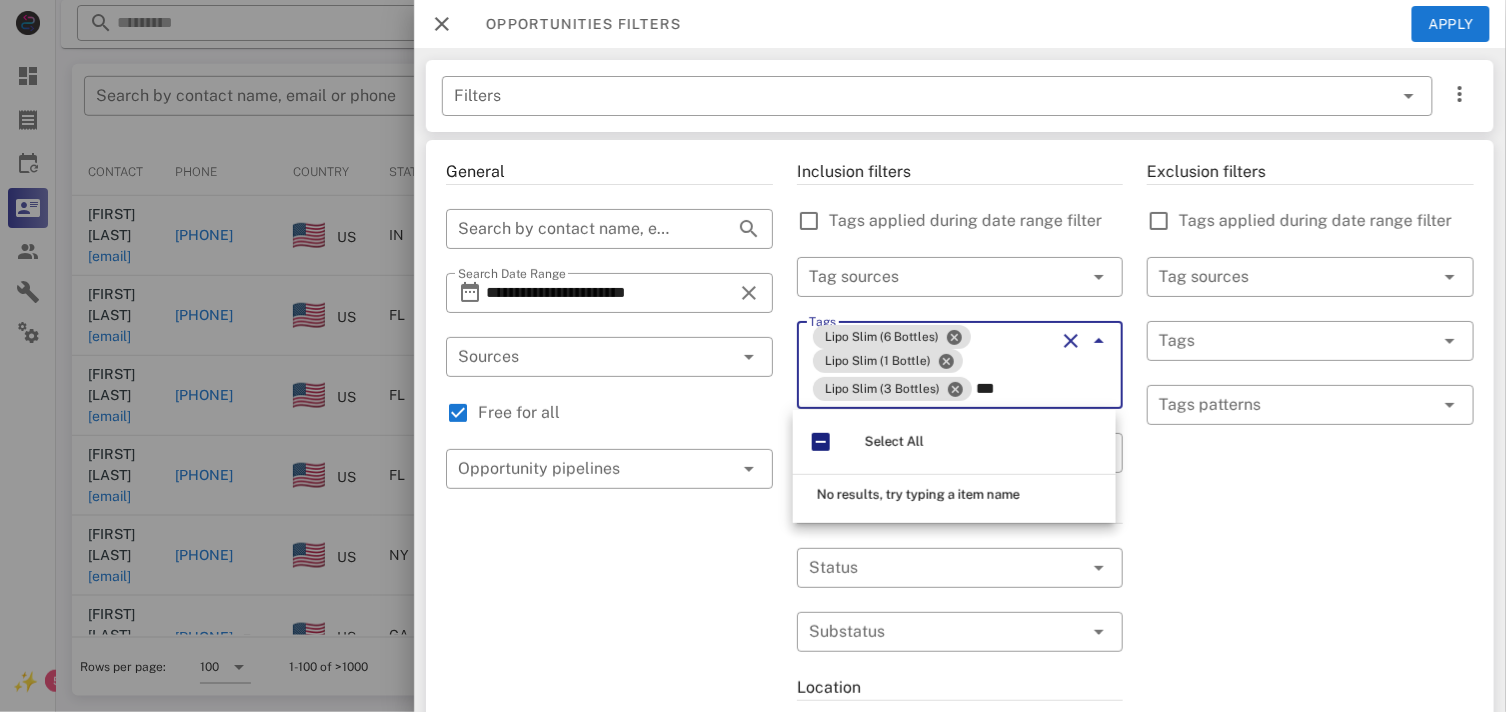 scroll, scrollTop: 0, scrollLeft: 0, axis: both 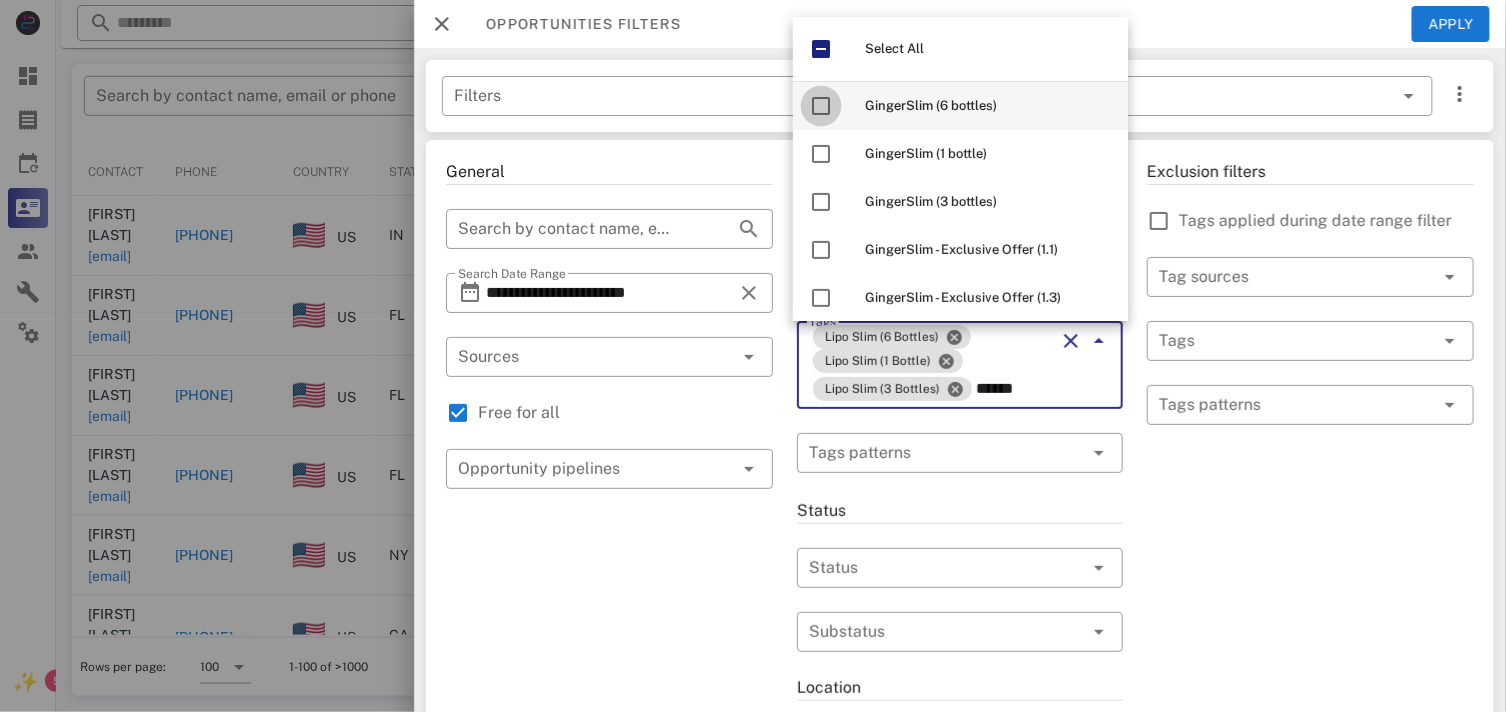 click at bounding box center [821, 106] 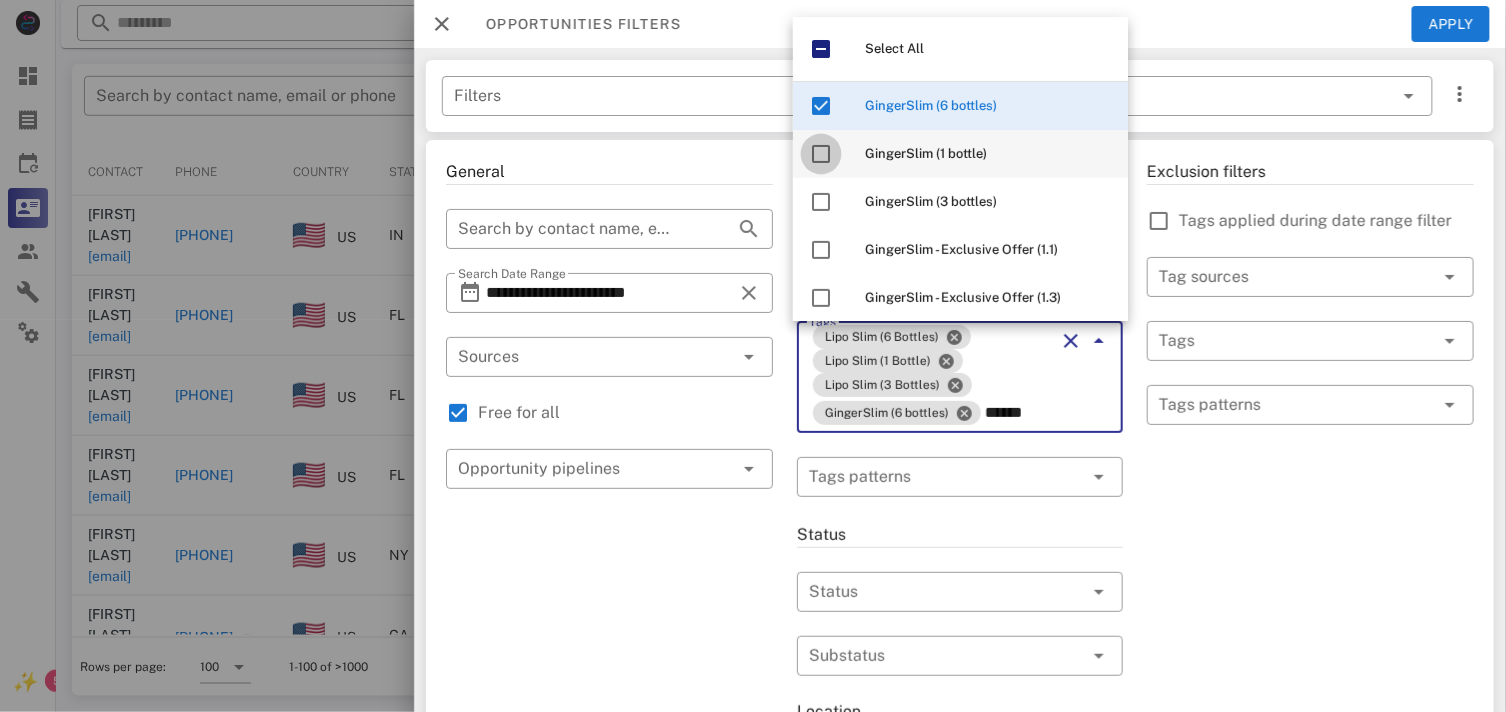 click at bounding box center [821, 154] 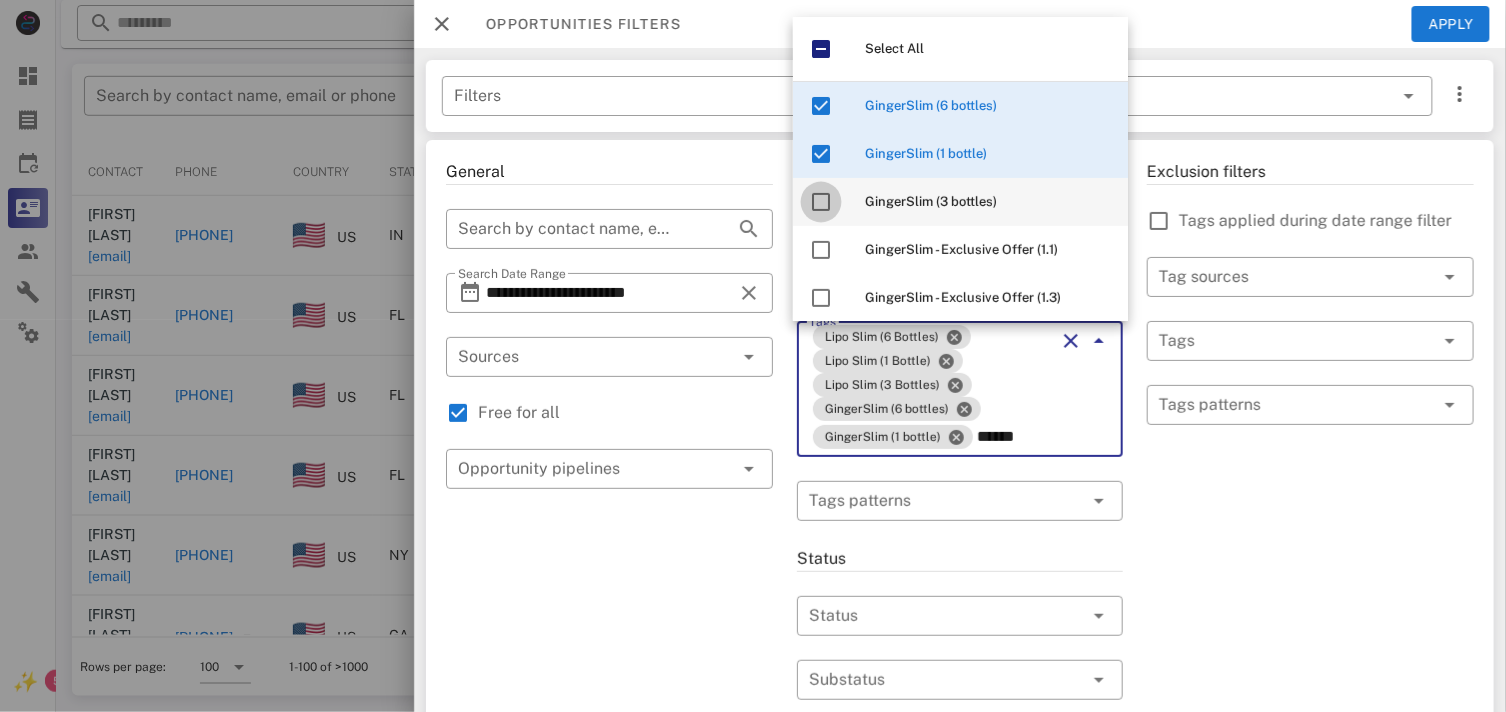 click at bounding box center (821, 202) 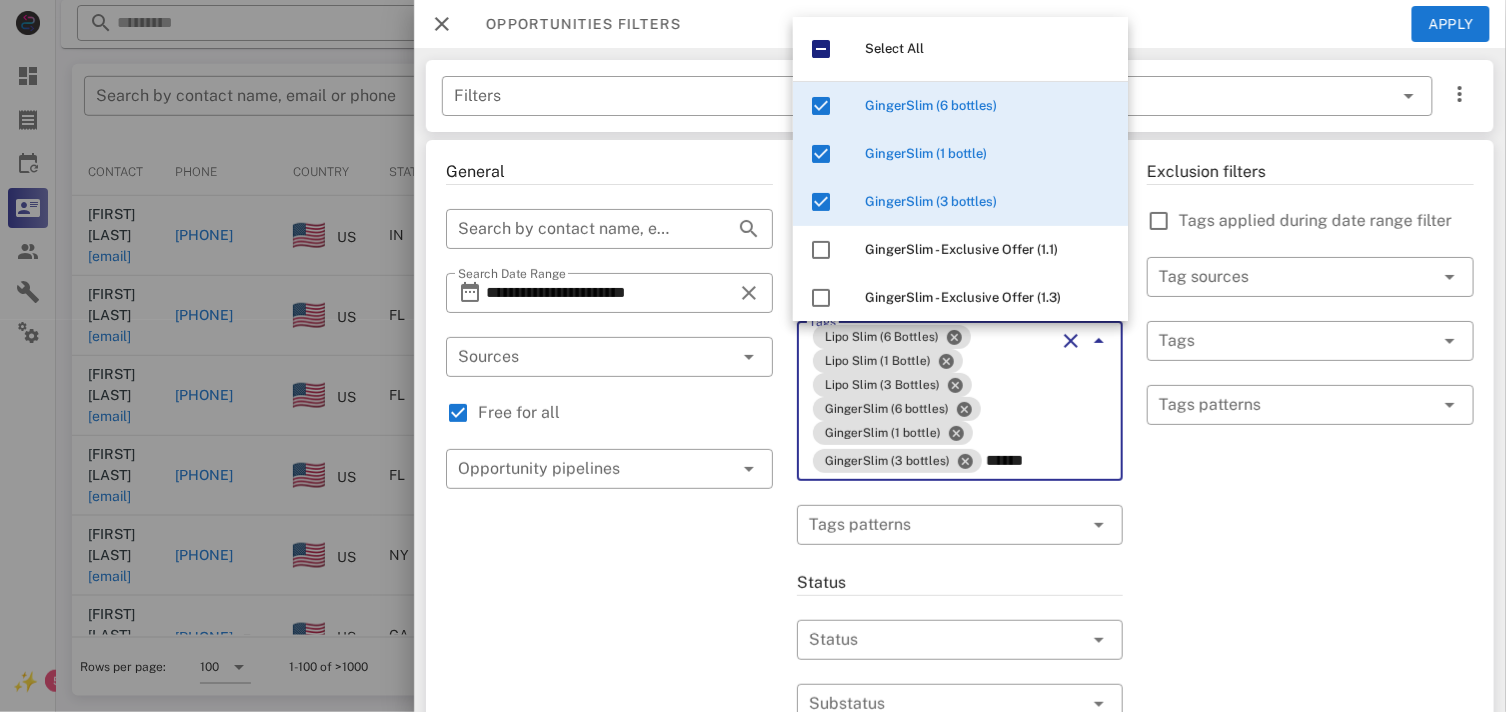 type on "******" 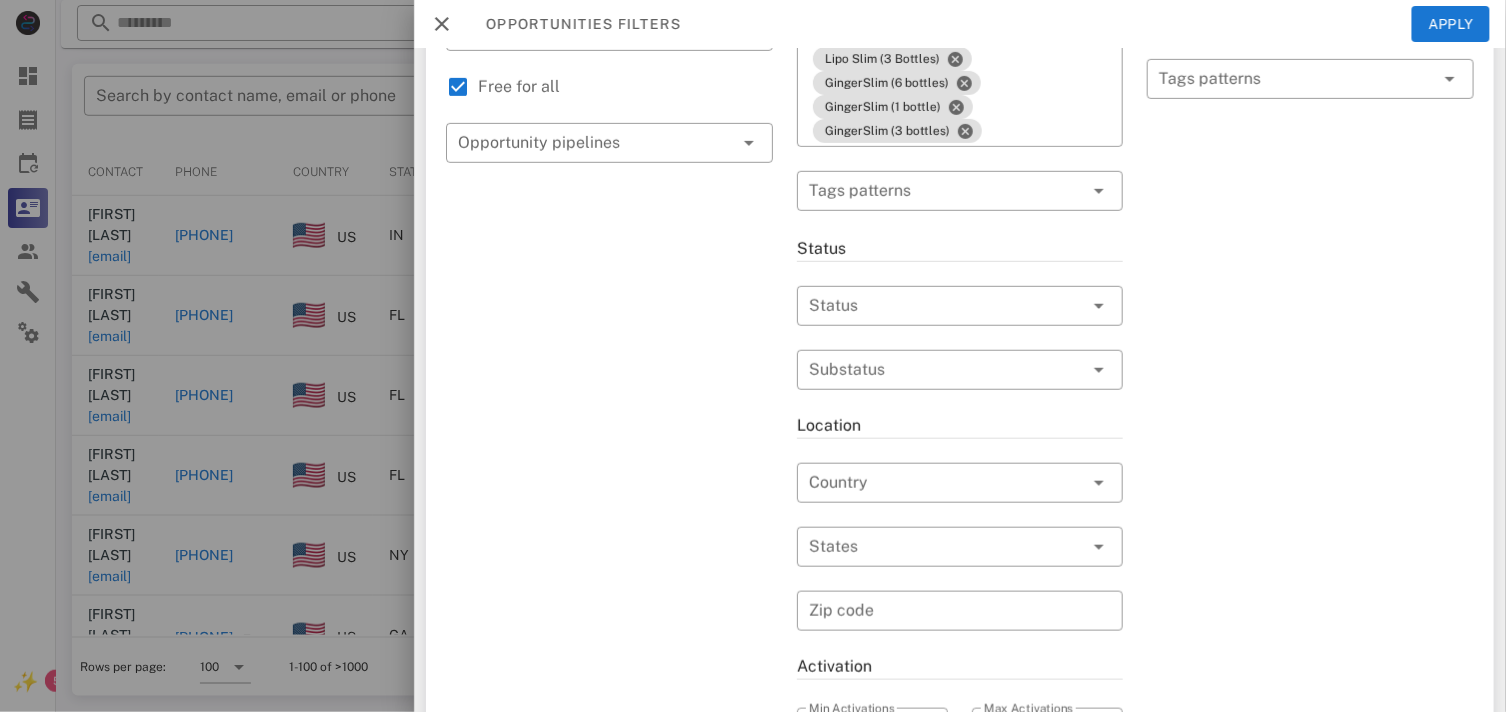 scroll, scrollTop: 333, scrollLeft: 0, axis: vertical 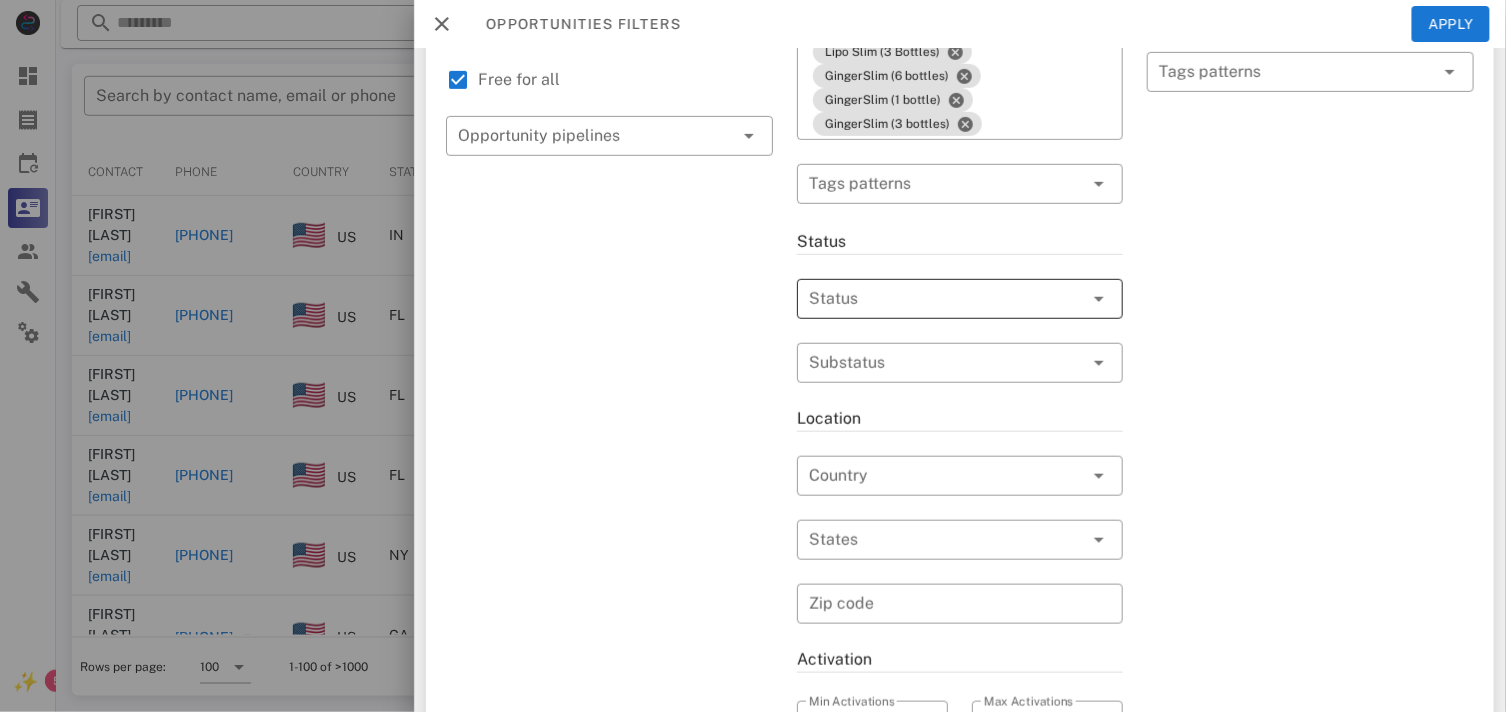 click at bounding box center [932, 299] 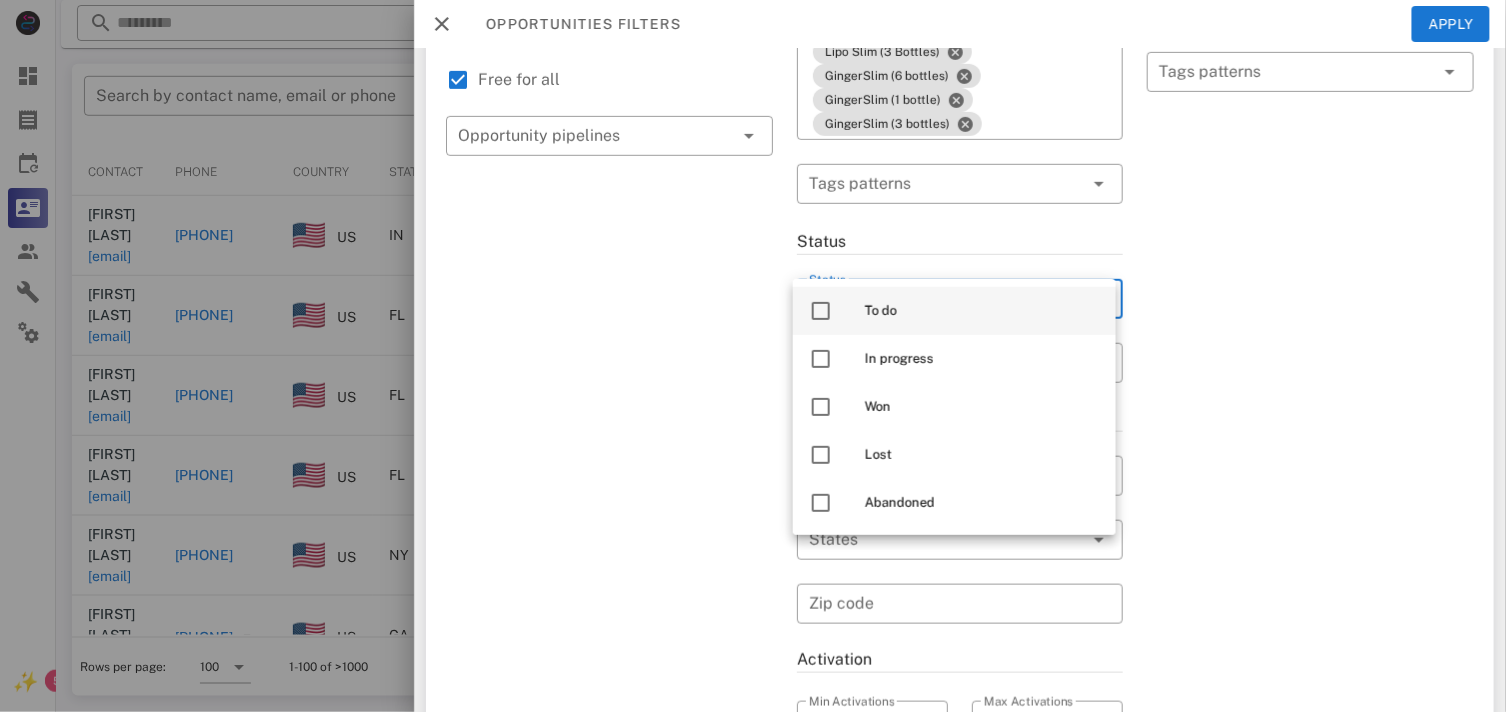 click at bounding box center [821, 311] 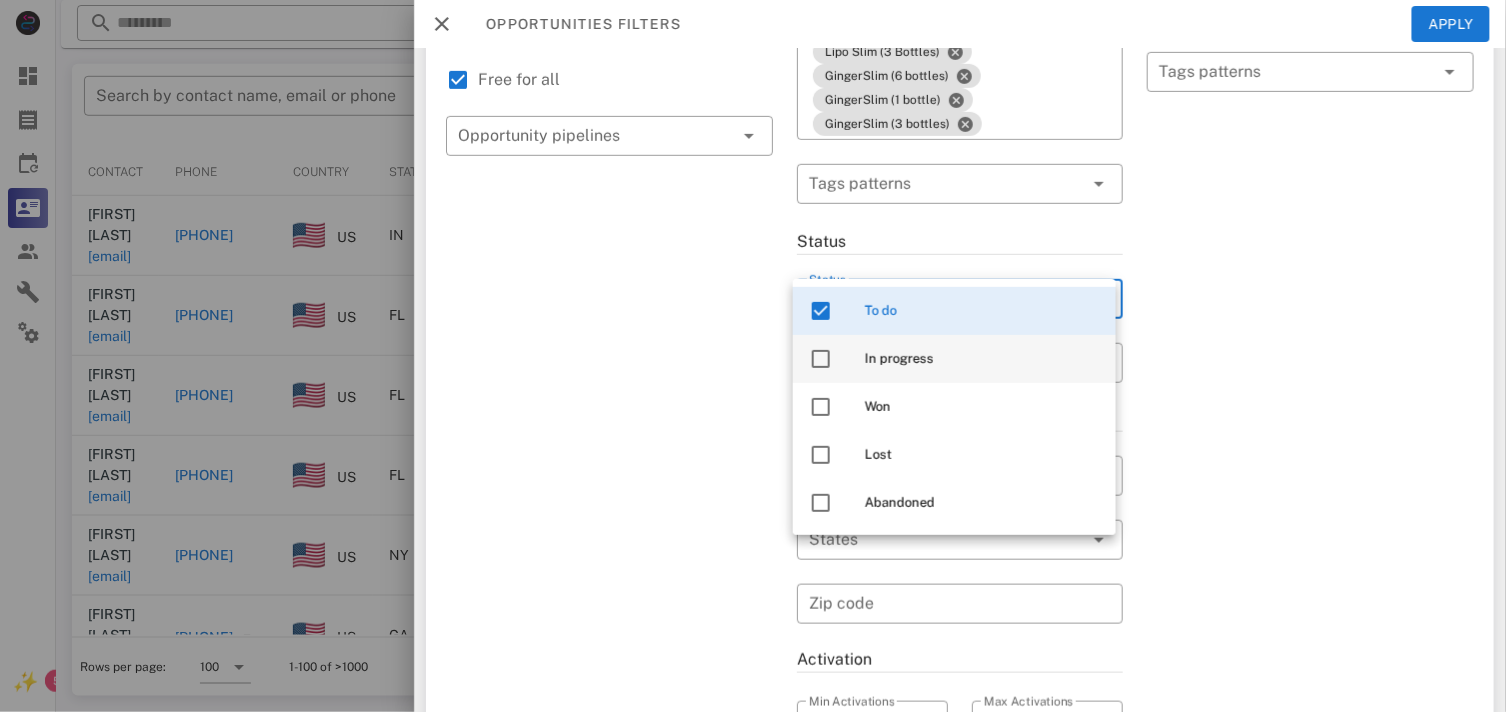 click at bounding box center [821, 359] 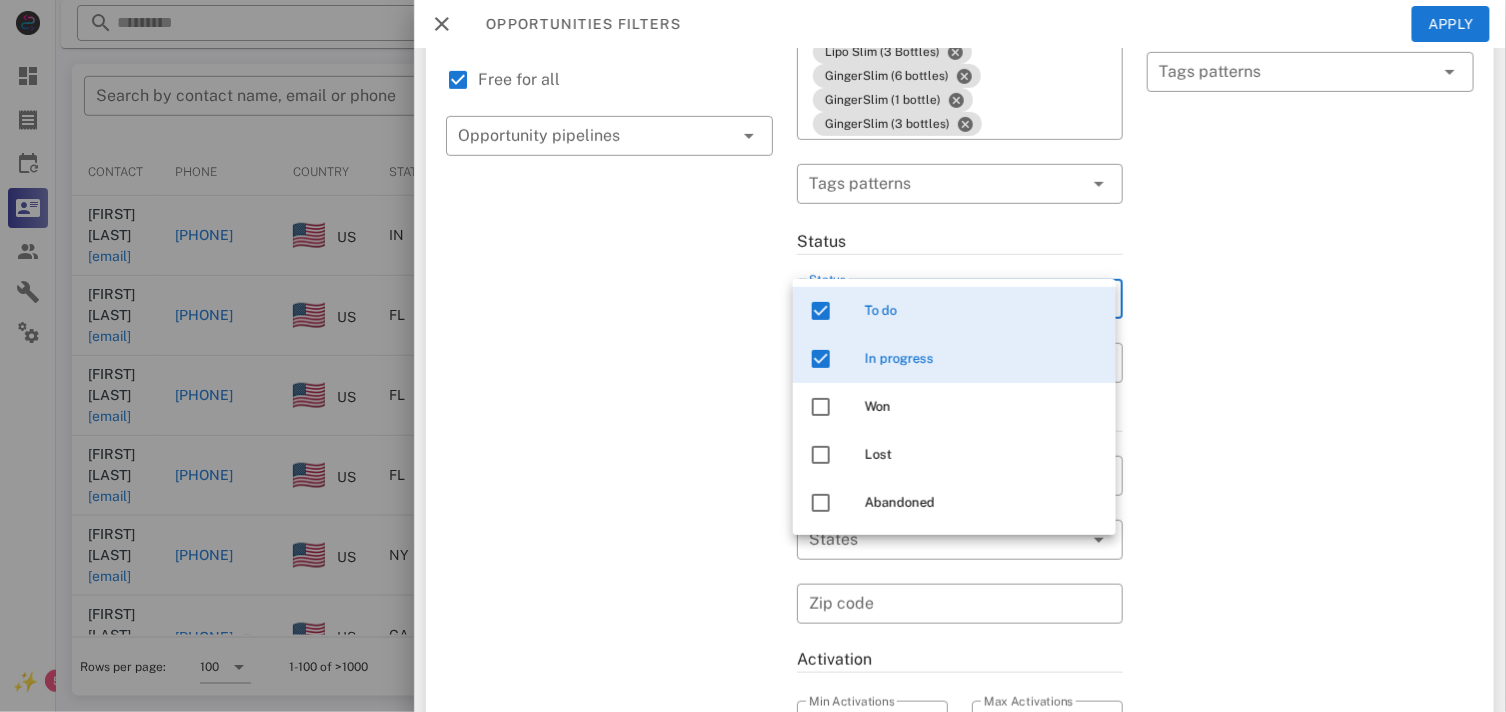 click on "Exclusion filters Tags applied during date range filter ​ Tag sources ​ Tags ​ Tags patterns" at bounding box center [1310, 432] 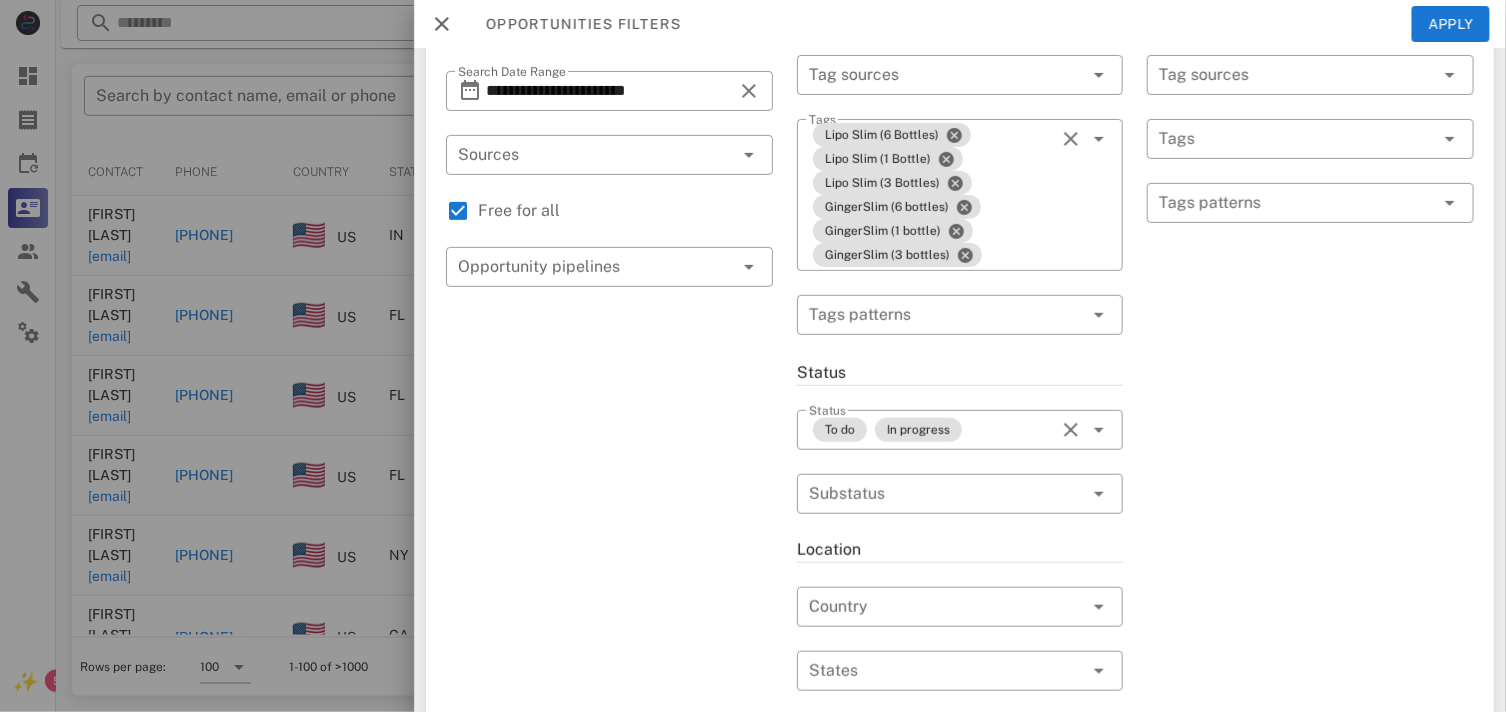 scroll, scrollTop: 0, scrollLeft: 0, axis: both 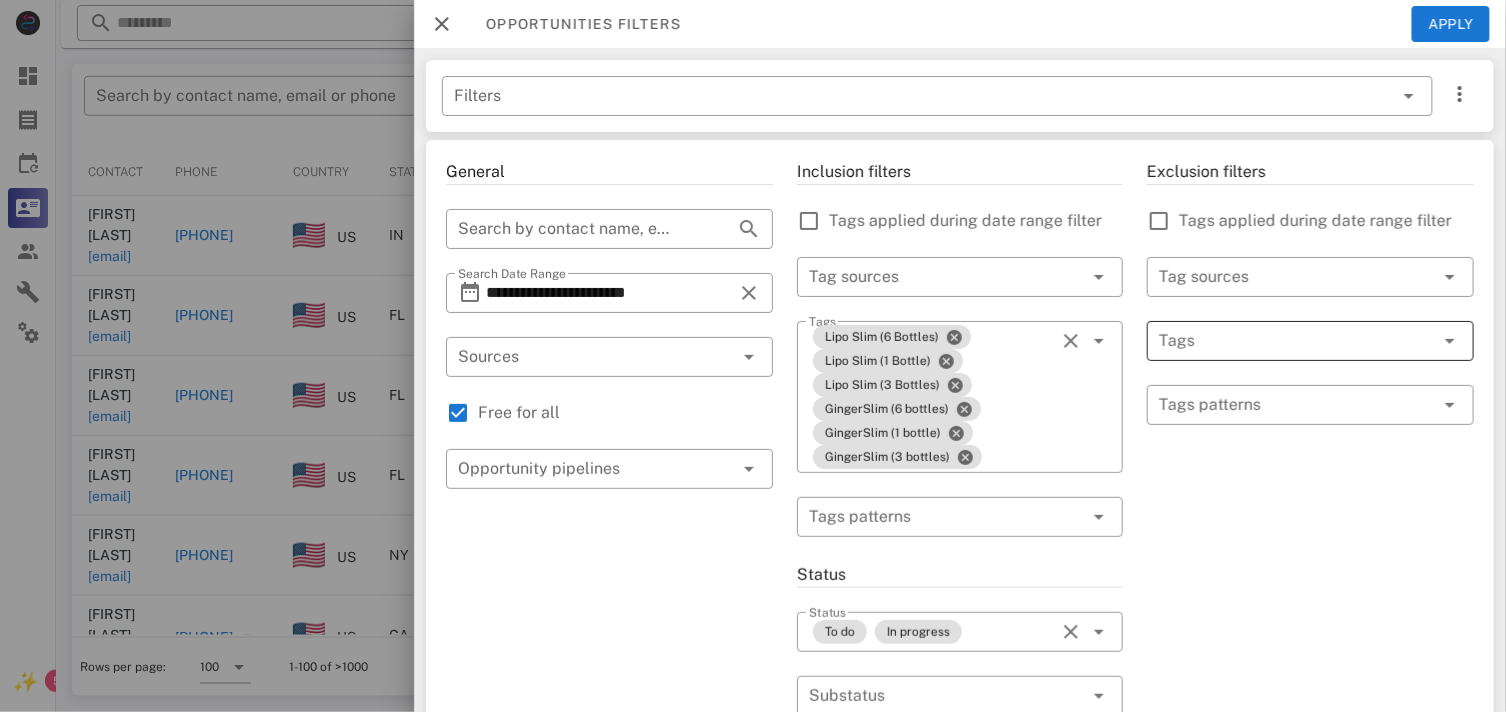 click at bounding box center (1282, 341) 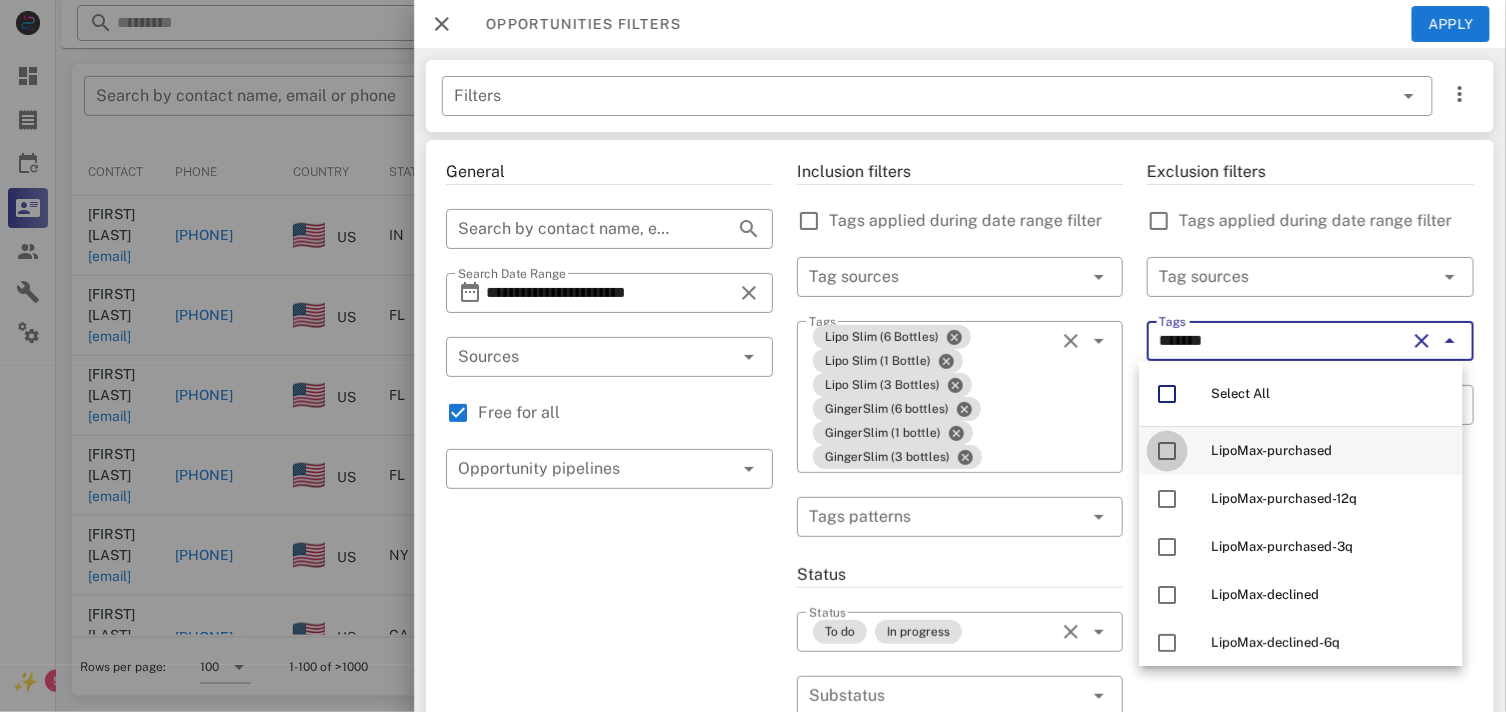 click at bounding box center [1168, 451] 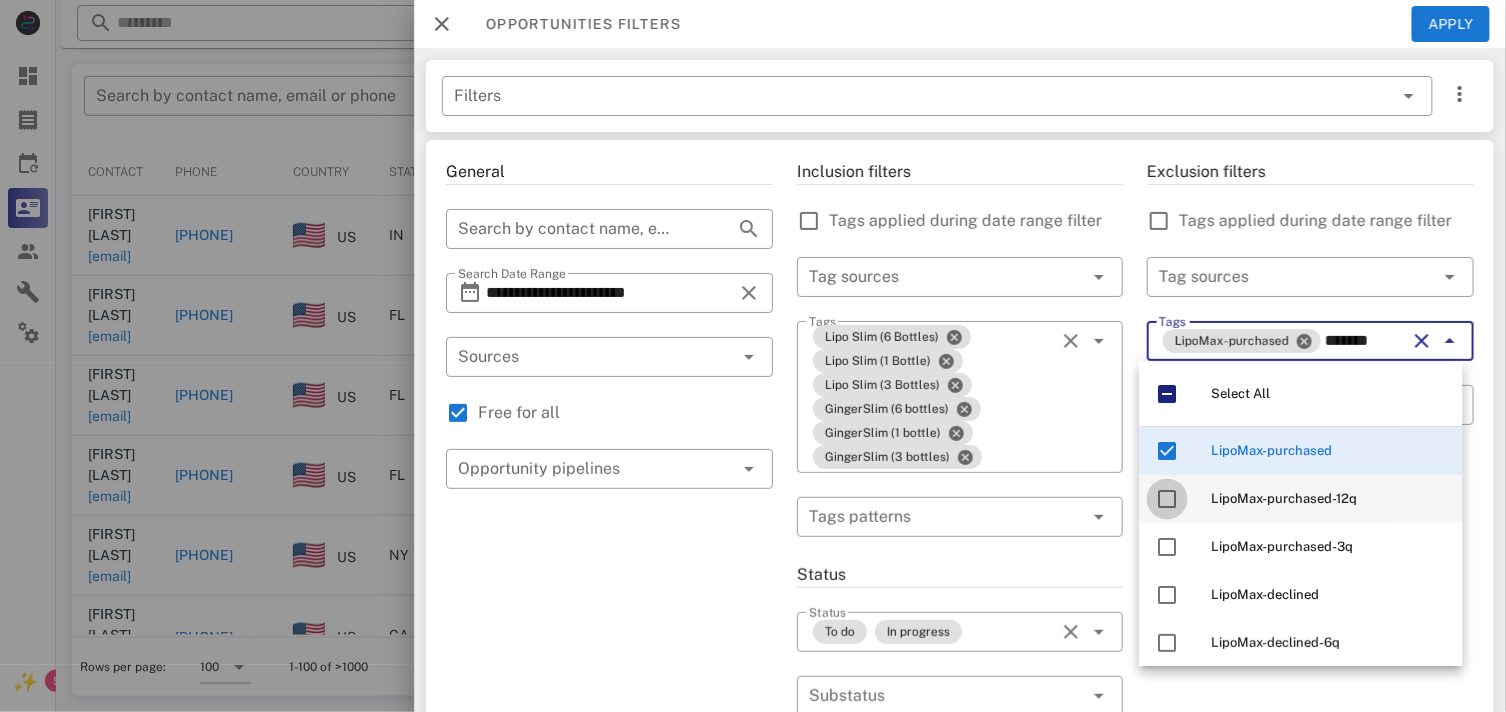 click at bounding box center (1168, 499) 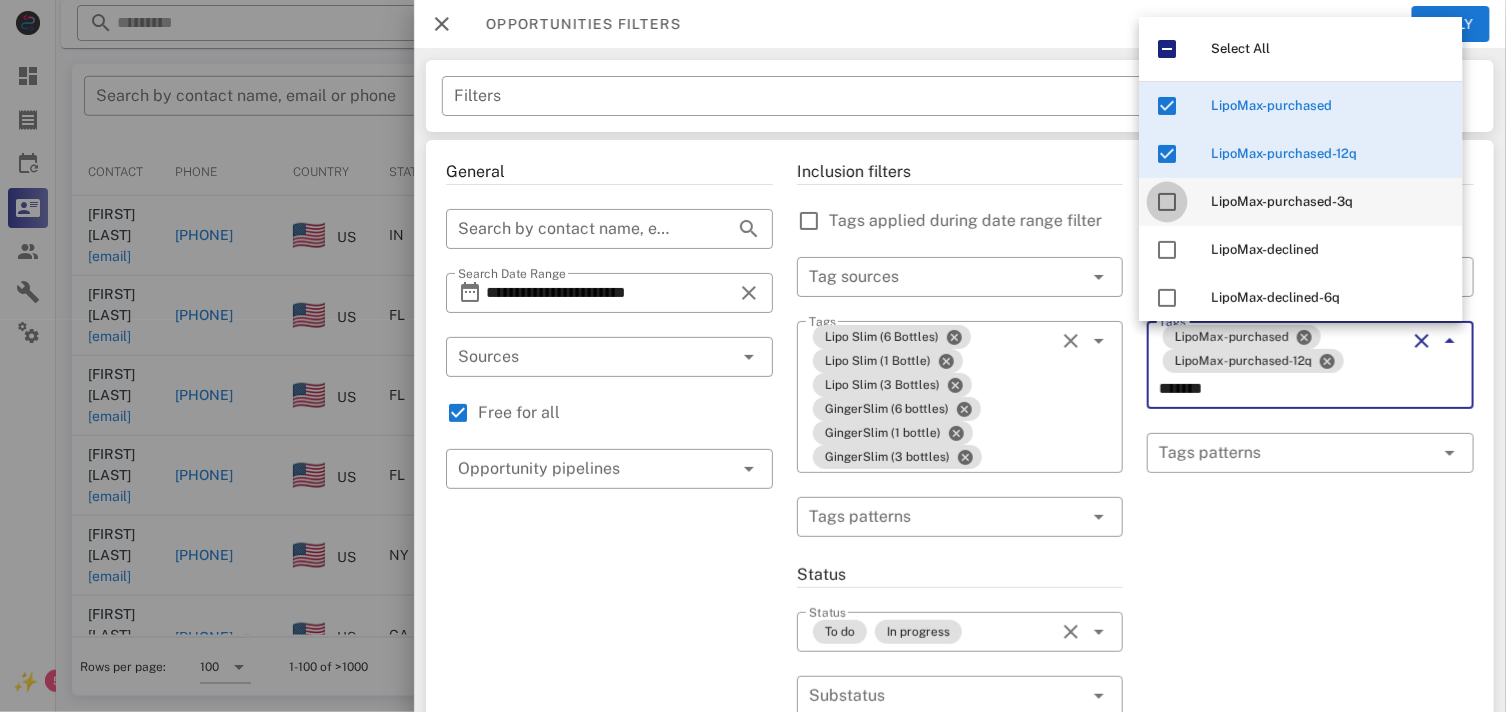 click at bounding box center [1168, 202] 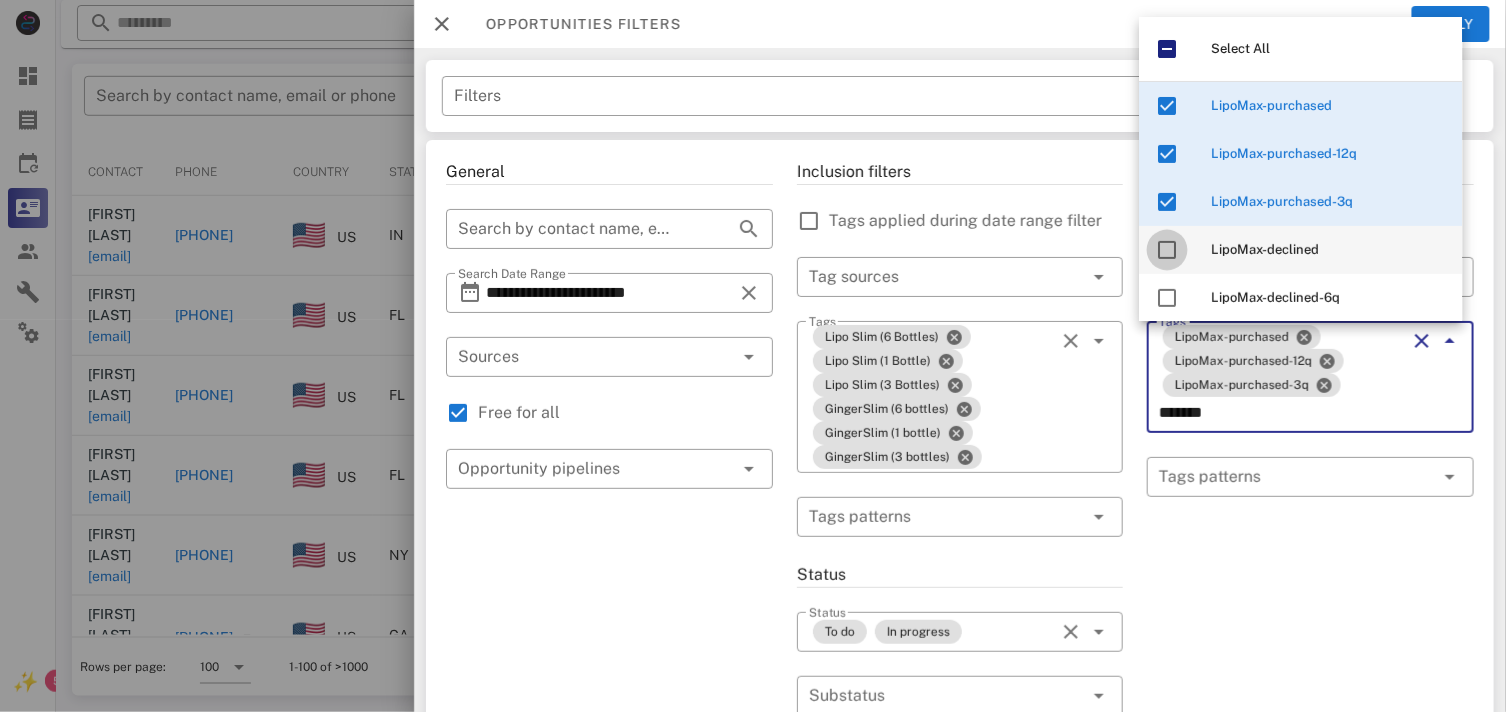 click at bounding box center (1168, 250) 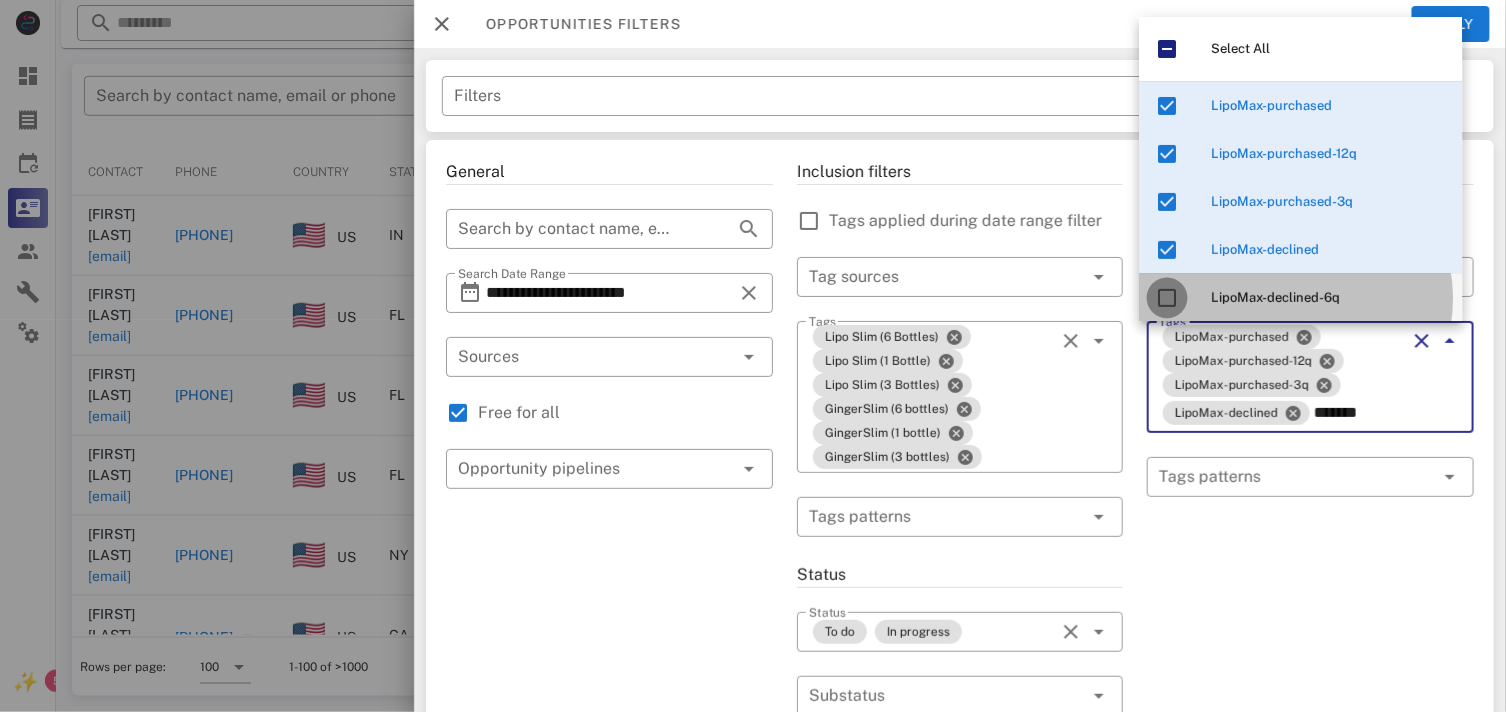 click at bounding box center [1168, 298] 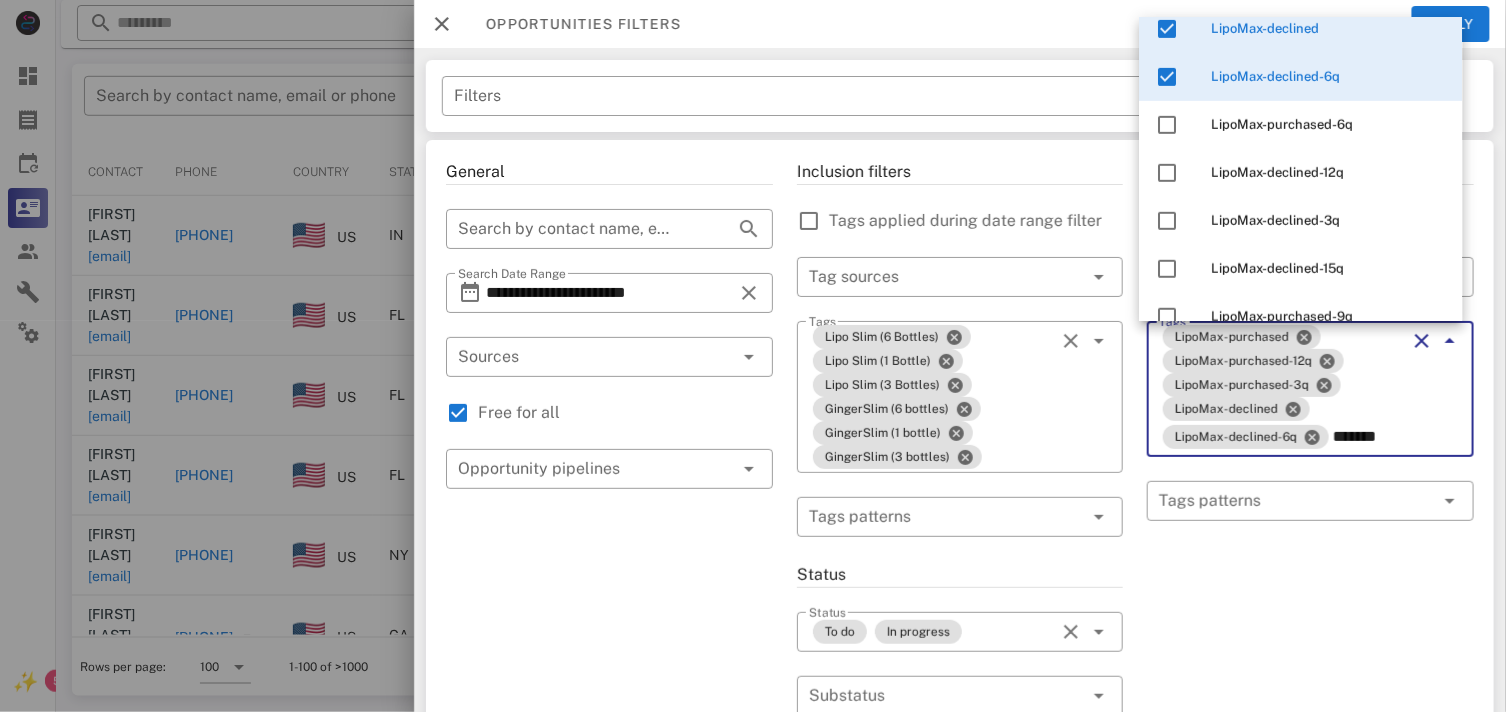 scroll, scrollTop: 222, scrollLeft: 0, axis: vertical 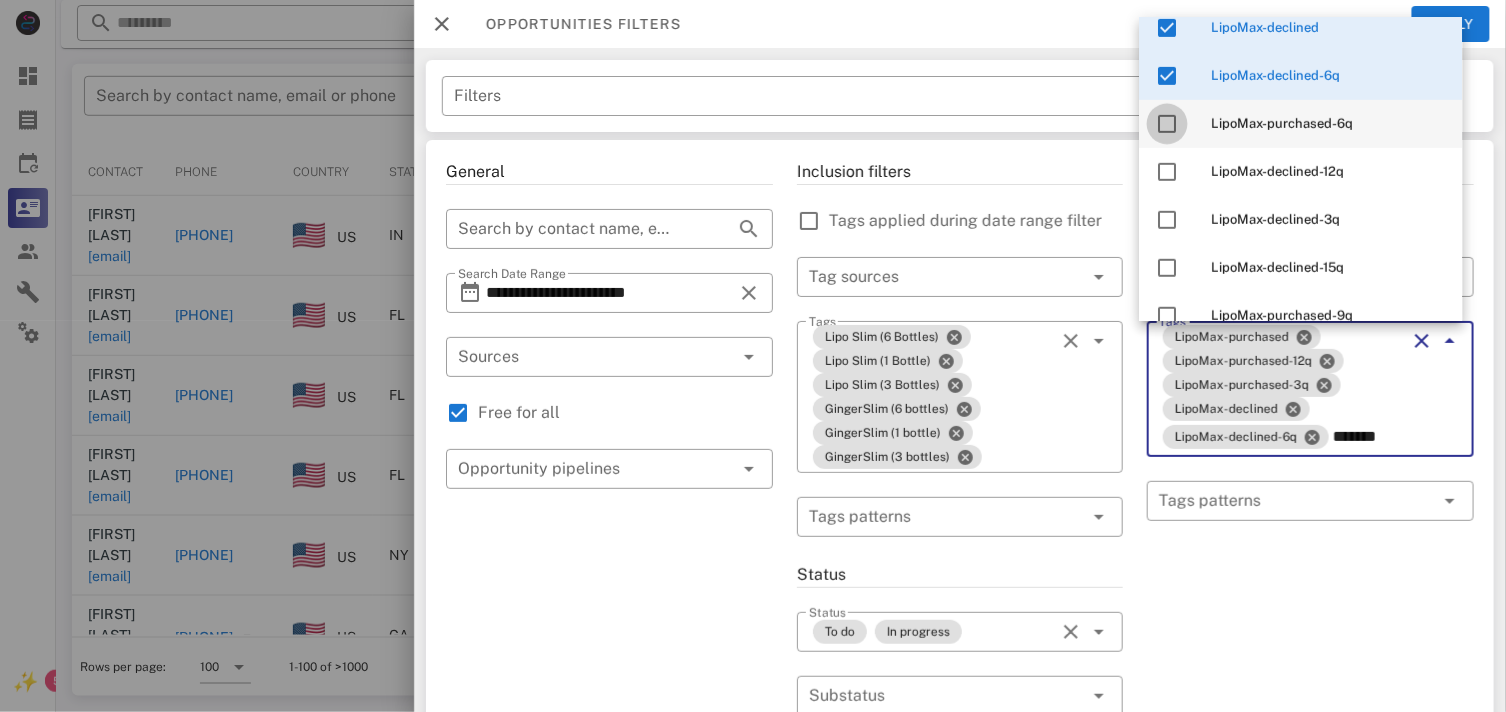 click at bounding box center [1168, 124] 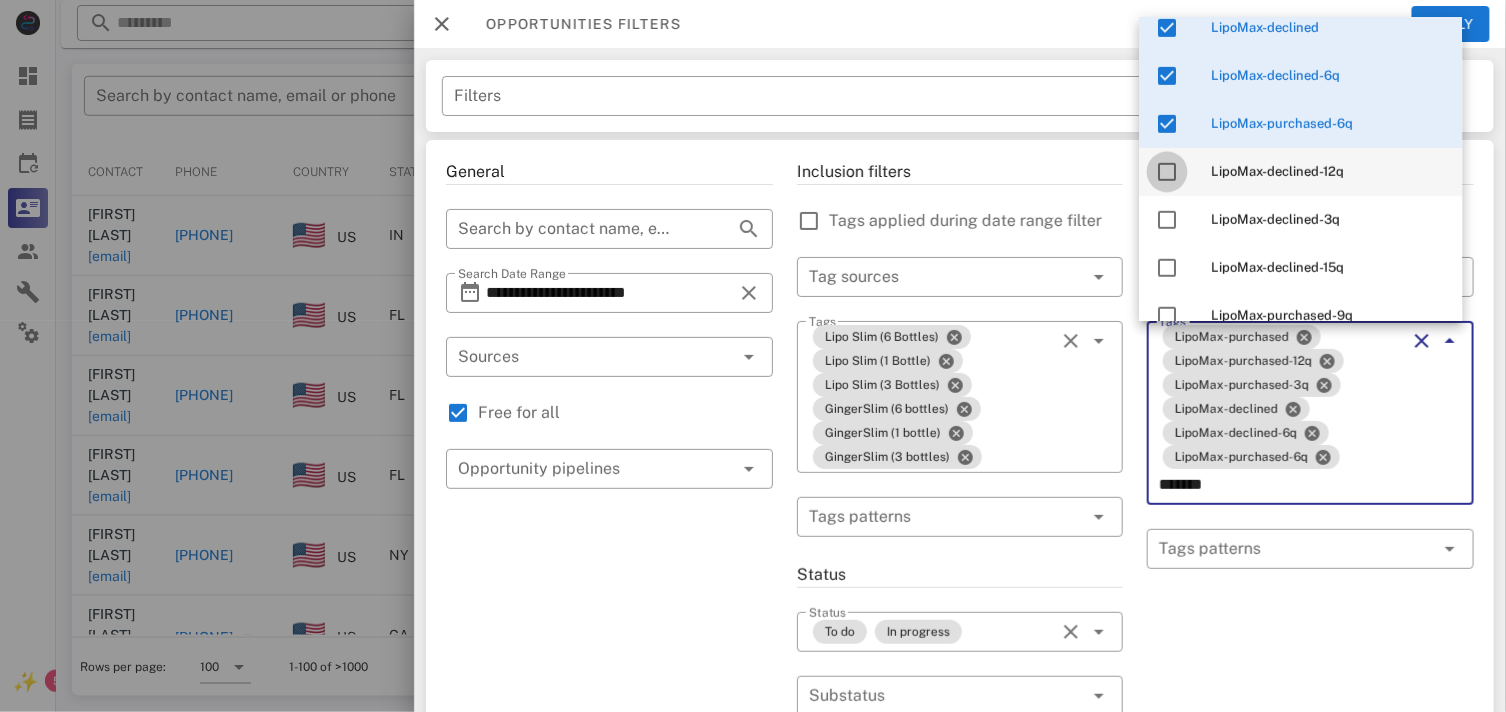 click at bounding box center [1168, 172] 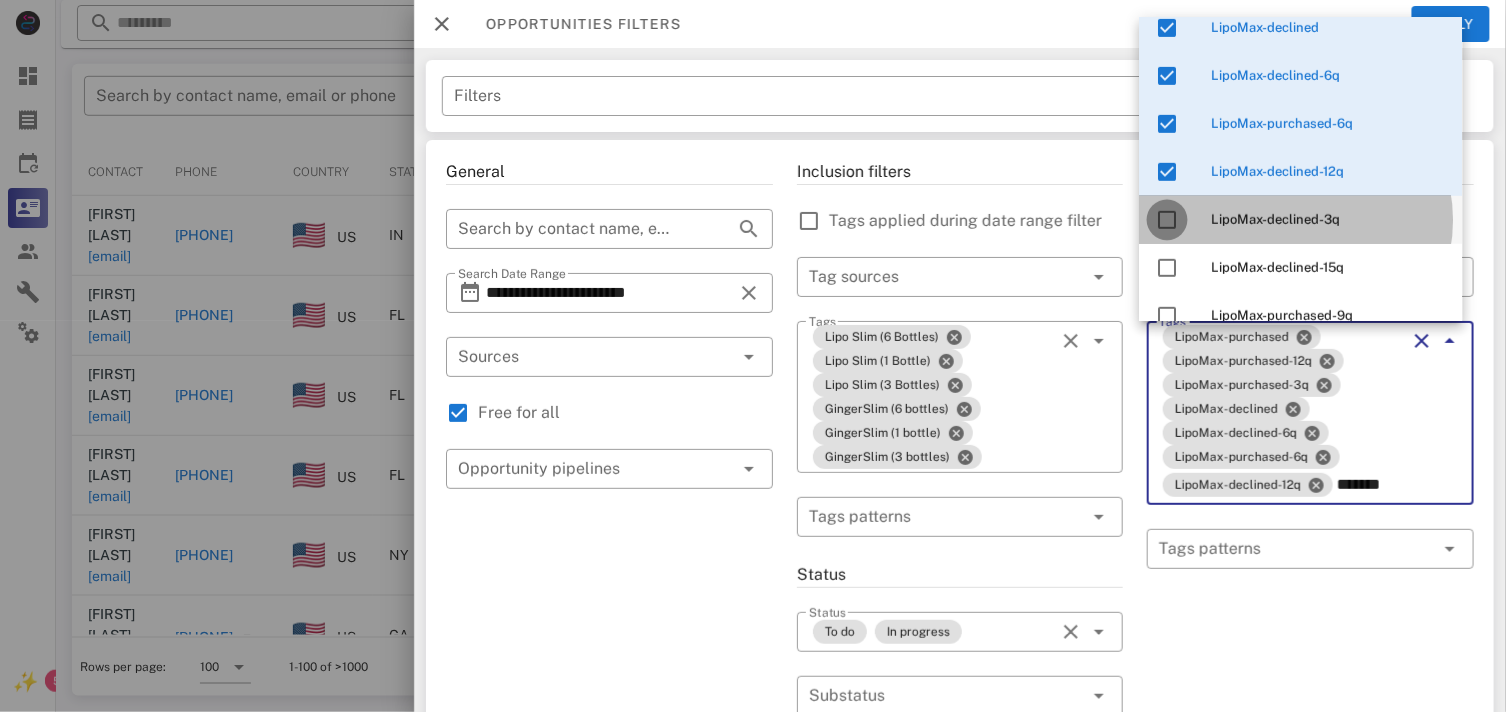 click at bounding box center [1168, 220] 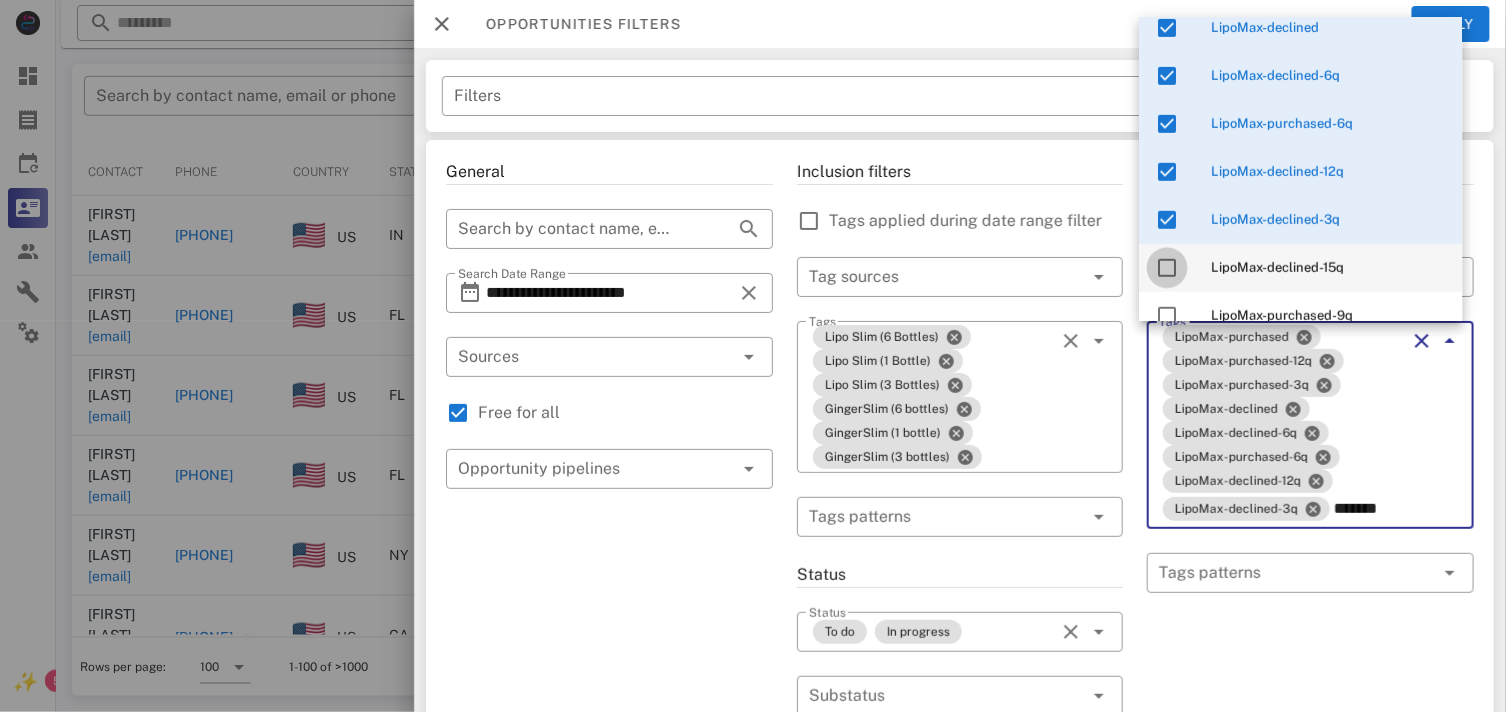 click at bounding box center (1168, 268) 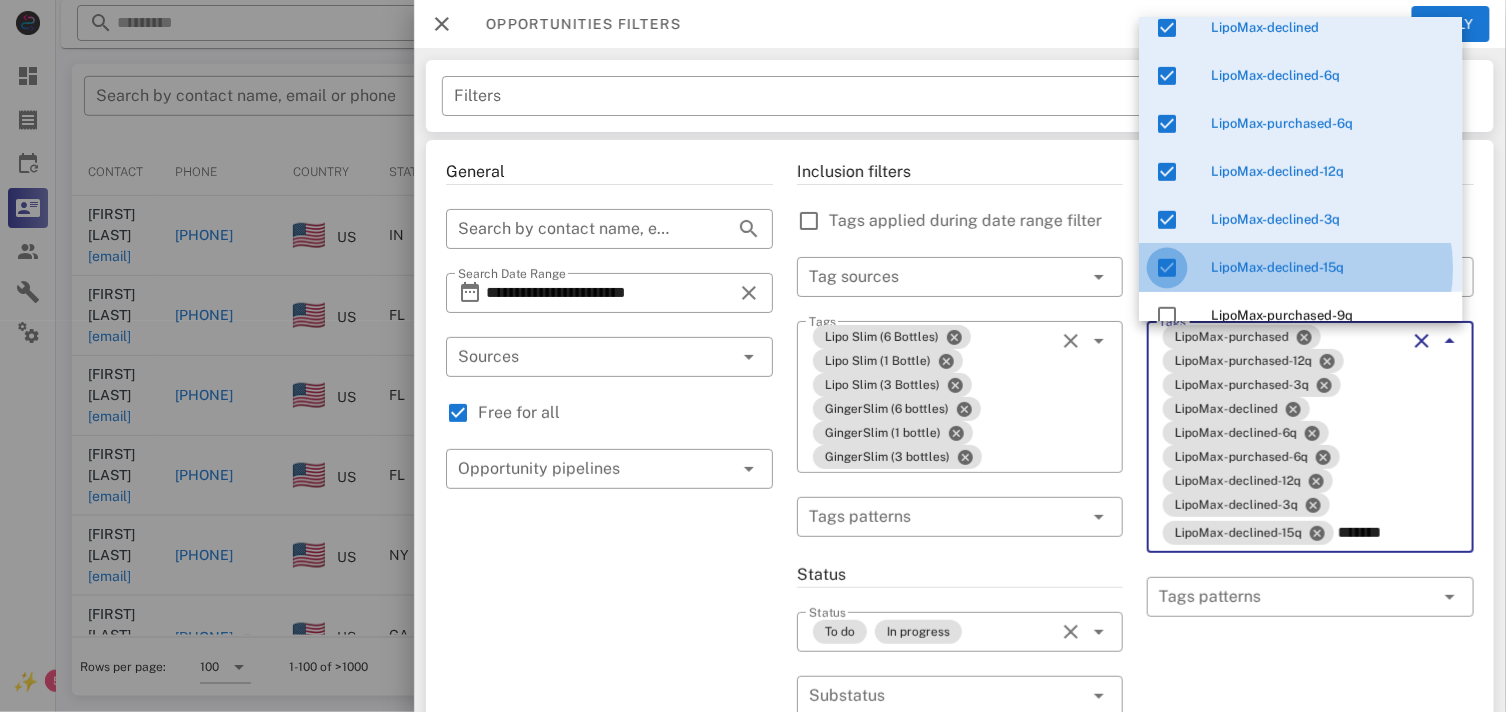 scroll, scrollTop: 344, scrollLeft: 0, axis: vertical 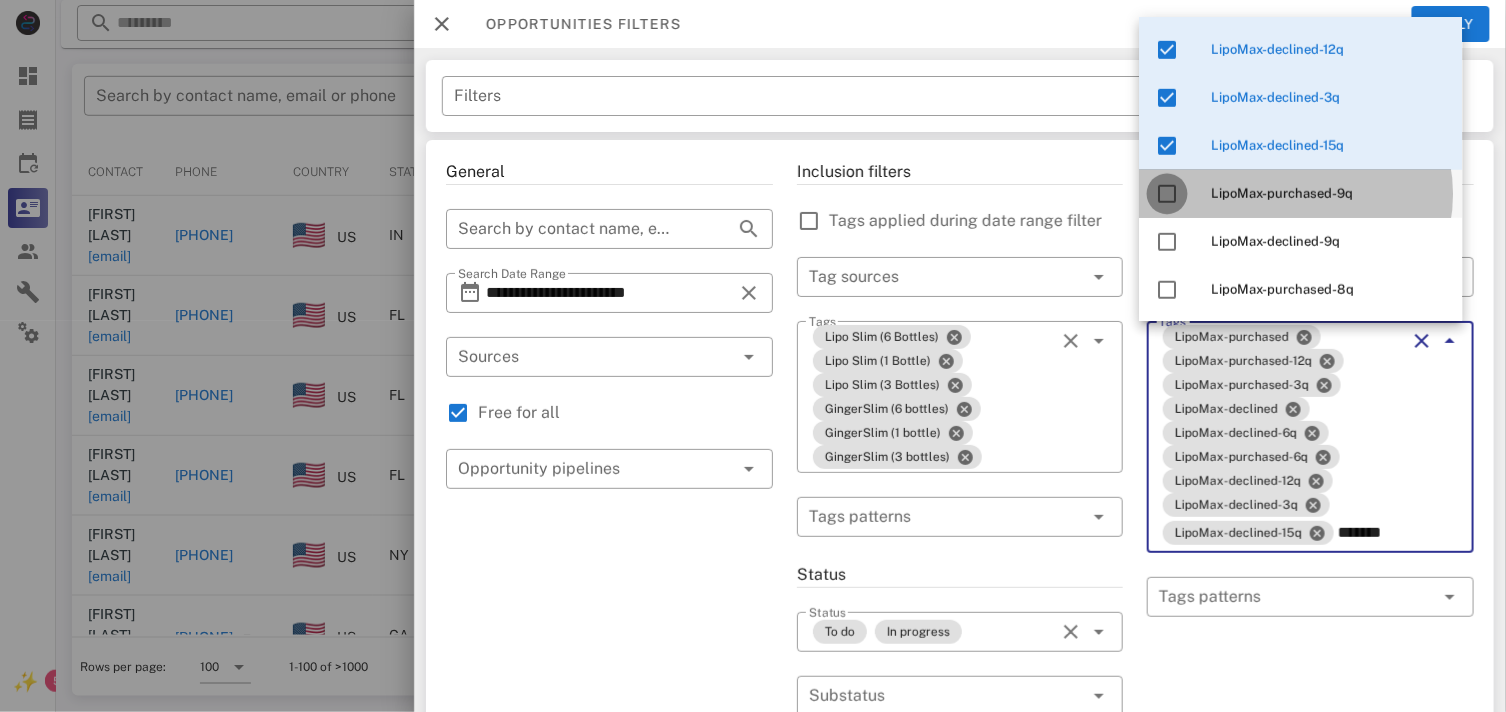 click at bounding box center [1168, 194] 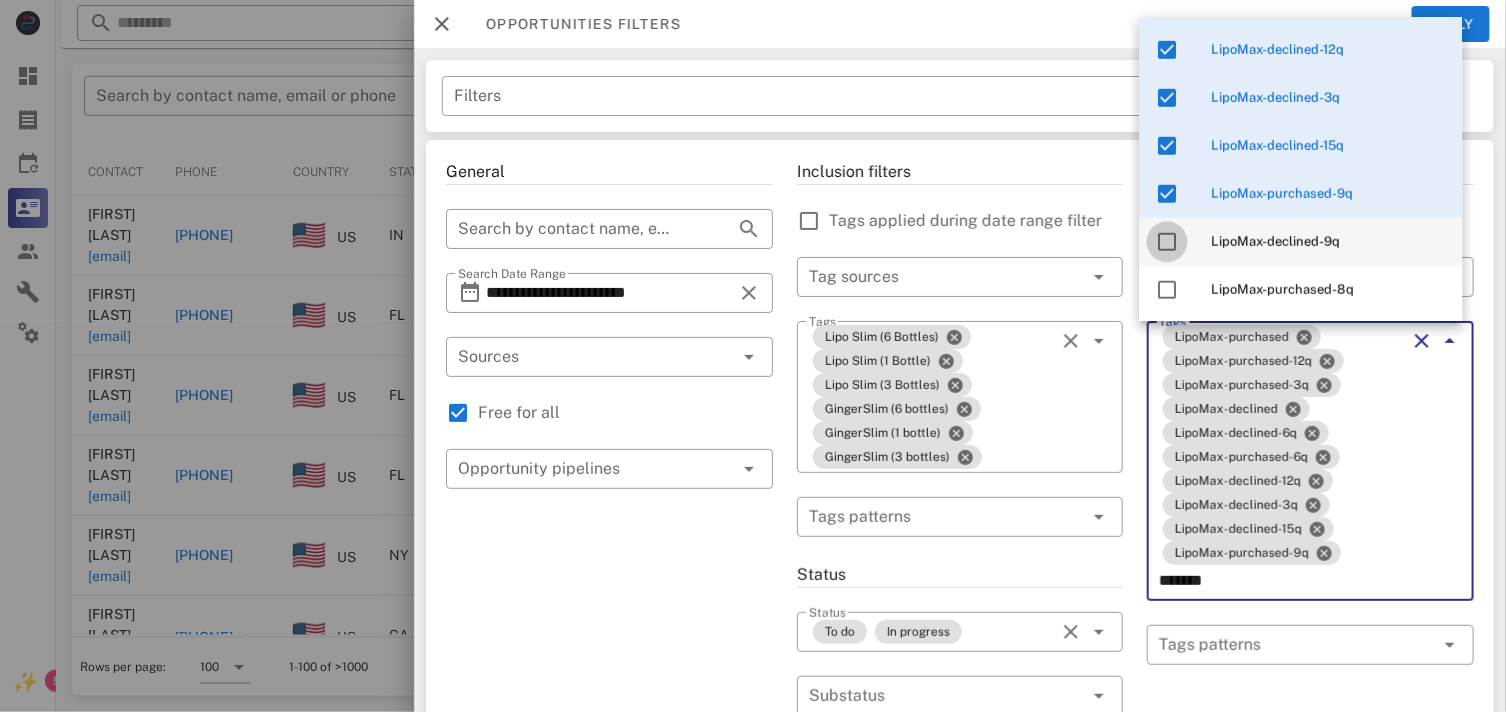 click at bounding box center [1168, 242] 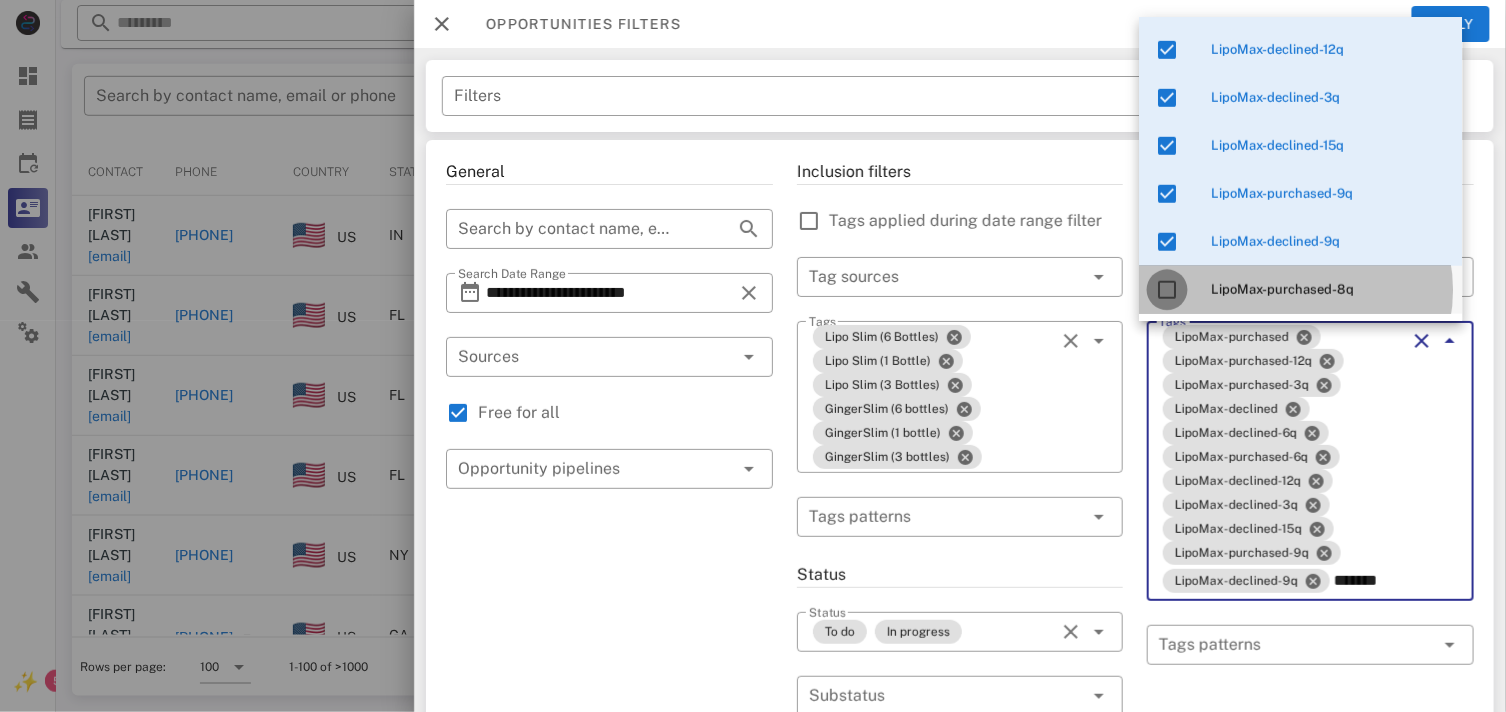 click at bounding box center [1168, 290] 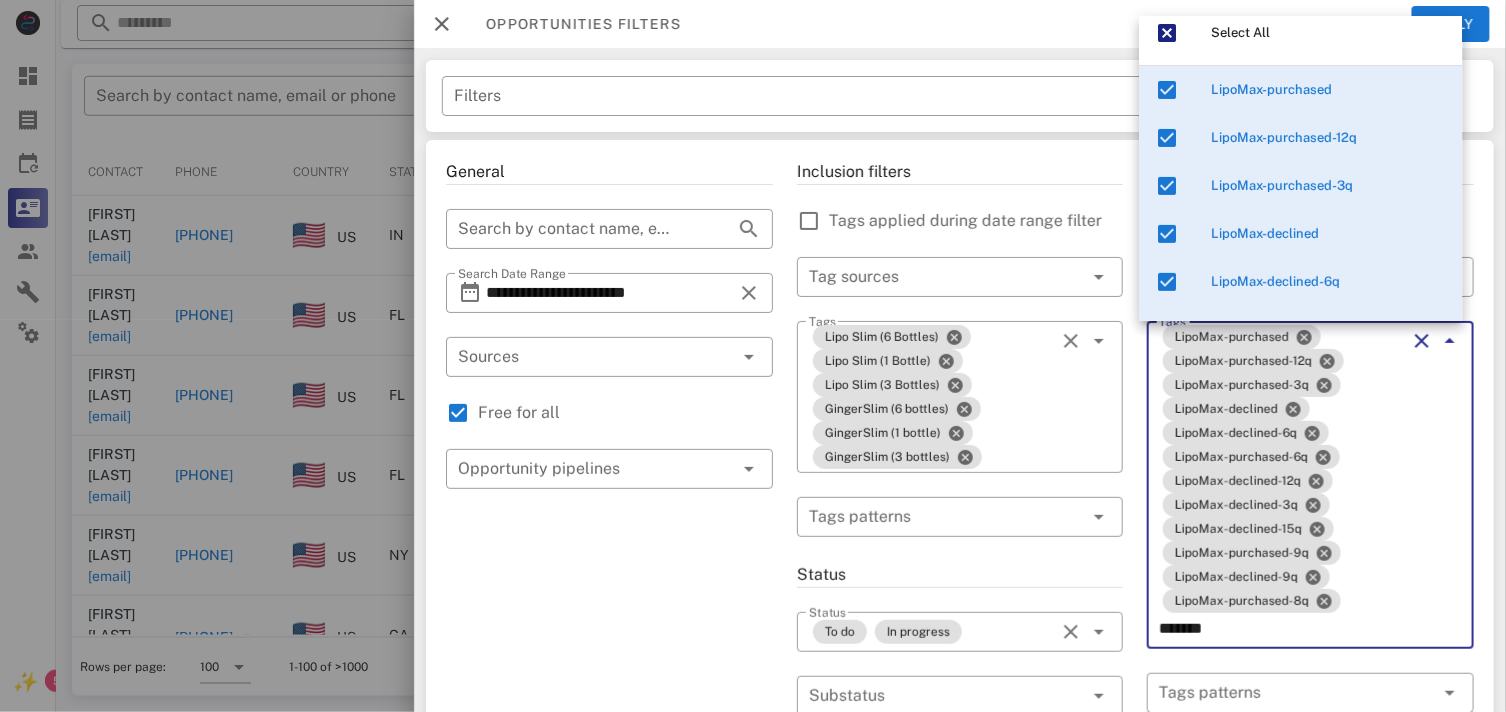 scroll, scrollTop: 0, scrollLeft: 0, axis: both 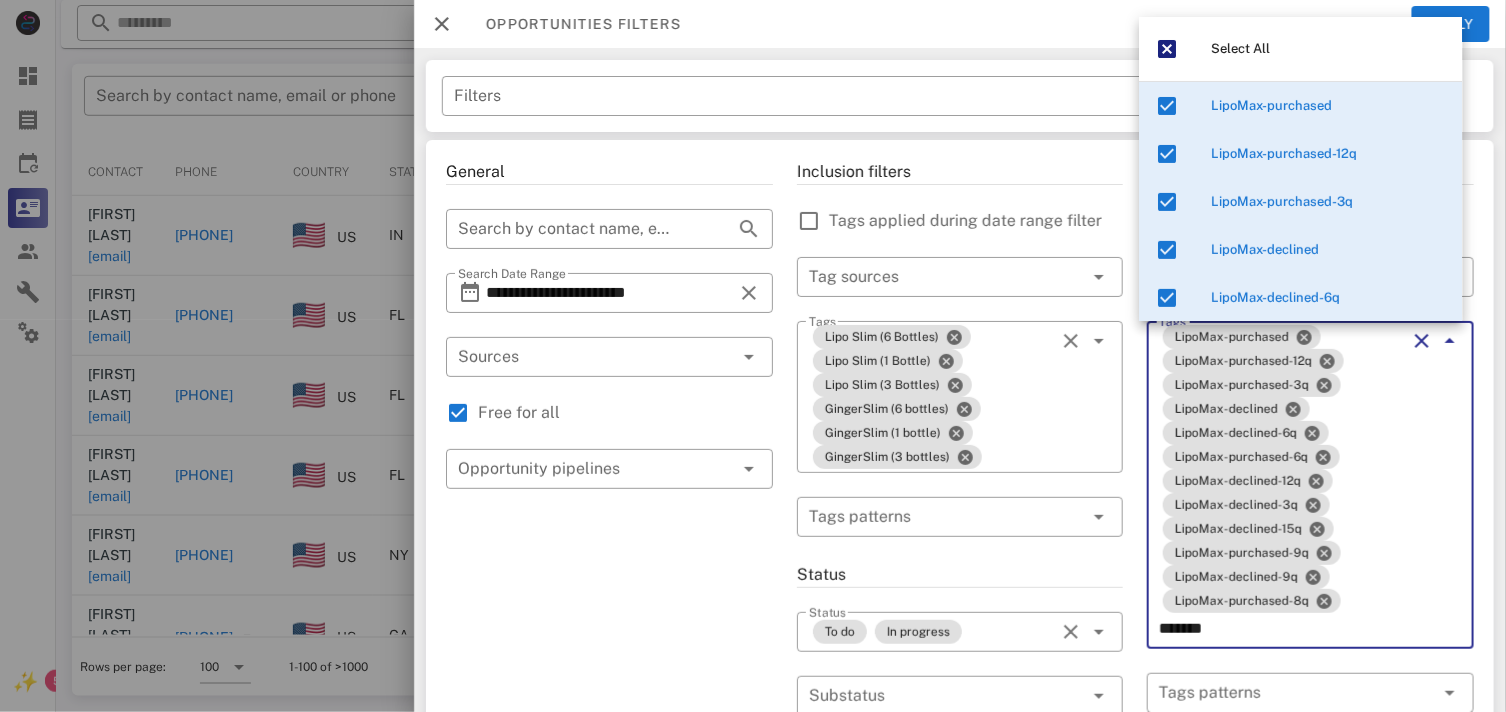 click on "Tags LipoMax-purchased LipoMax-purchased-12q LipoMax-purchased-3q LipoMax-declined LipoMax-declined-6q LipoMax-purchased-6q LipoMax-declined-12q LipoMax-declined-3q LipoMax-declined-15q LipoMax-purchased-9q LipoMax-declined-9q LipoMax-purchased-8q [MASK]" at bounding box center [1310, 485] 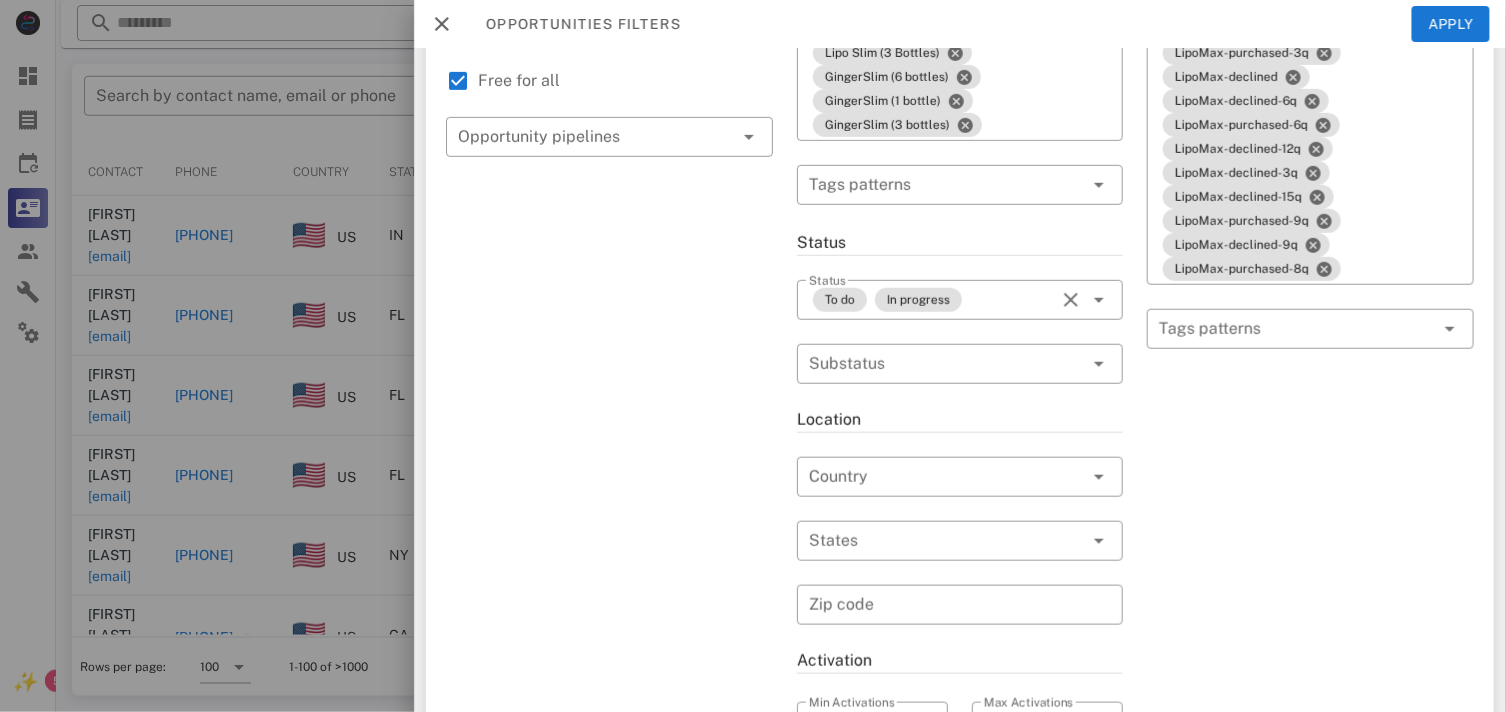 scroll, scrollTop: 333, scrollLeft: 0, axis: vertical 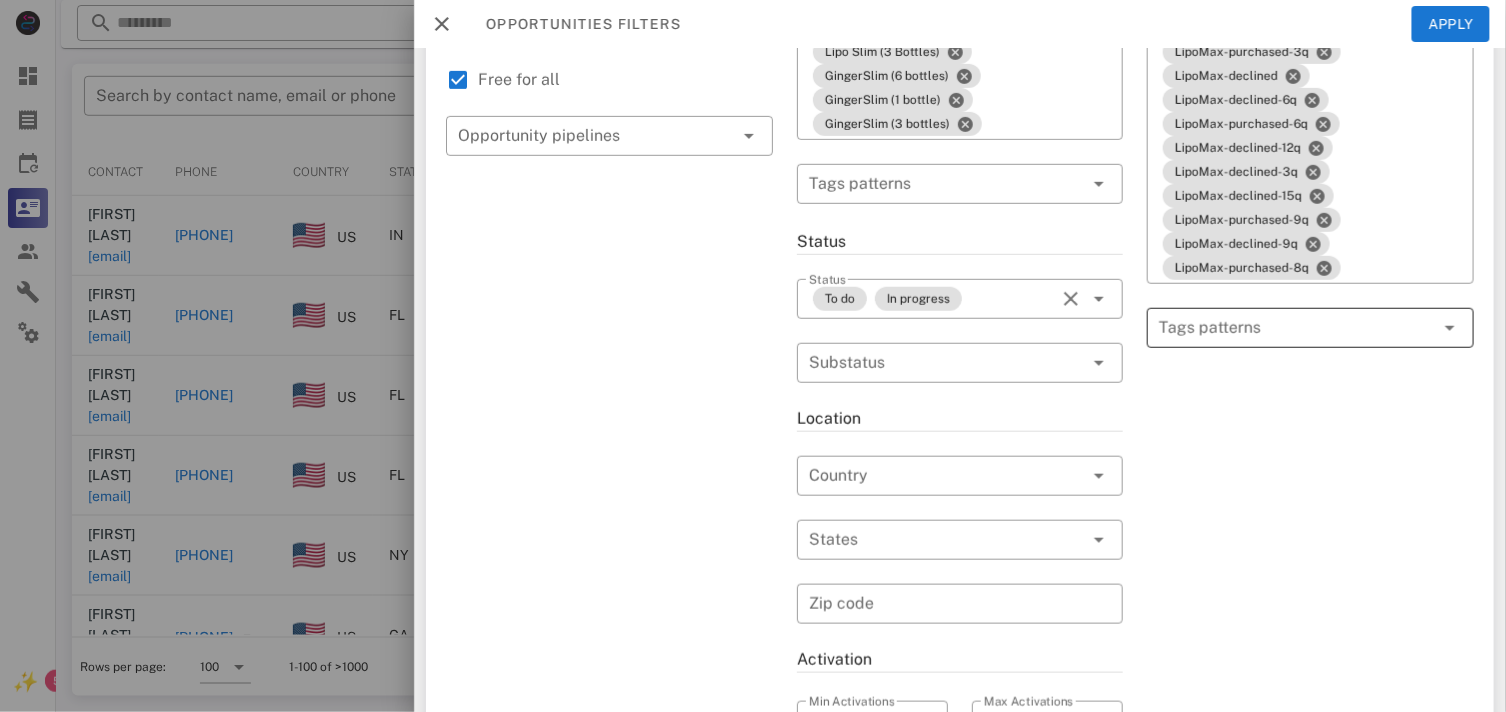 click at bounding box center [1296, 328] 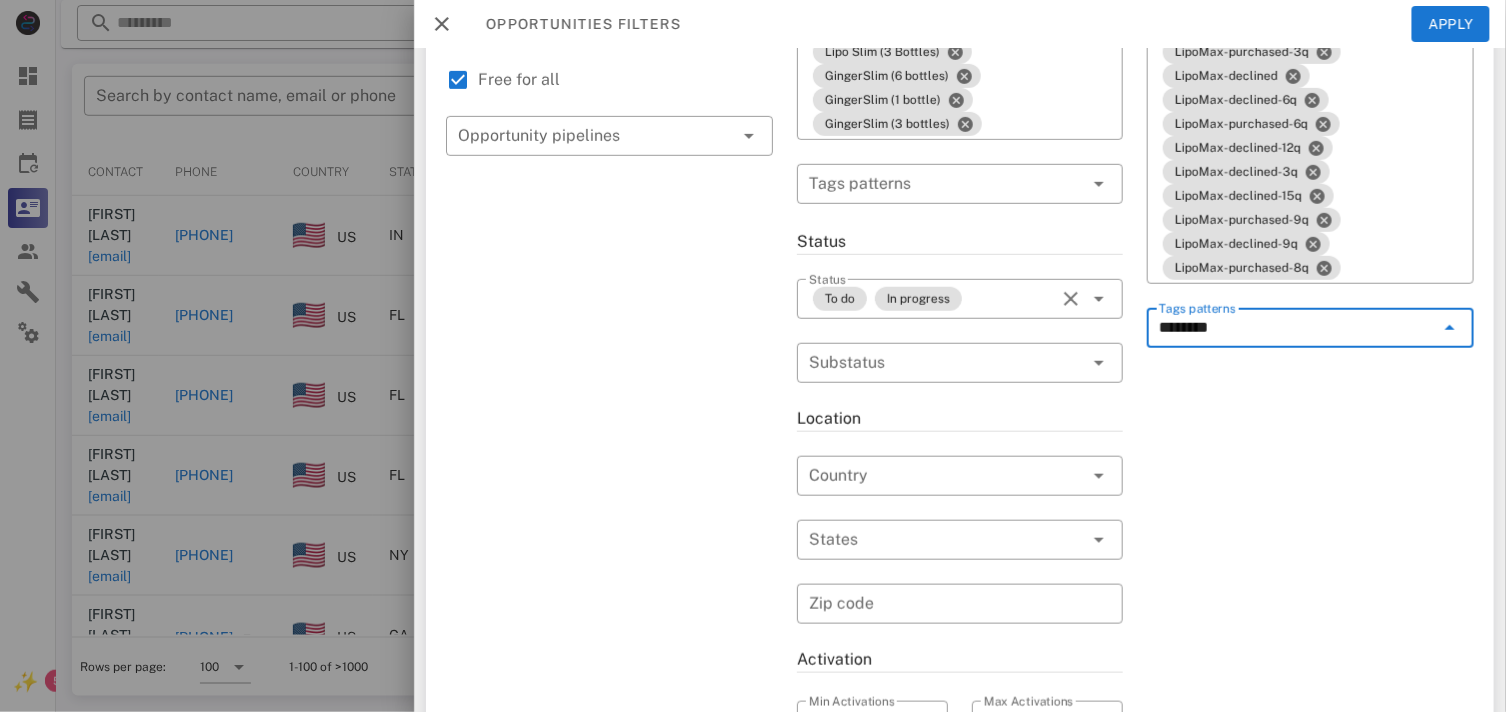 click on "********" at bounding box center [1296, 328] 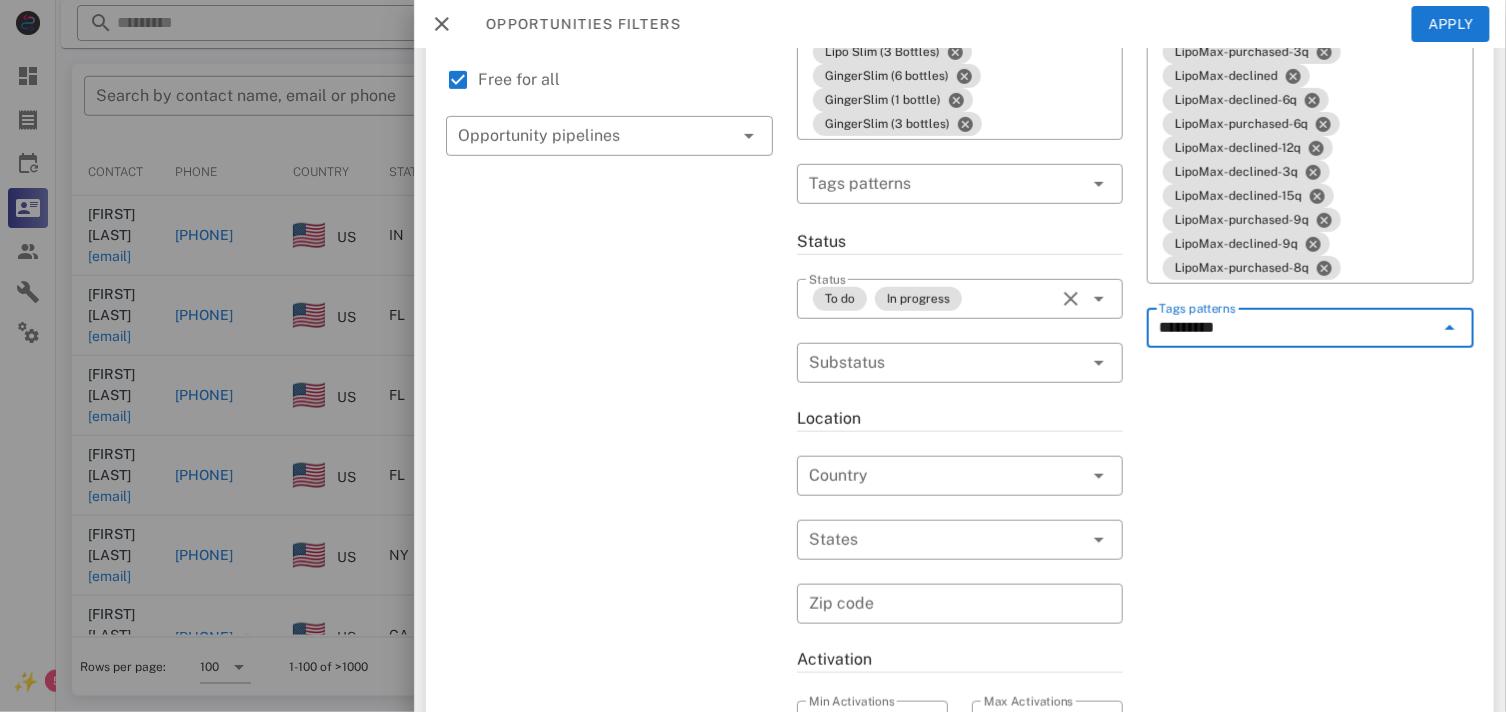 type on "********" 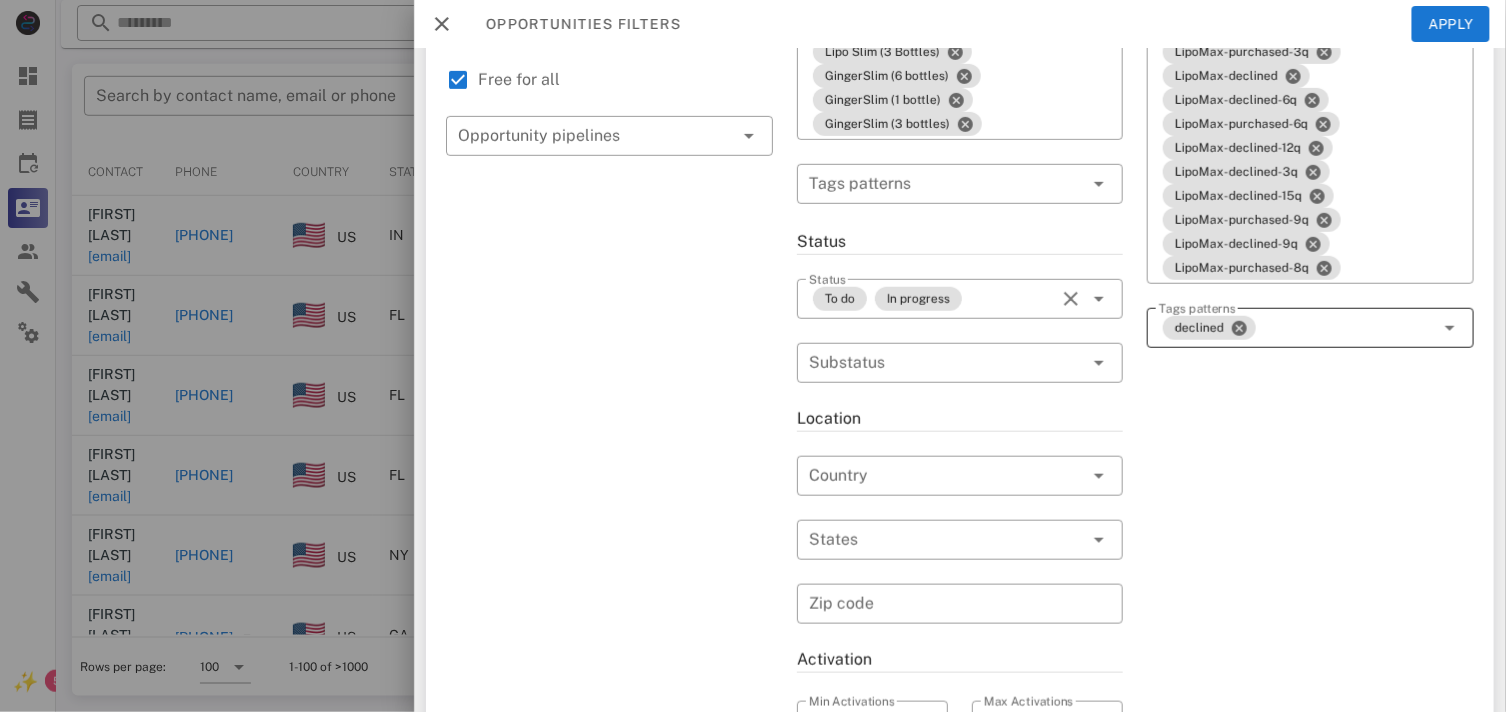 click on "declined" at bounding box center (1296, 328) 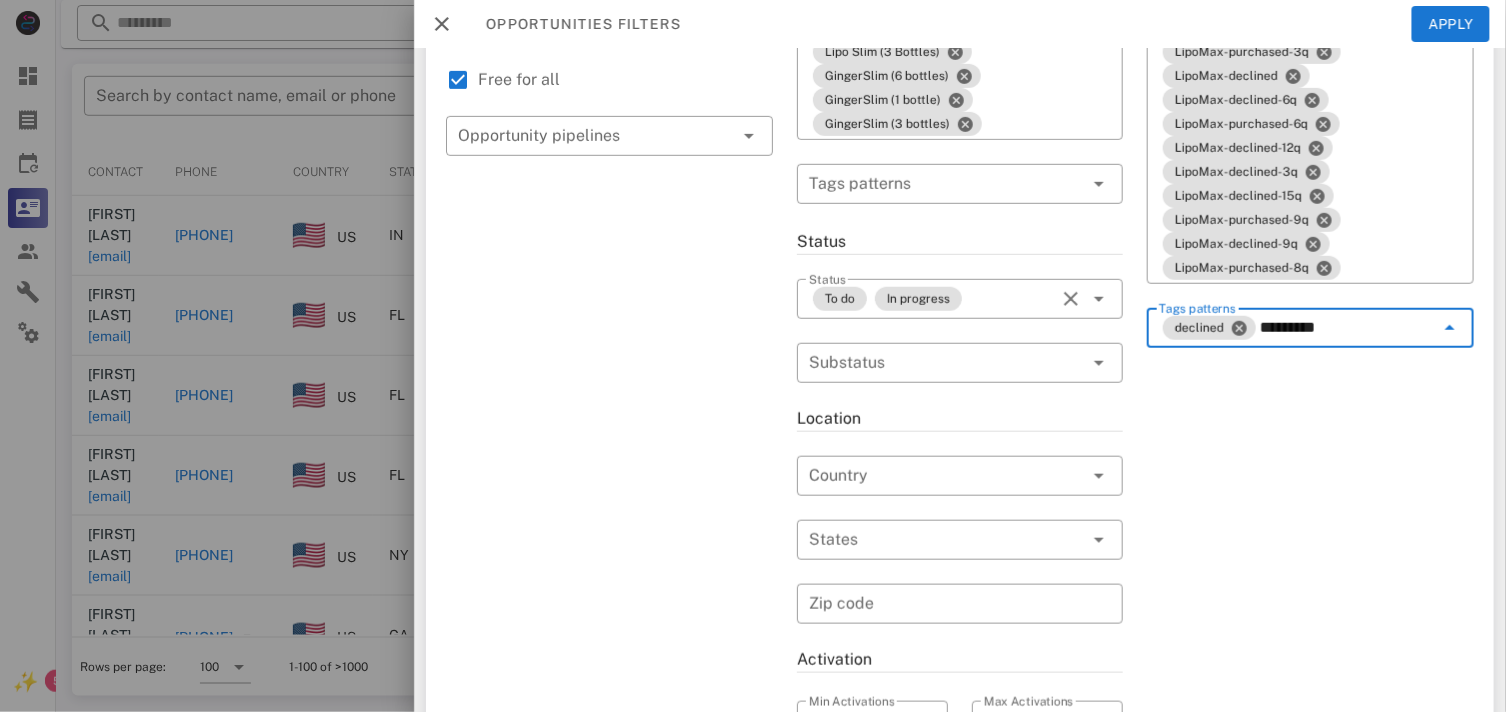 type on "*********" 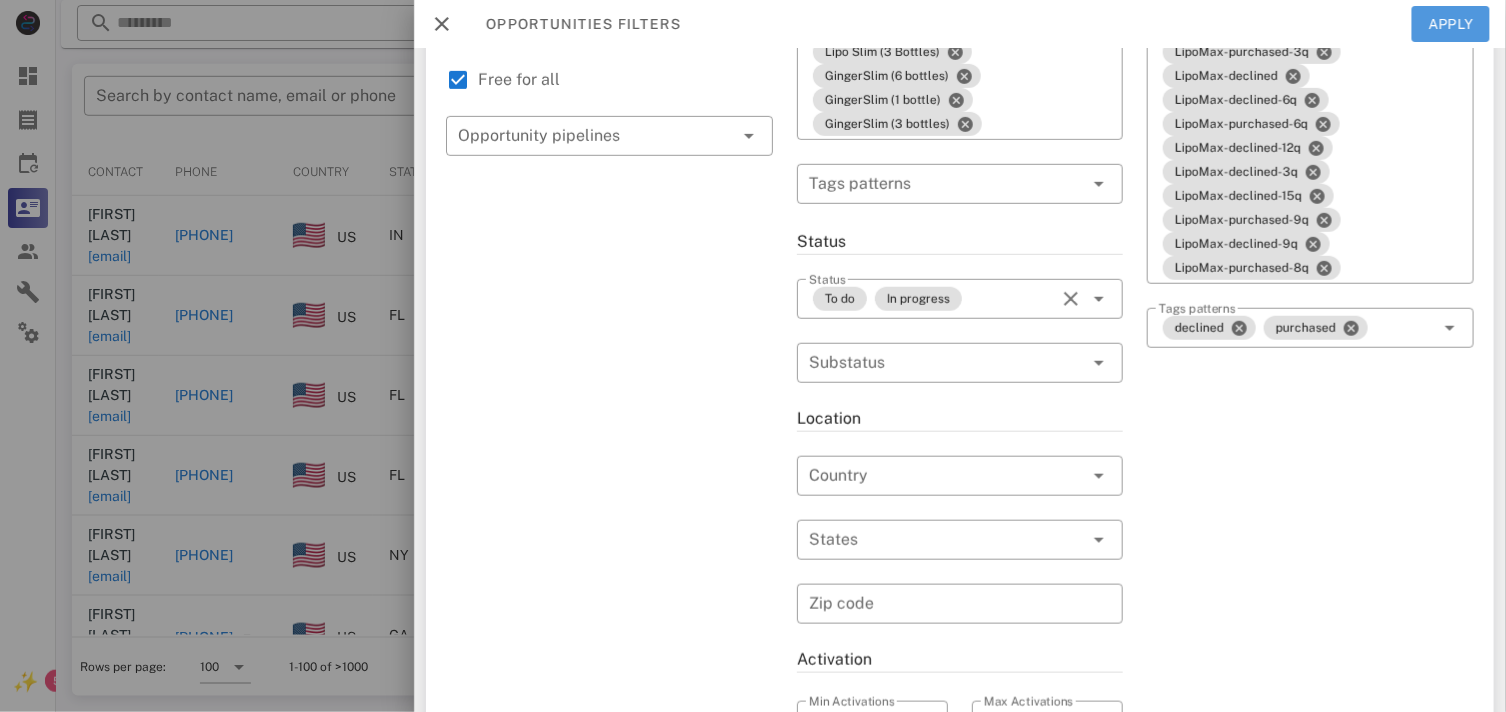 click on "Apply" at bounding box center (1451, 24) 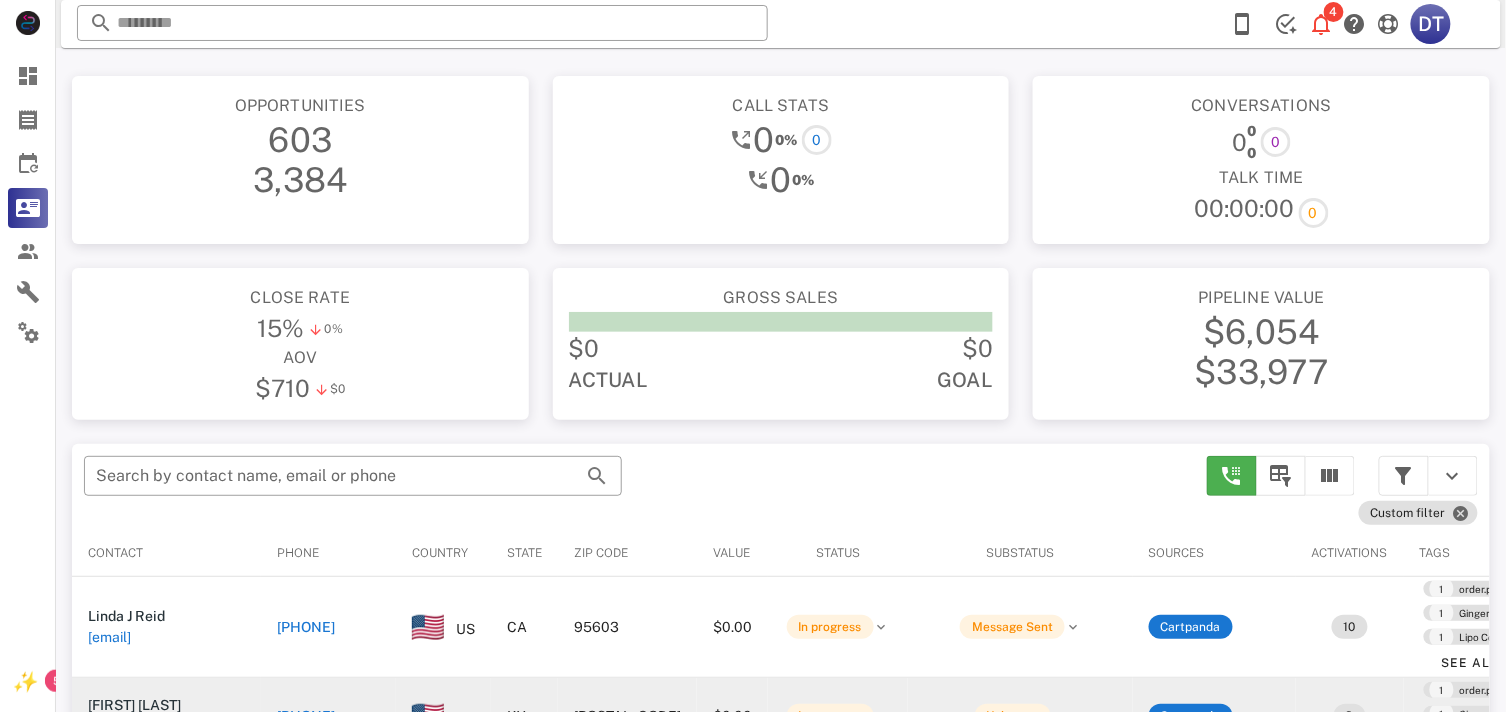 scroll, scrollTop: 333, scrollLeft: 0, axis: vertical 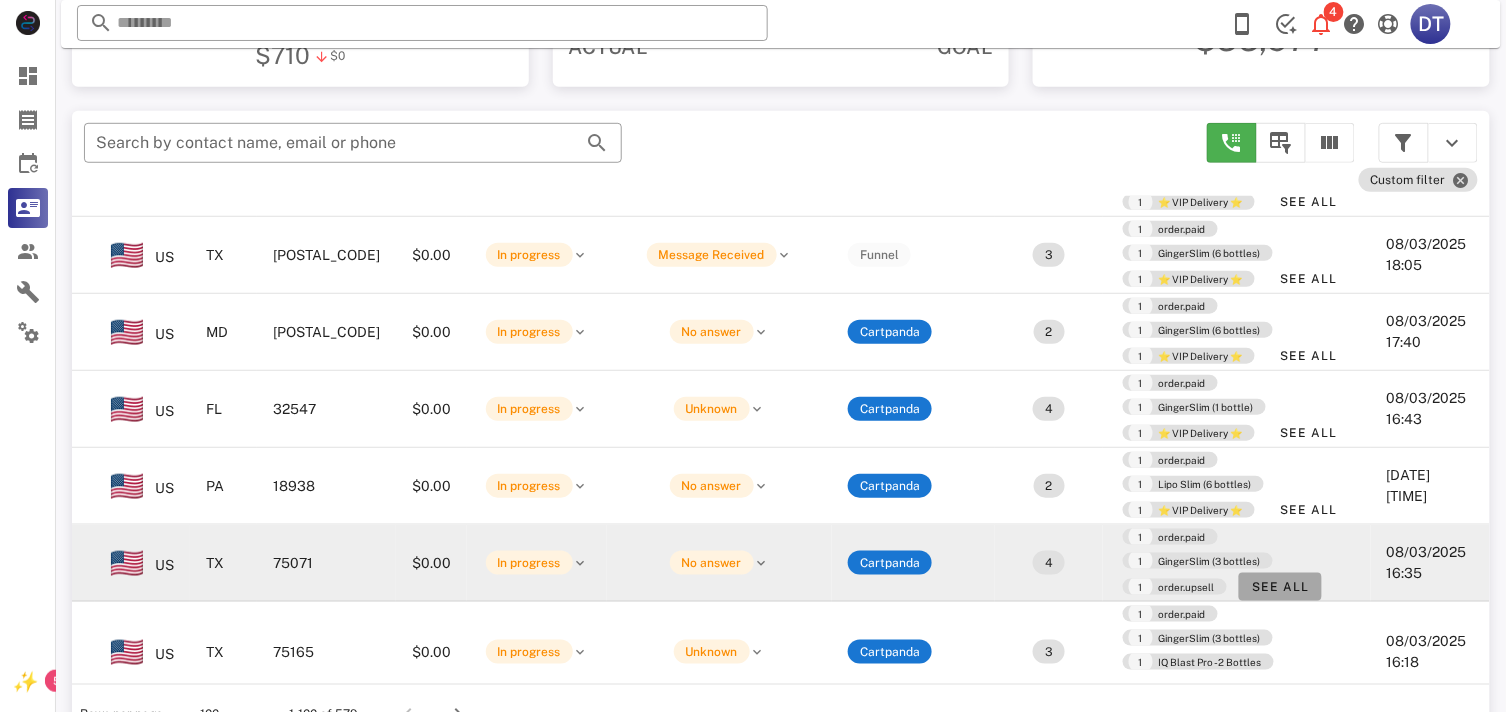 click on "See All" at bounding box center (1280, 587) 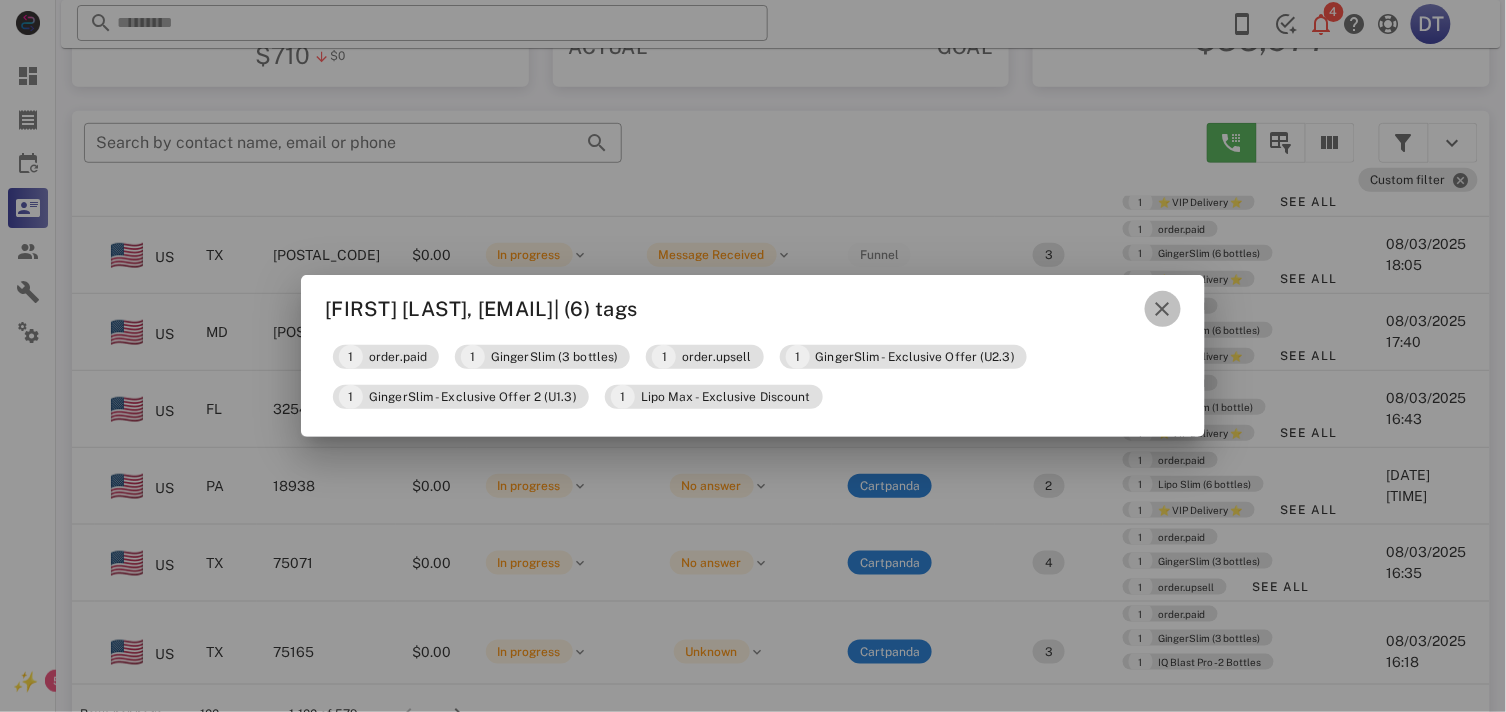 click at bounding box center (1163, 309) 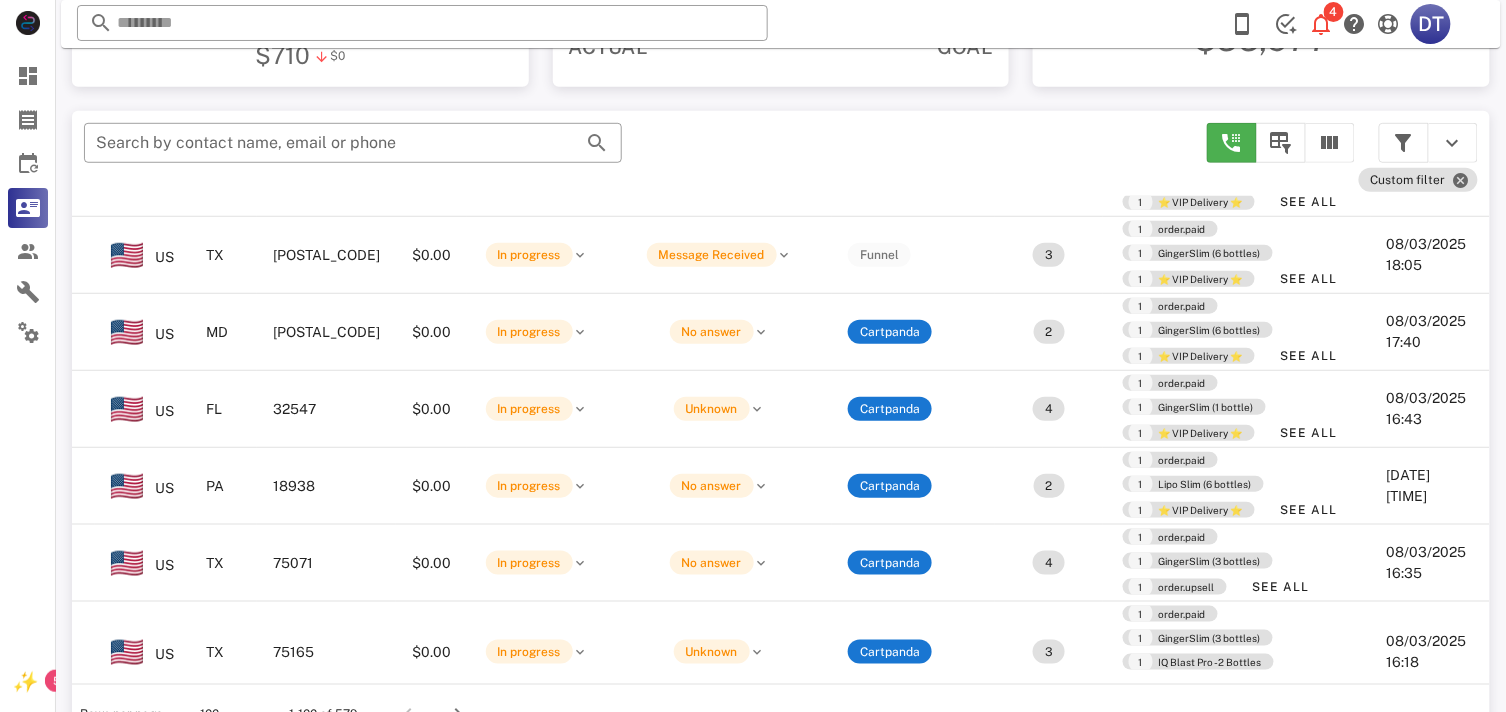 scroll, scrollTop: 2888, scrollLeft: 0, axis: vertical 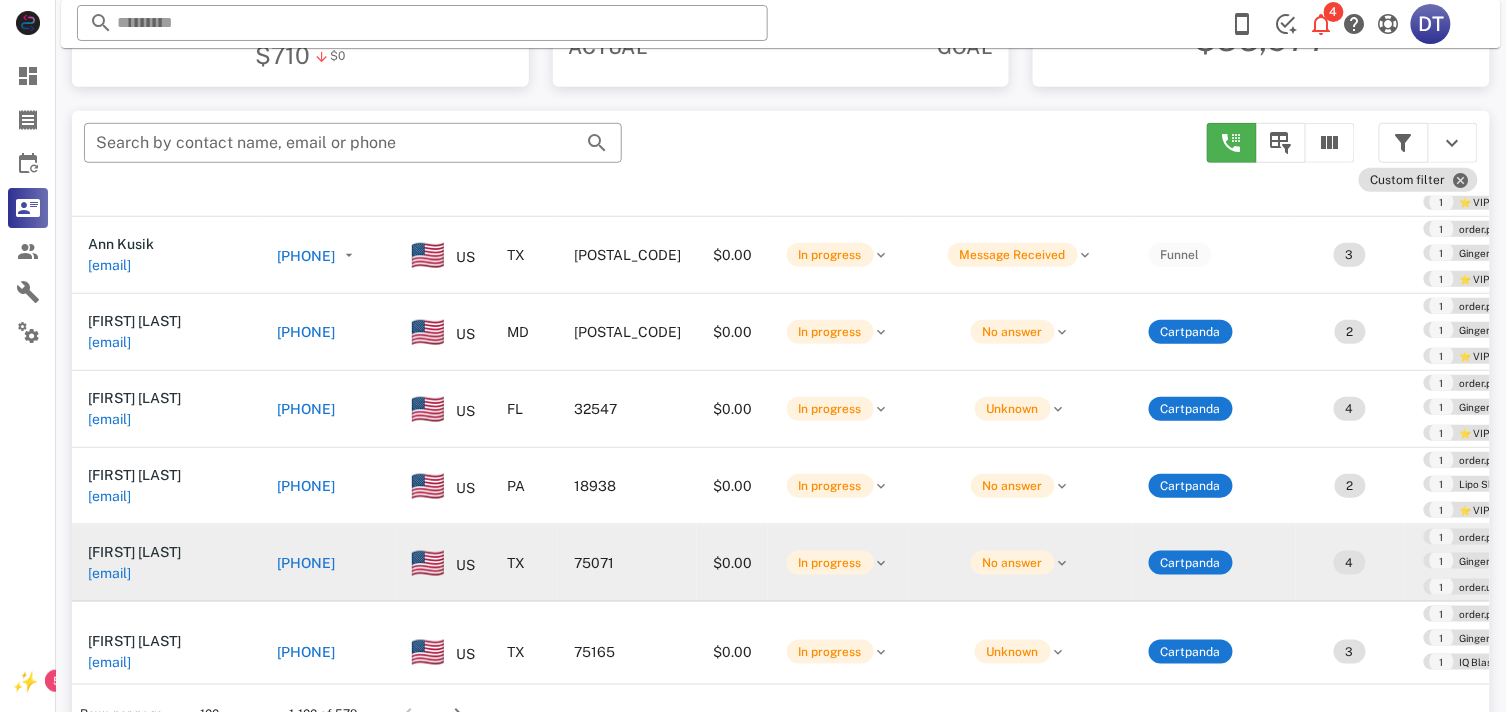 click on "[PHONE]" at bounding box center (306, 563) 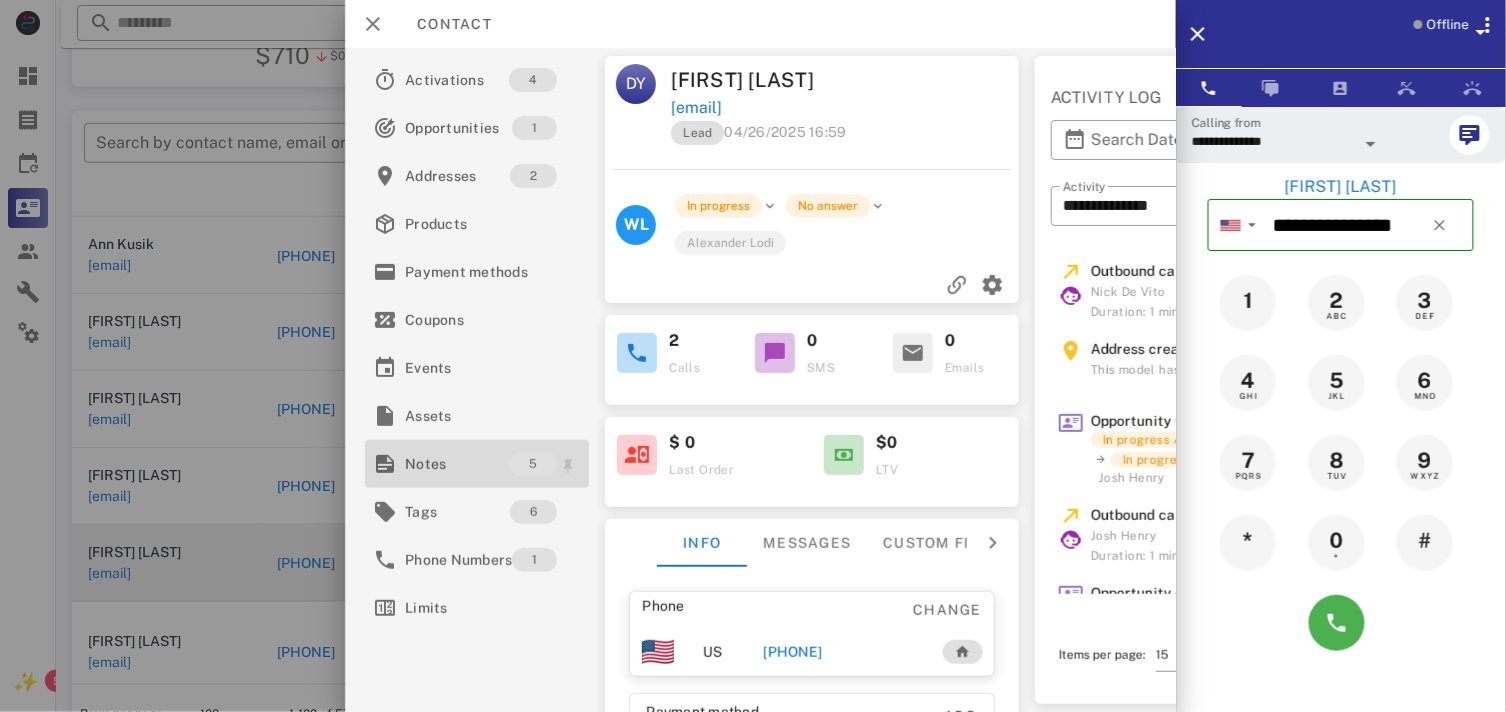 click on "Notes" at bounding box center (457, 464) 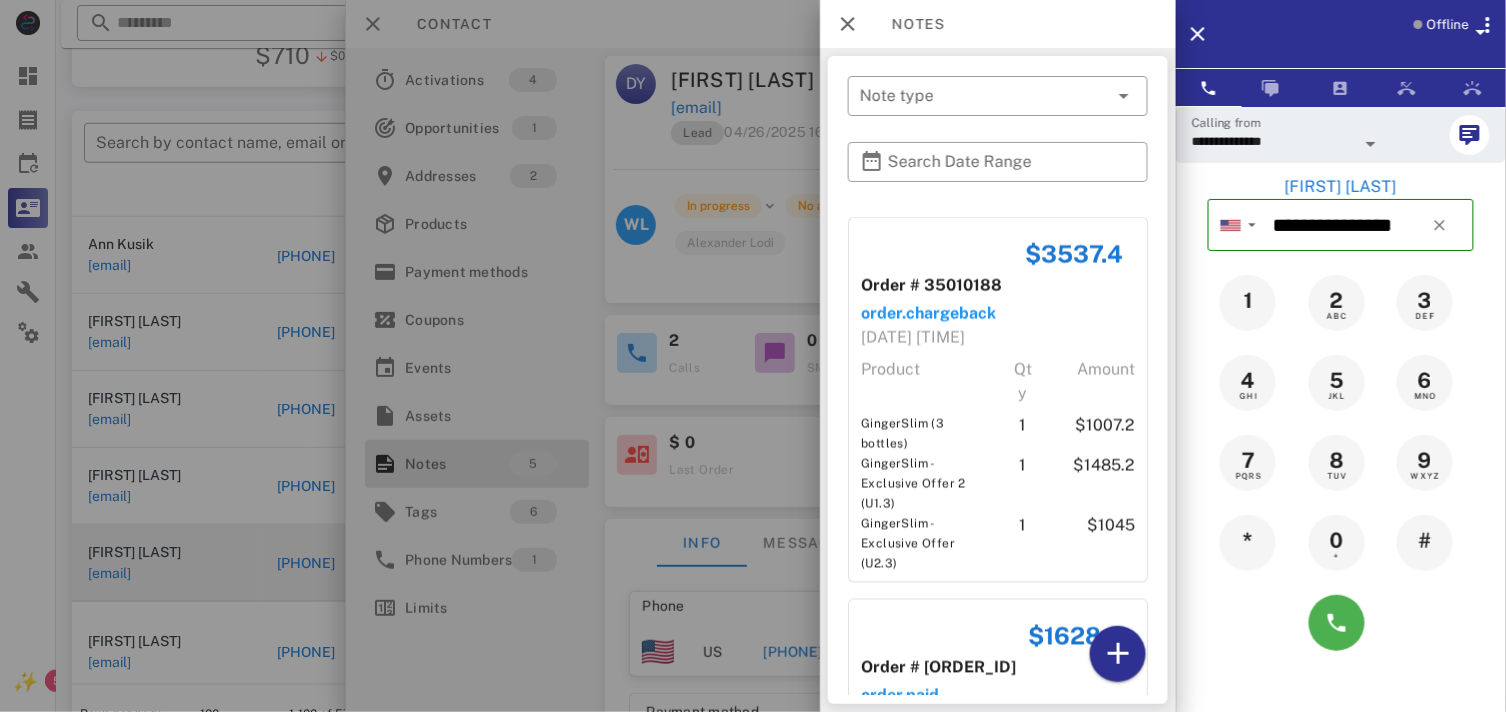 scroll, scrollTop: 1135, scrollLeft: 0, axis: vertical 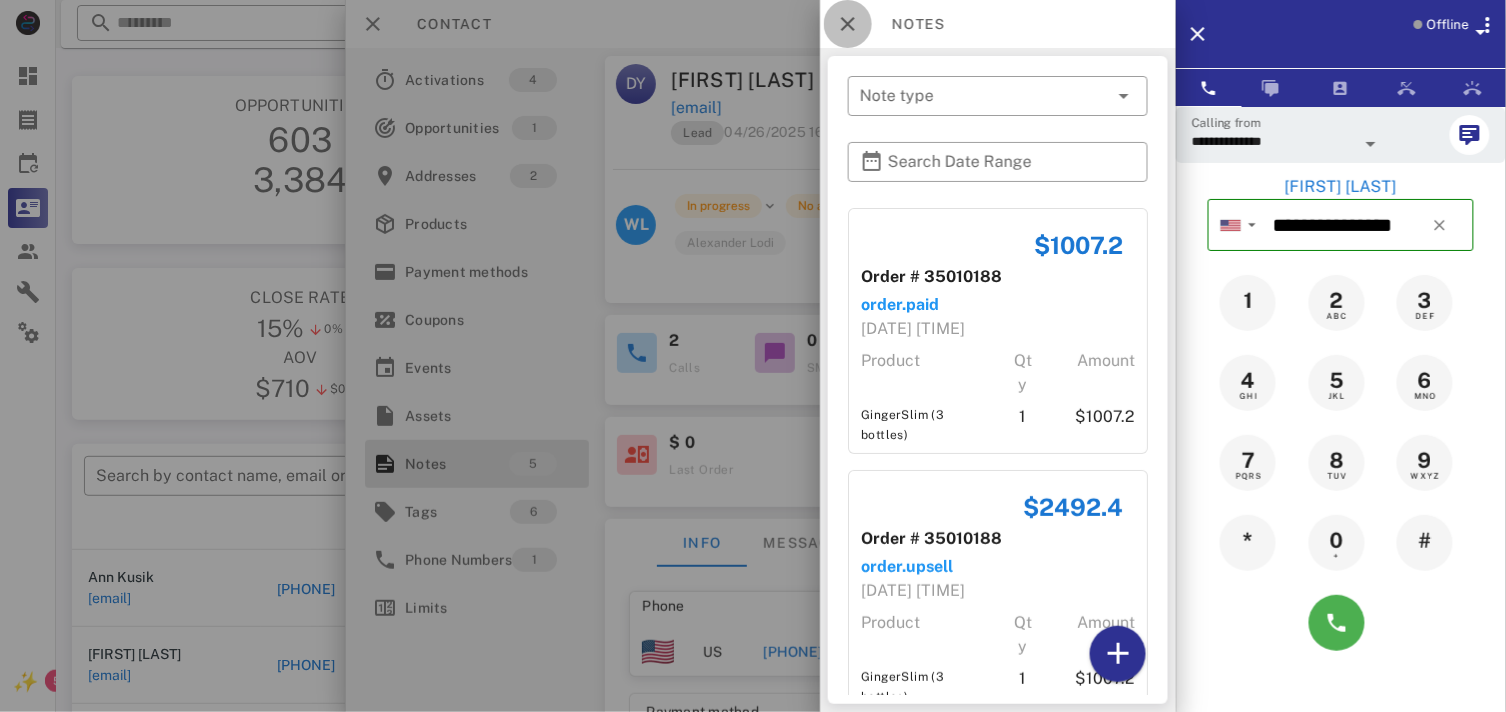 click at bounding box center [848, 24] 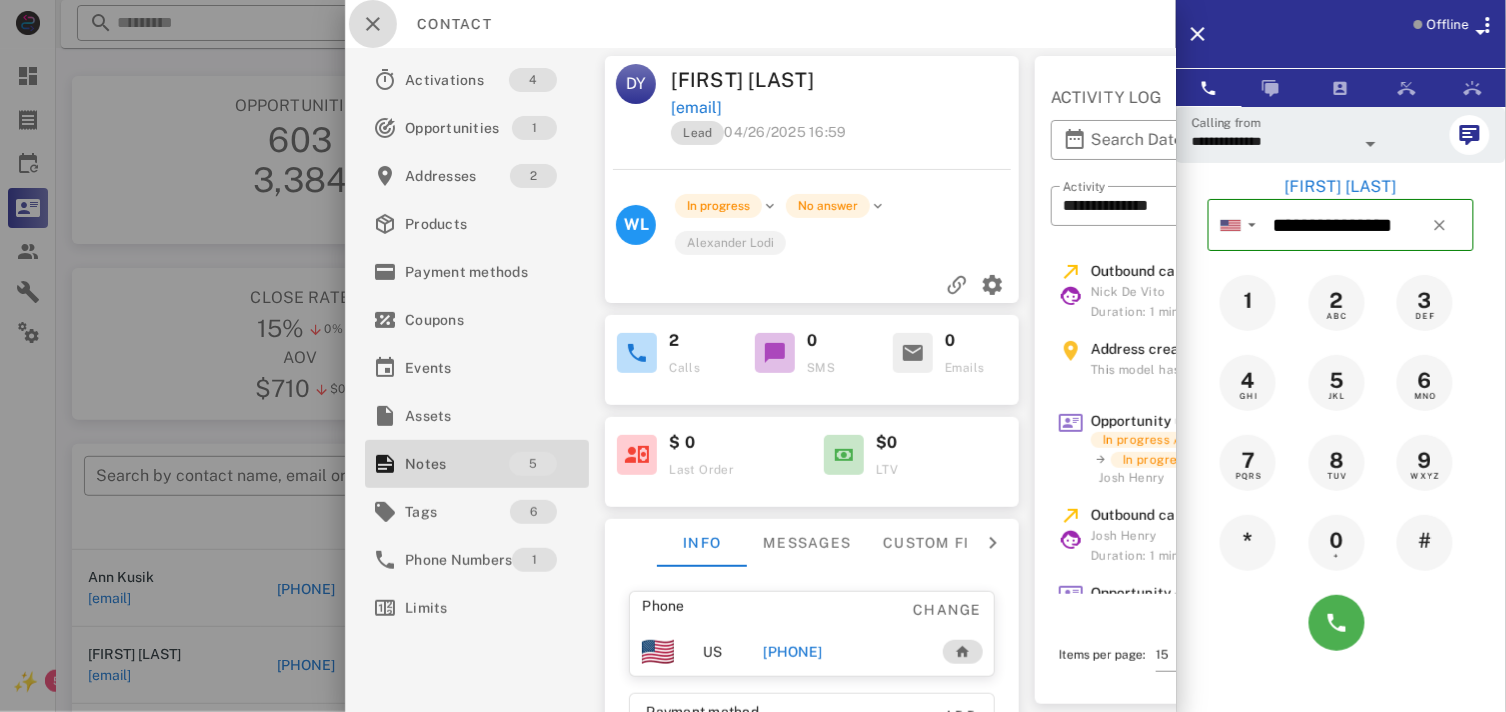 click at bounding box center [373, 24] 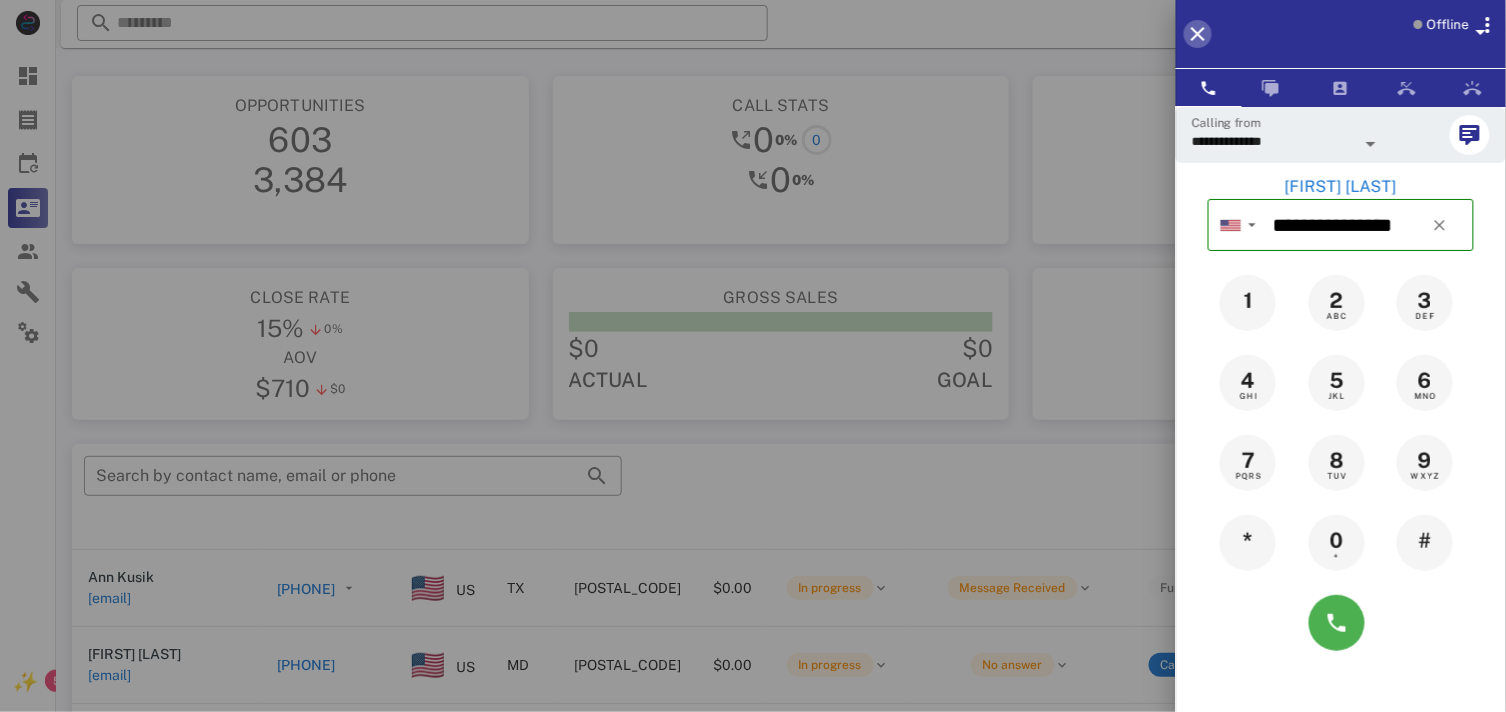 click at bounding box center (1198, 34) 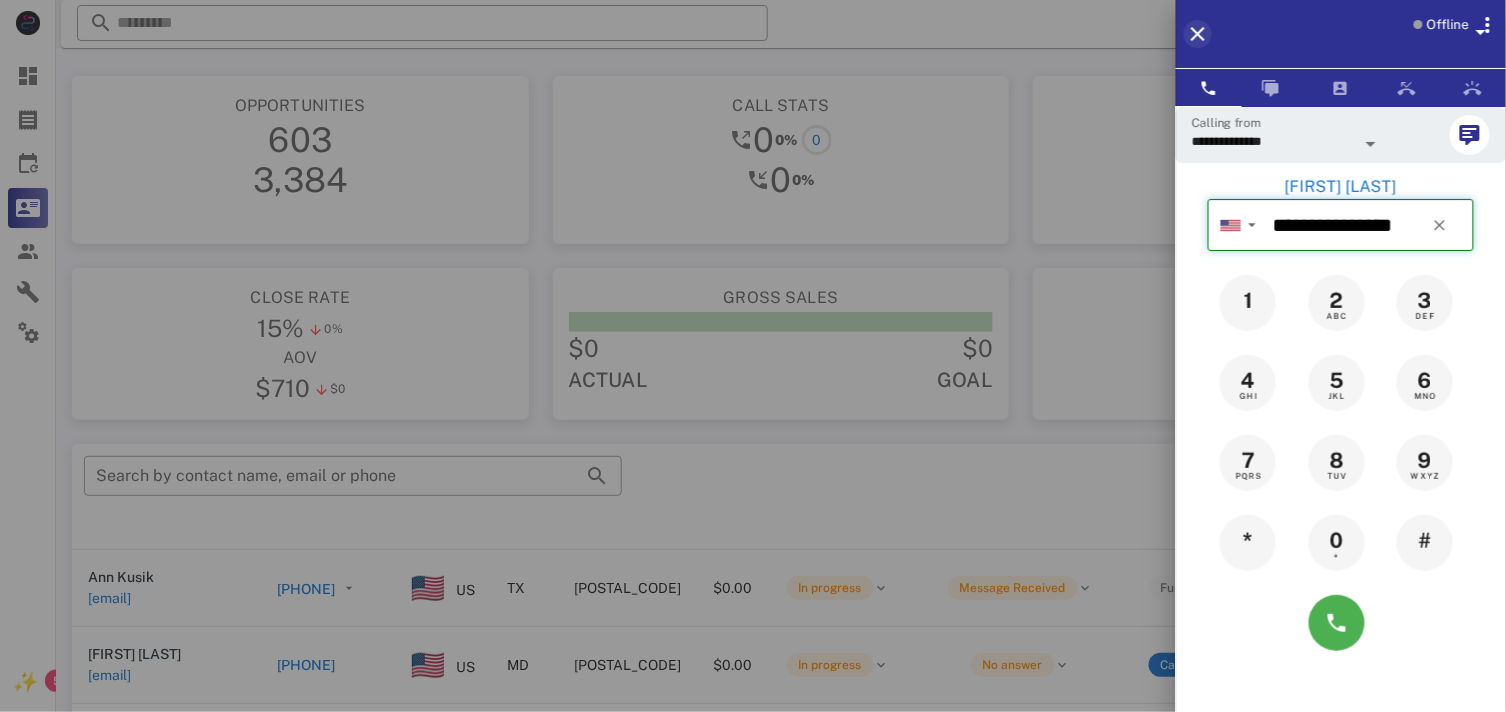 type 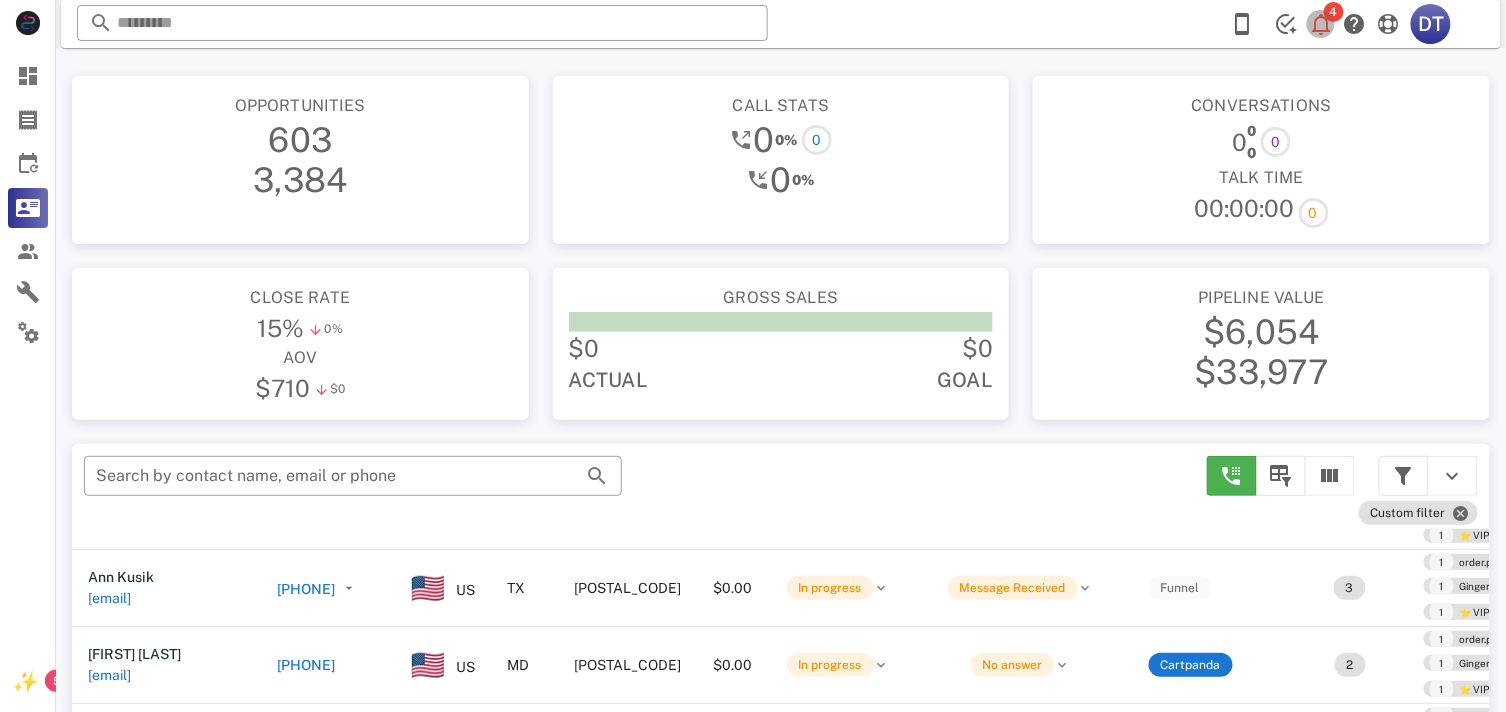 click at bounding box center [1322, 24] 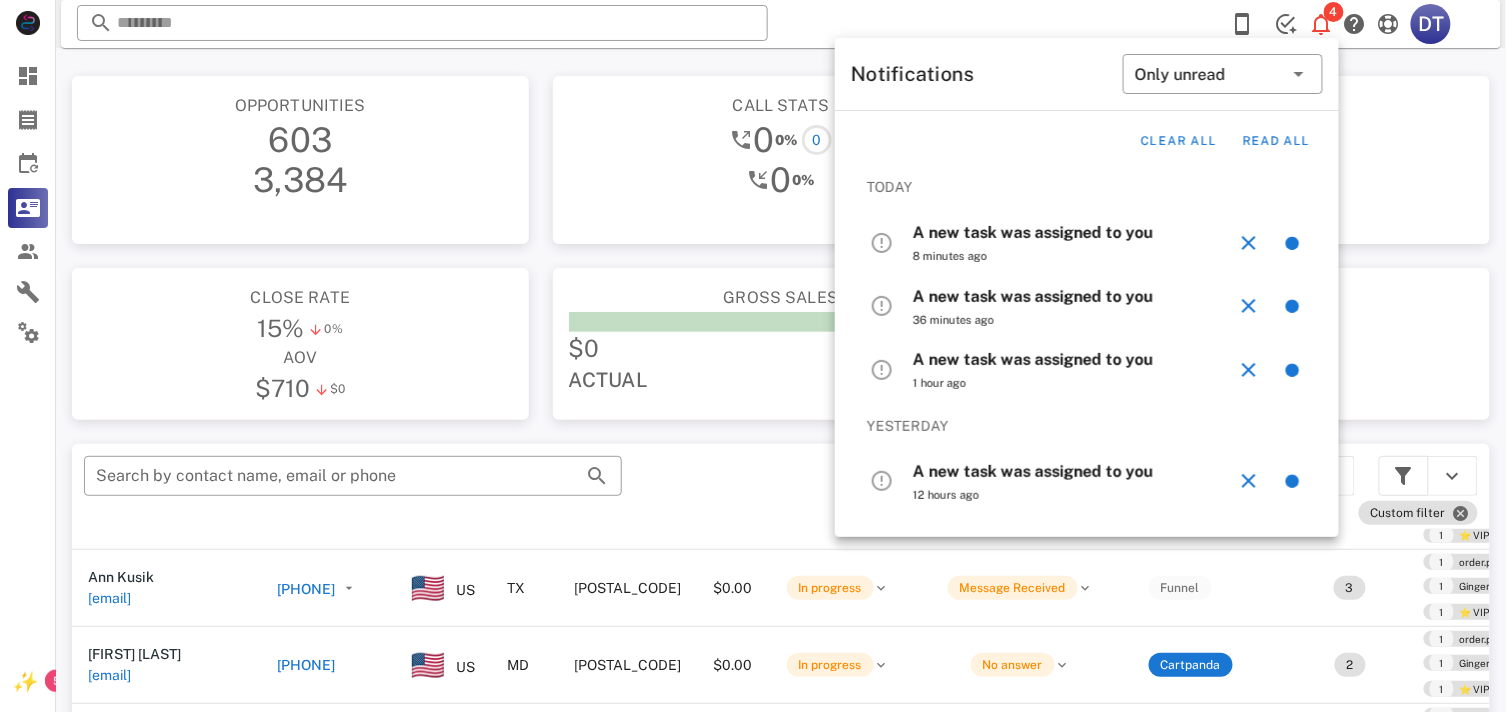 click on "A new task was assigned to you" at bounding box center (1033, 471) 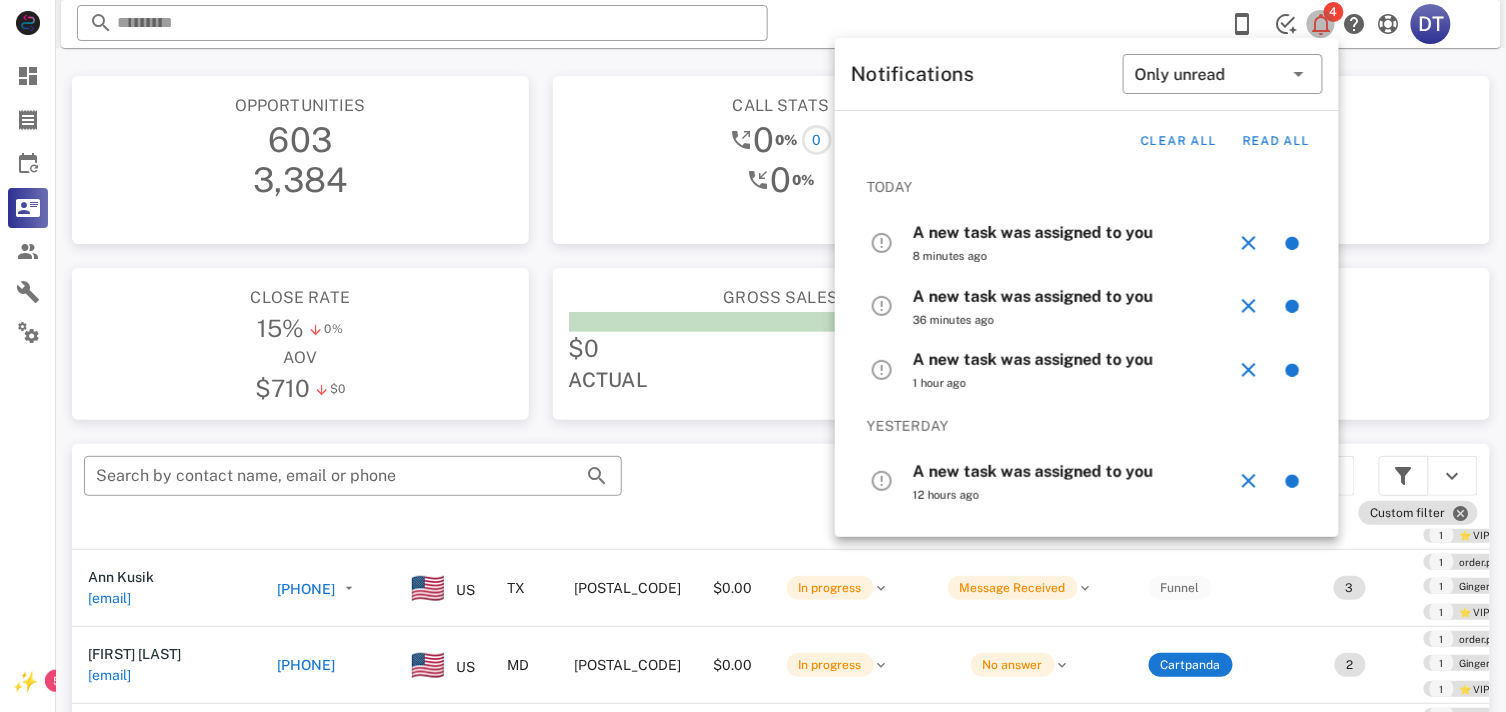click on "4" at bounding box center [1334, 12] 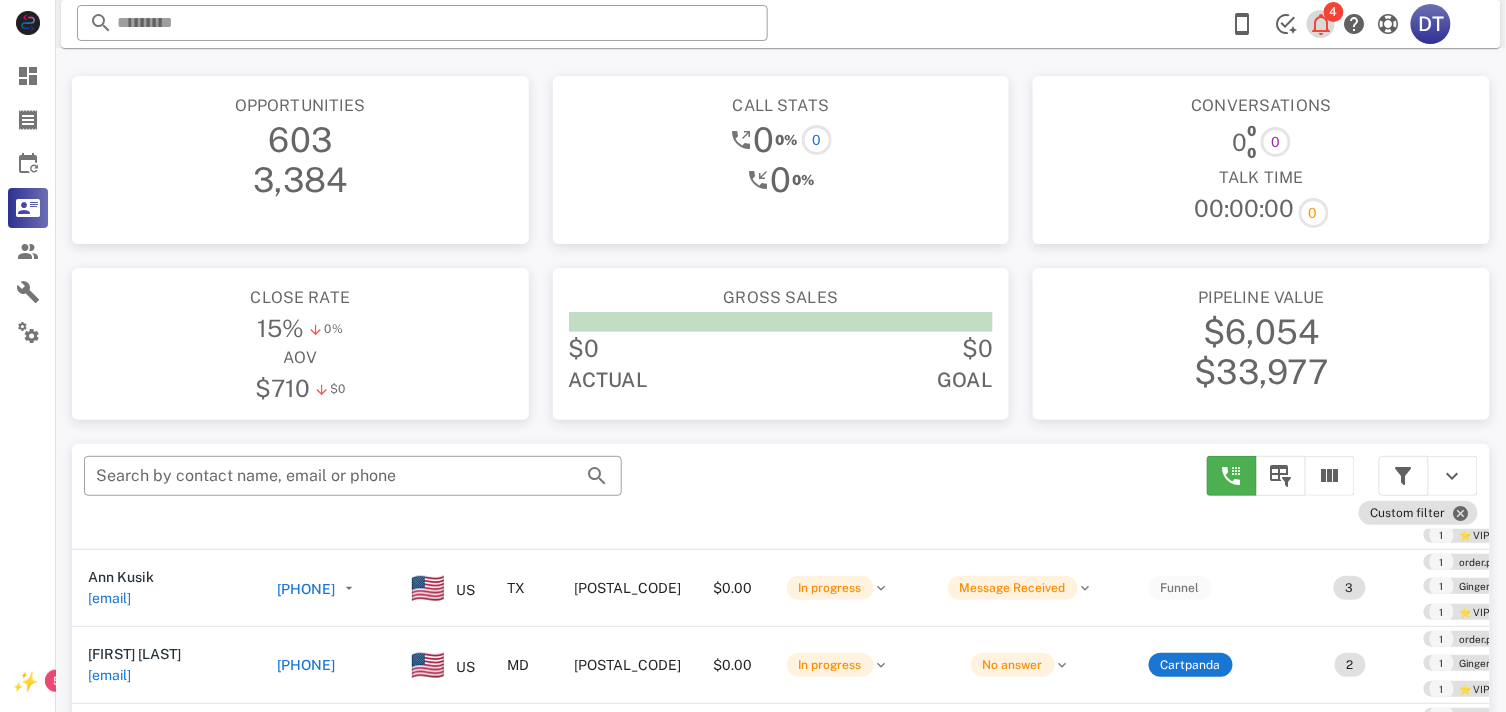 click on "4" at bounding box center [1334, 12] 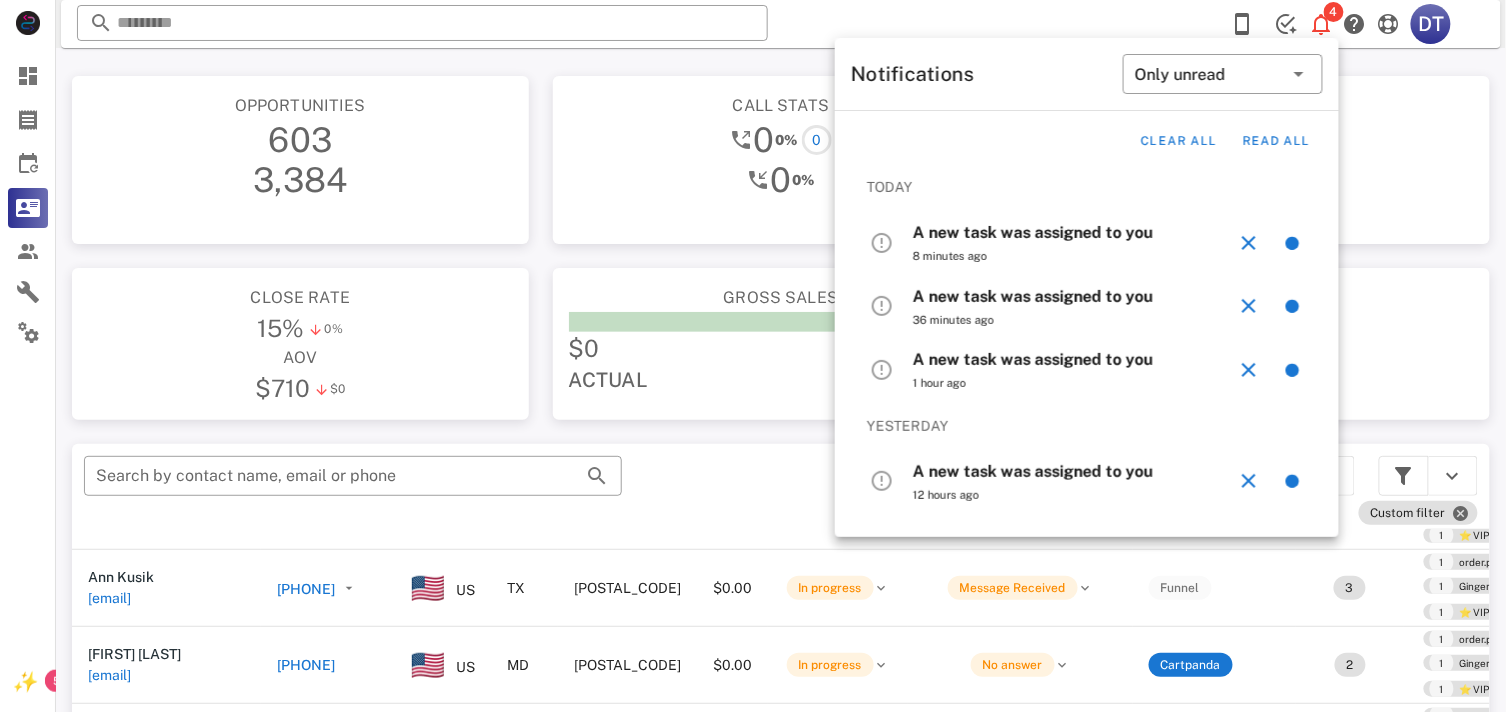 click on "A new task was assigned to you" at bounding box center [1033, 232] 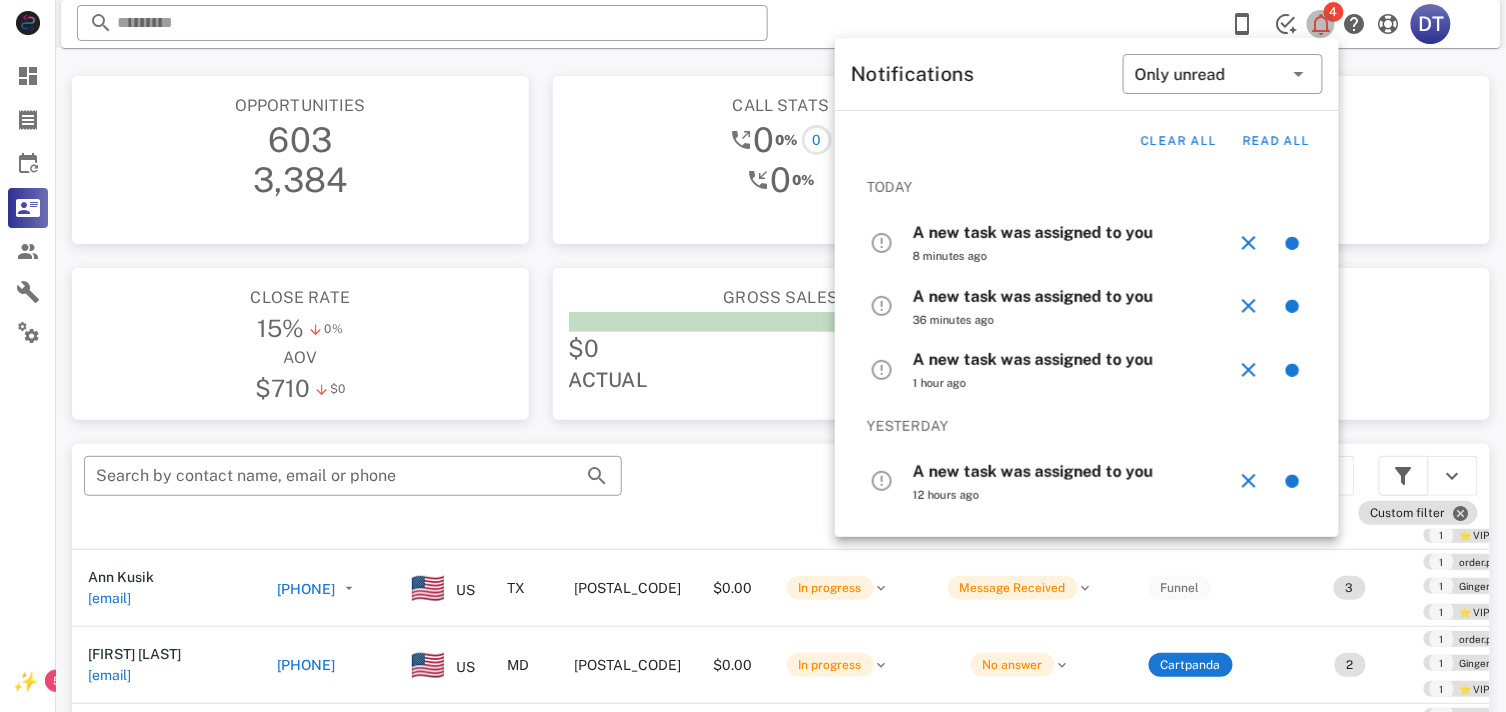 click on "4" at bounding box center (1334, 12) 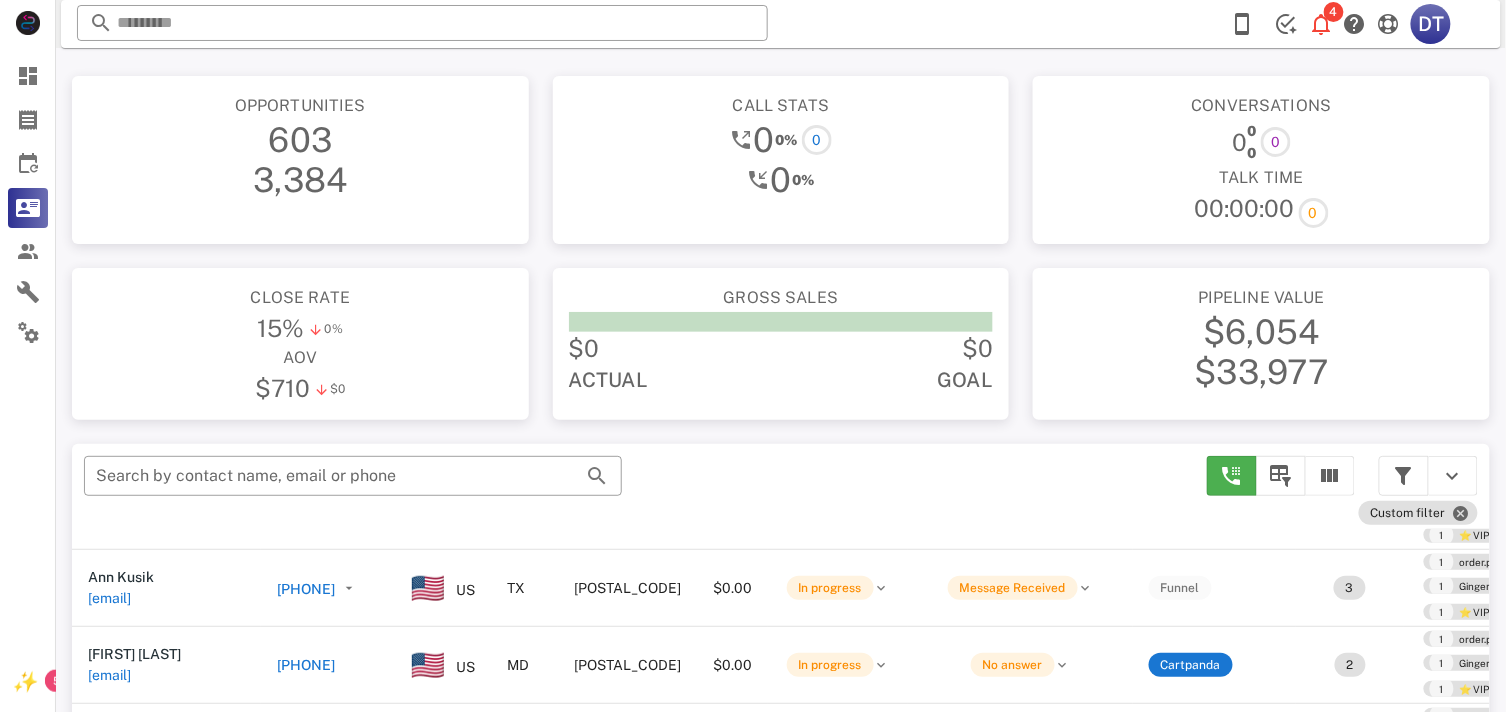 click on "​ 4 DT Reload browser Accept" at bounding box center [781, 24] 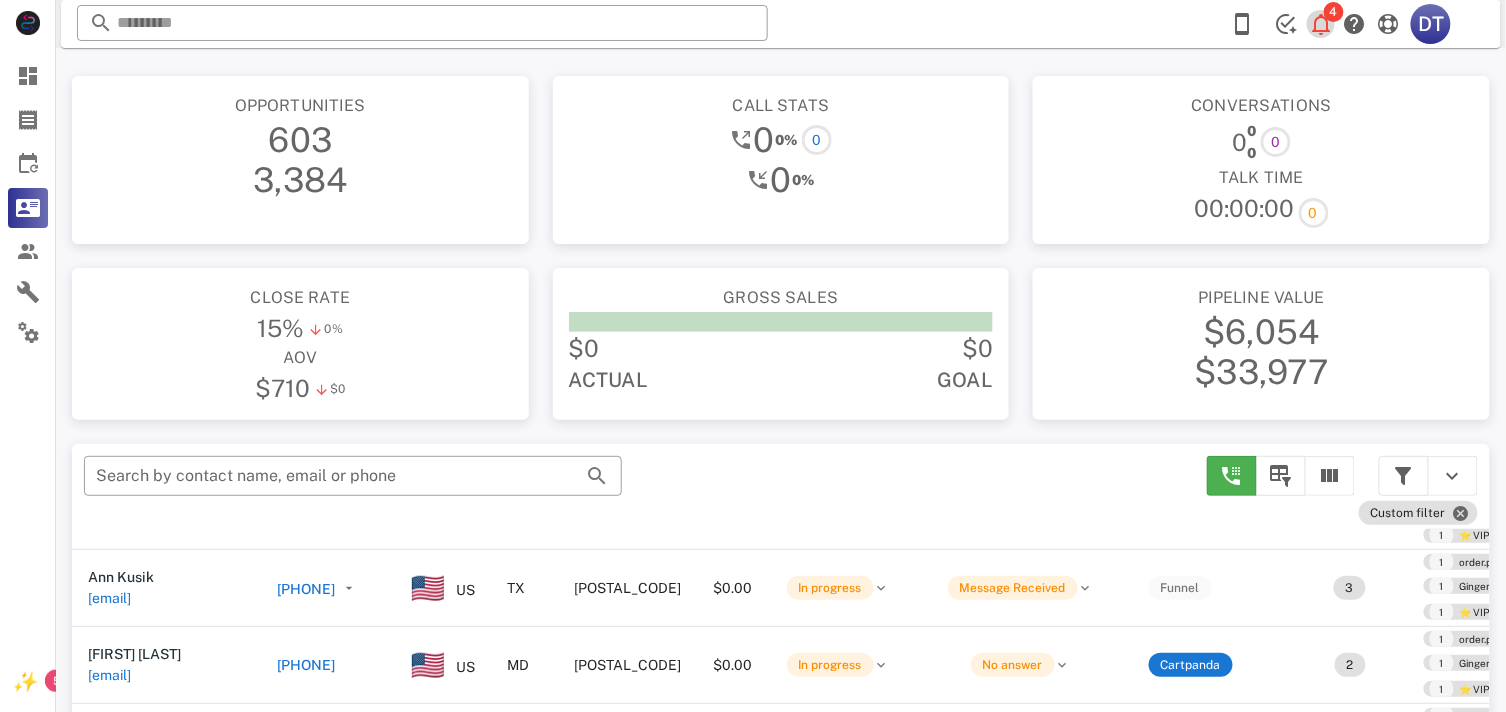 click at bounding box center (1322, 24) 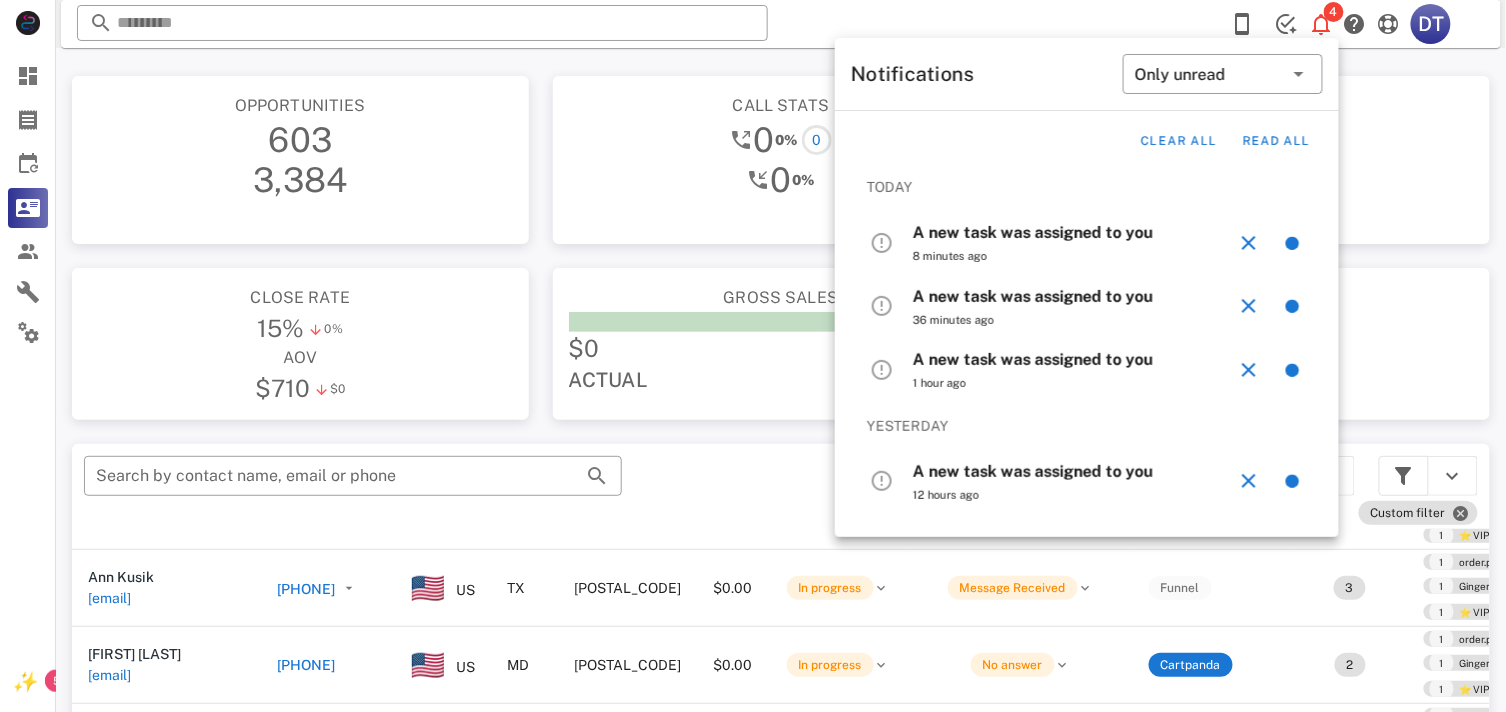 click on "A new task was assigned to you" at bounding box center (1033, 359) 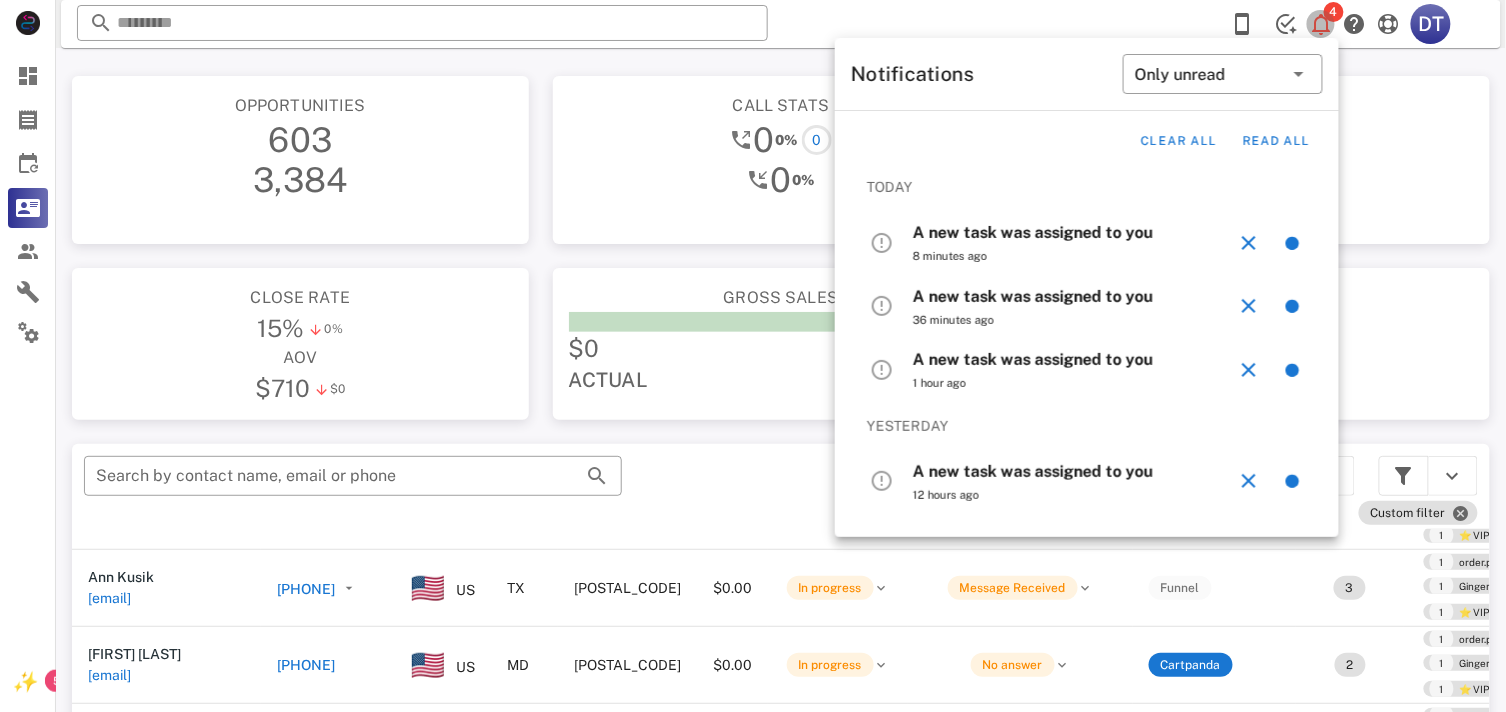 click at bounding box center [1322, 24] 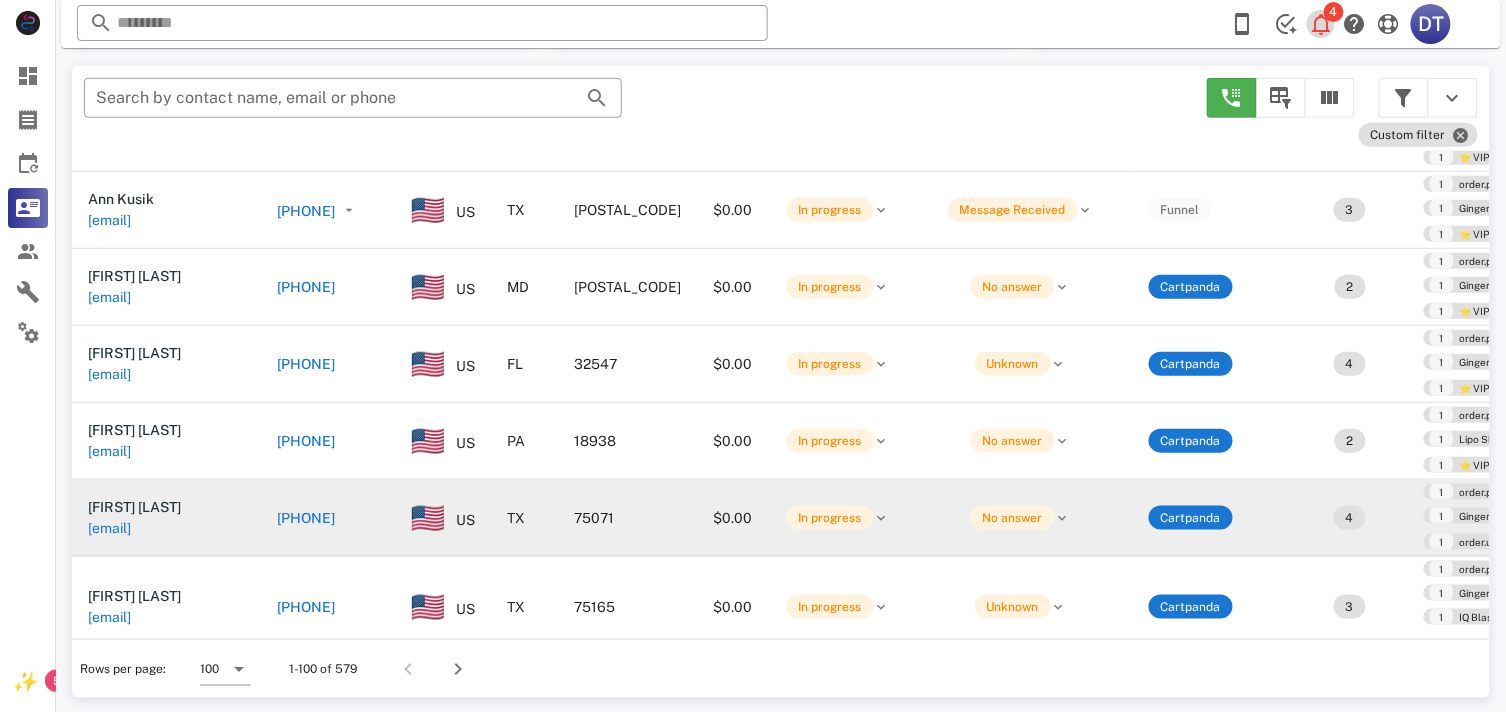 scroll, scrollTop: 380, scrollLeft: 0, axis: vertical 